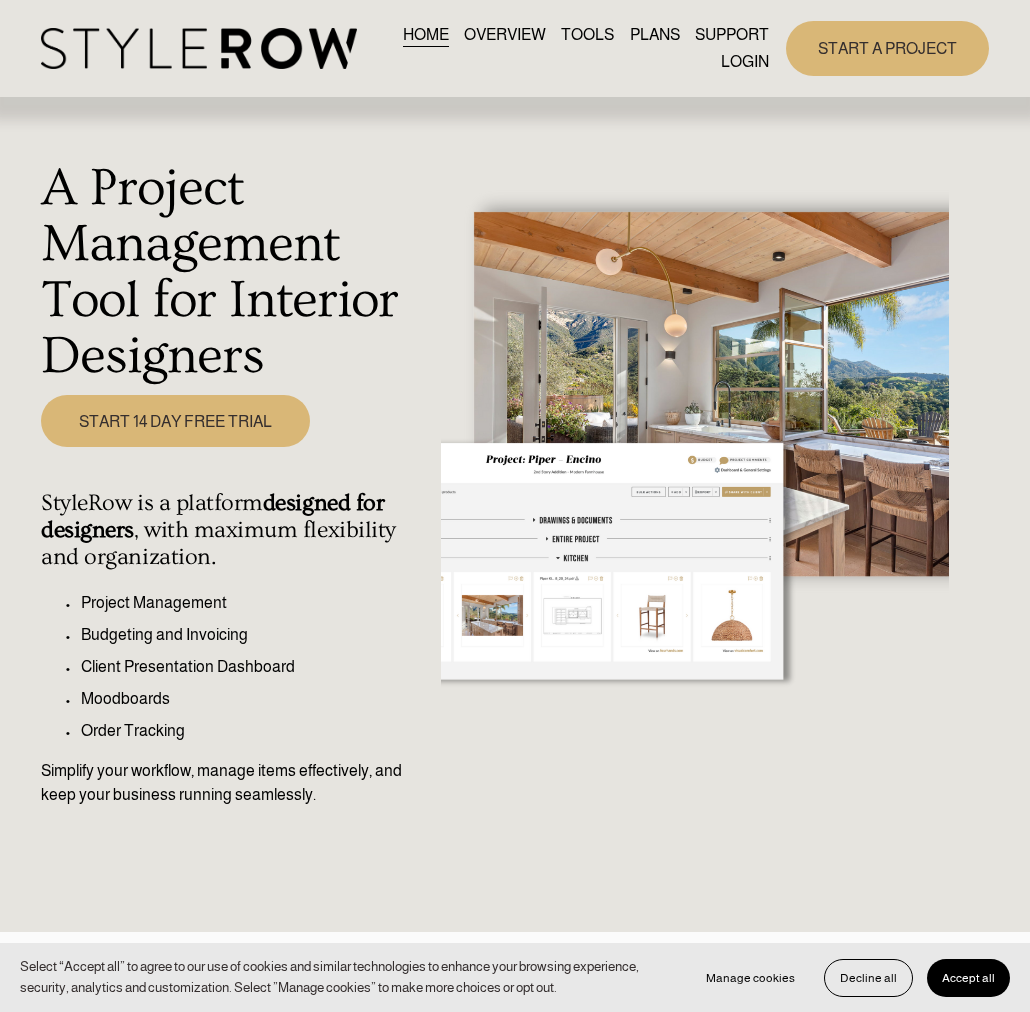 scroll, scrollTop: 0, scrollLeft: 0, axis: both 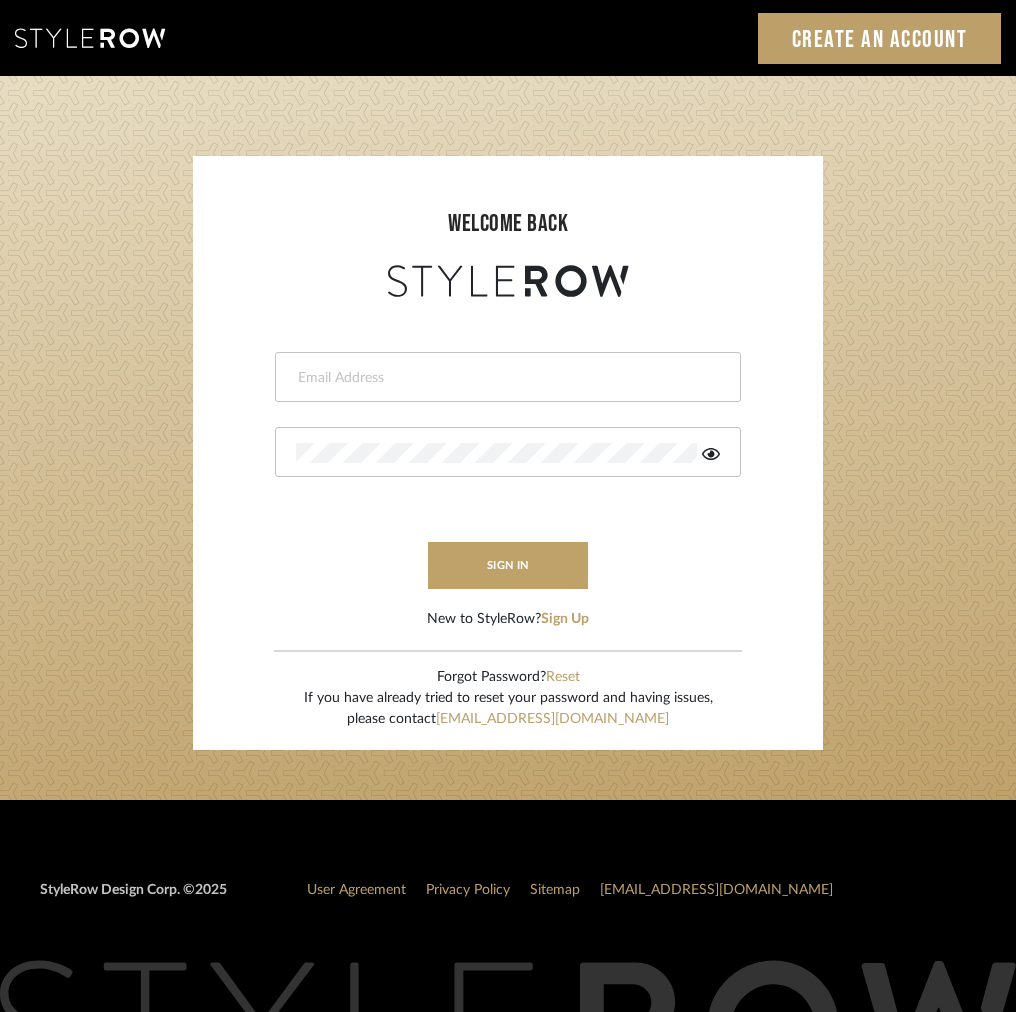 type on "intern@meyerinteriors.com" 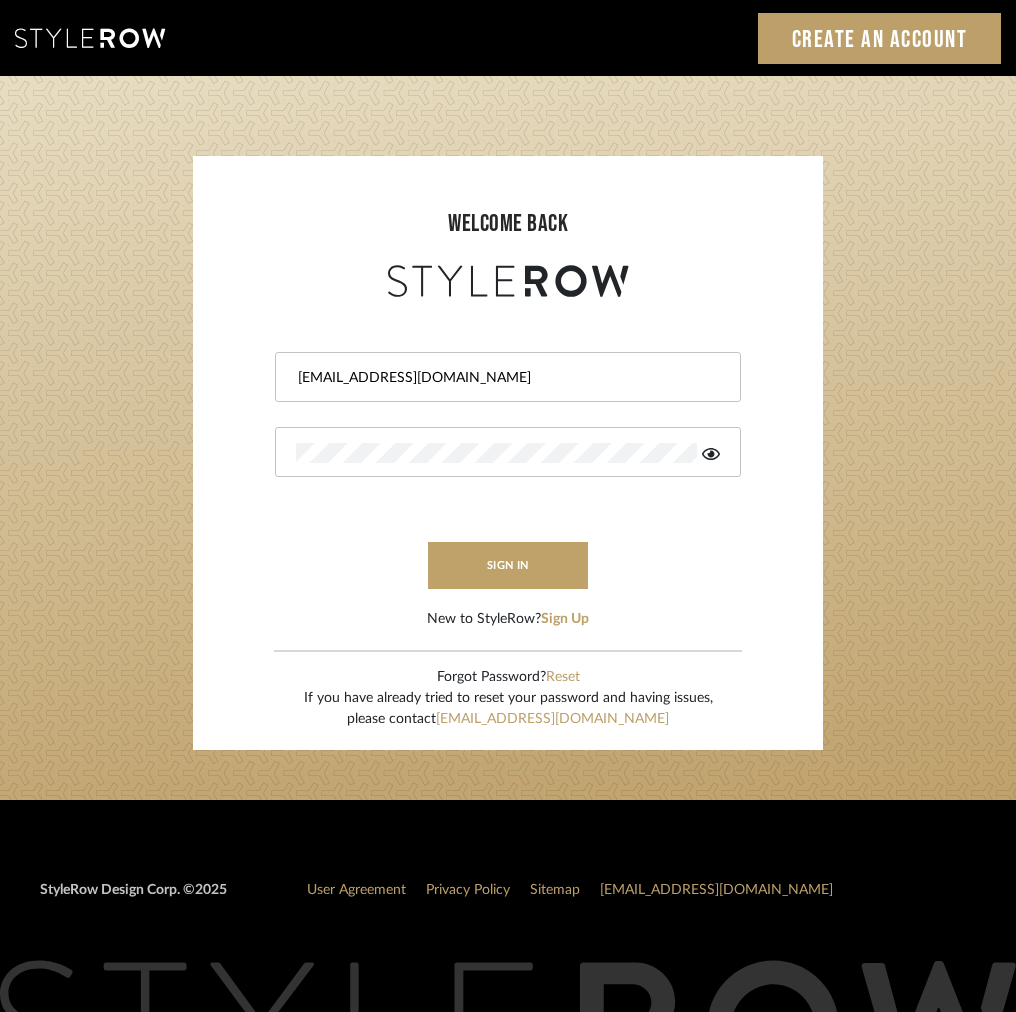 click on "intern@meyerinteriors.com This field is required This field is required  sign in   New to StyleRow?  Sign Up" at bounding box center [508, 466] 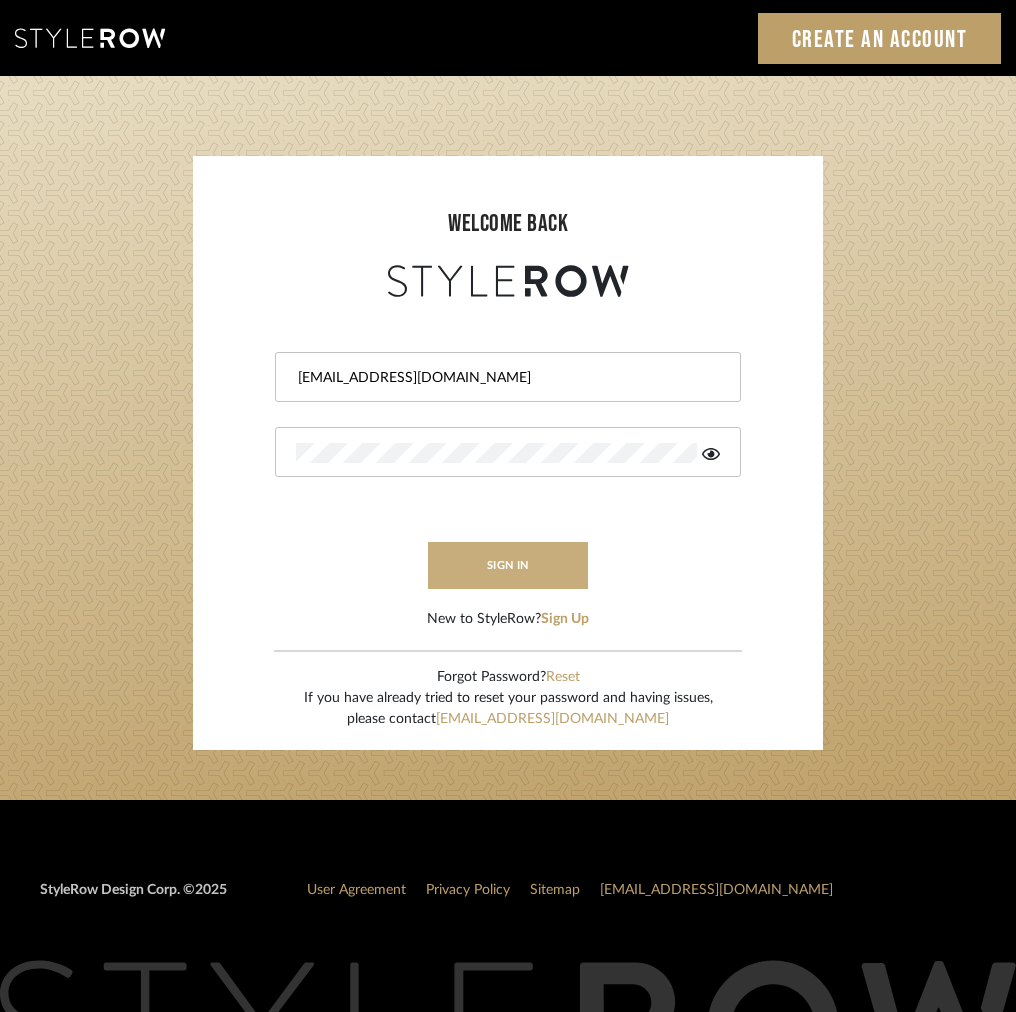 click on "sign in" at bounding box center (508, 565) 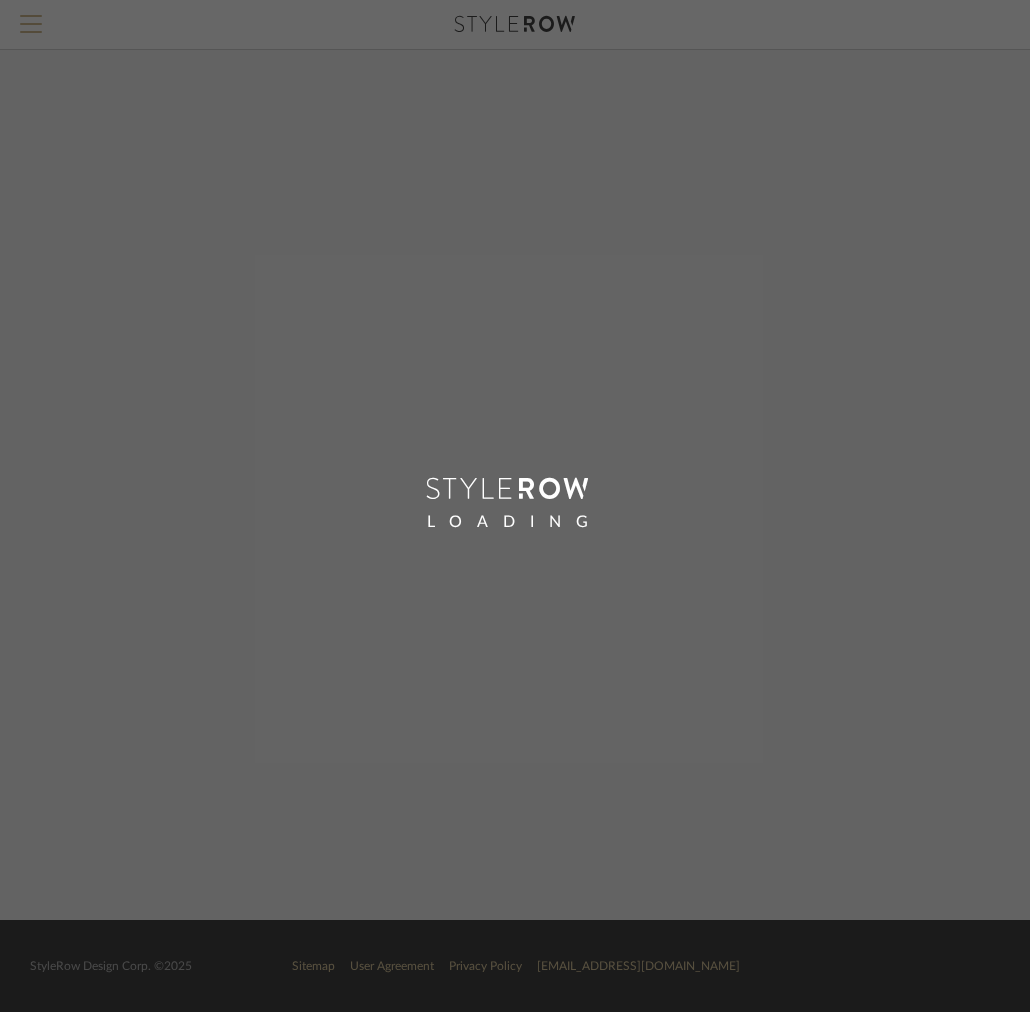 scroll, scrollTop: 0, scrollLeft: 0, axis: both 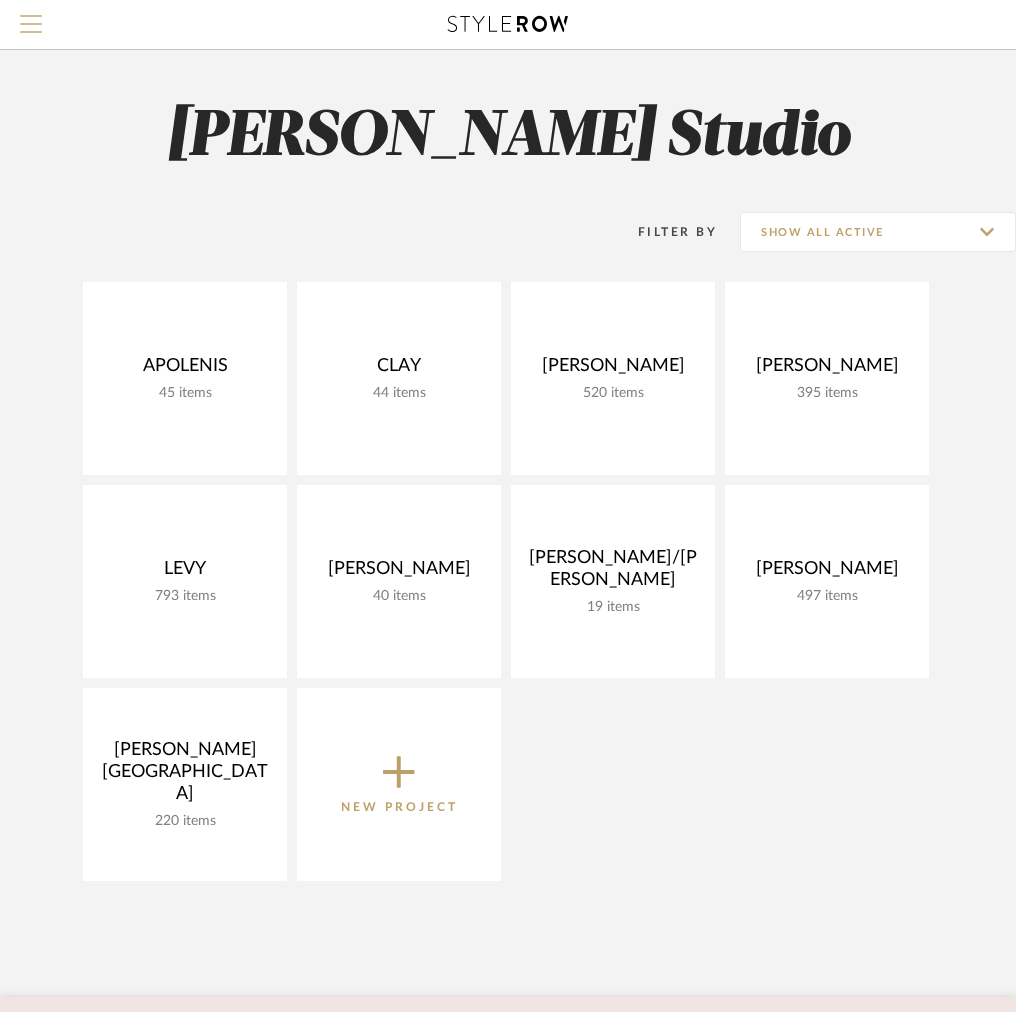 click at bounding box center [31, 16] 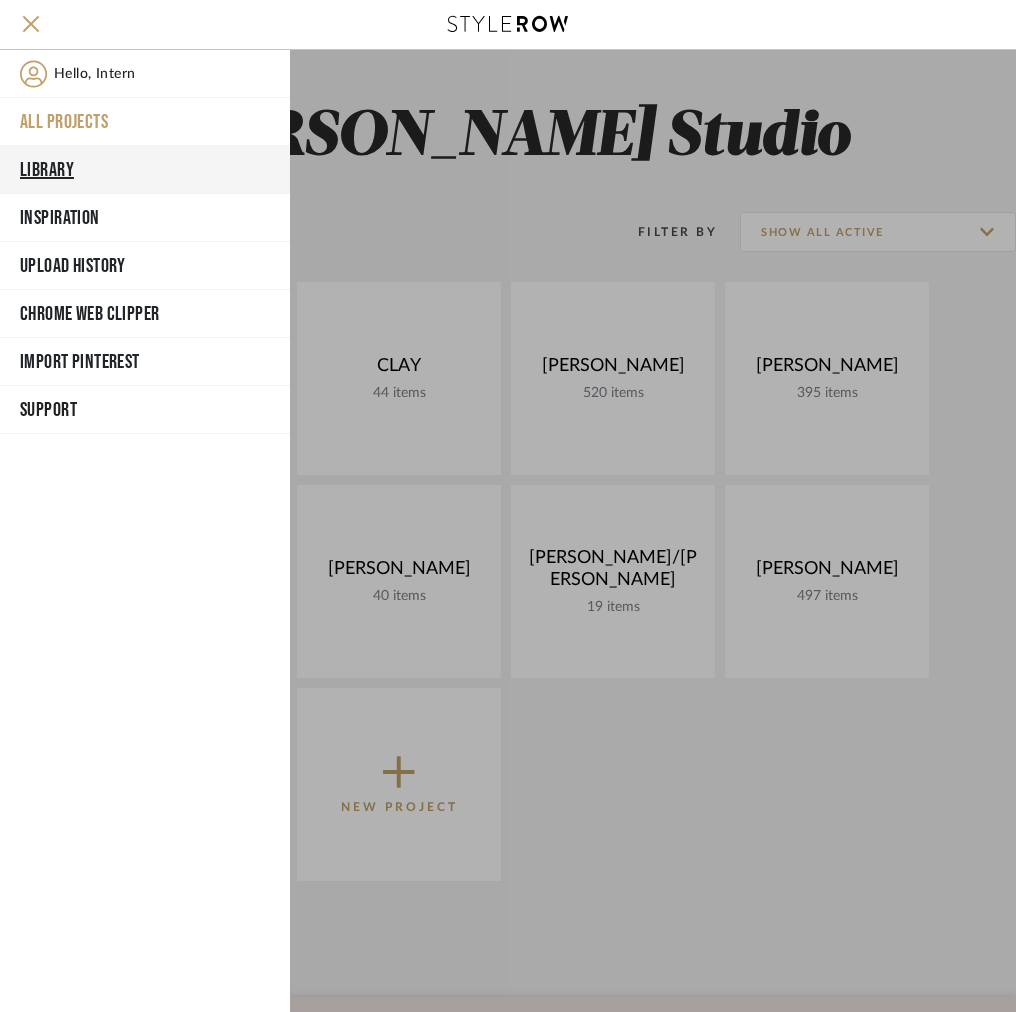 click on "Library" at bounding box center (145, 170) 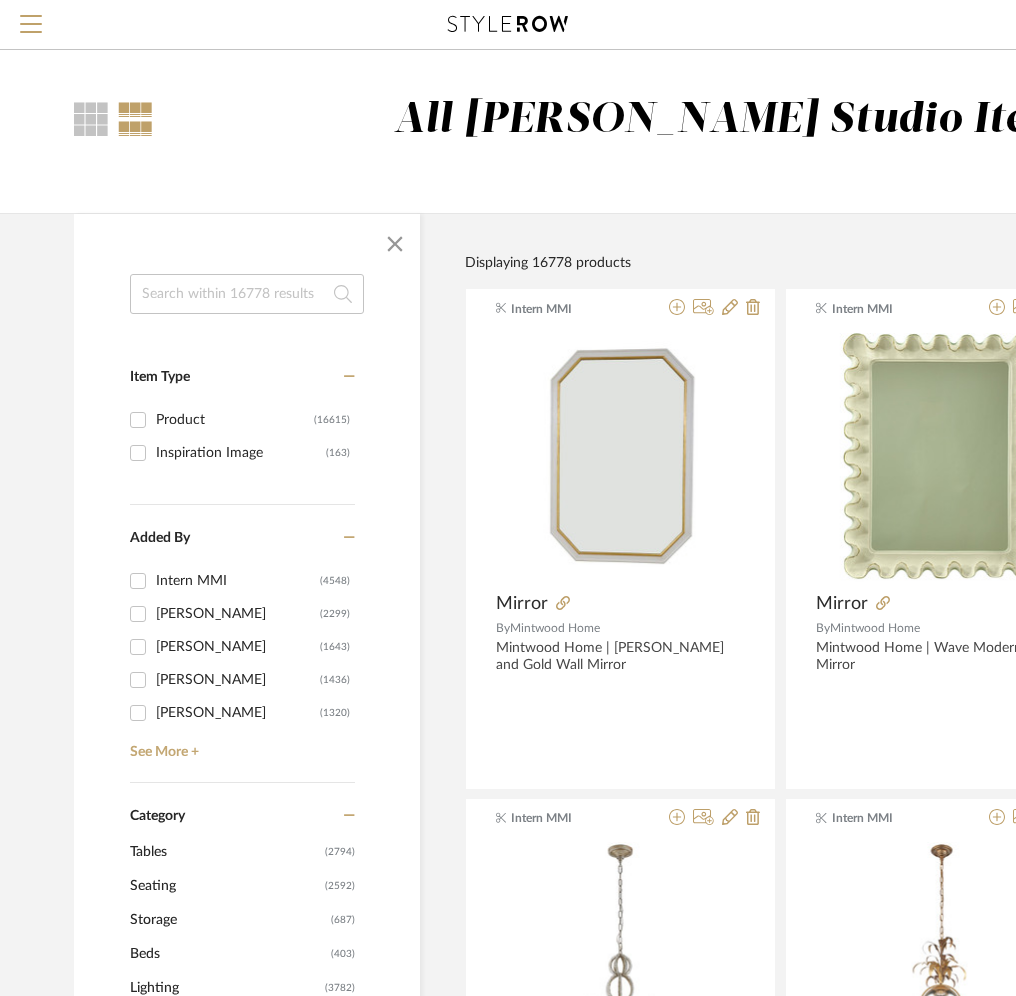 click 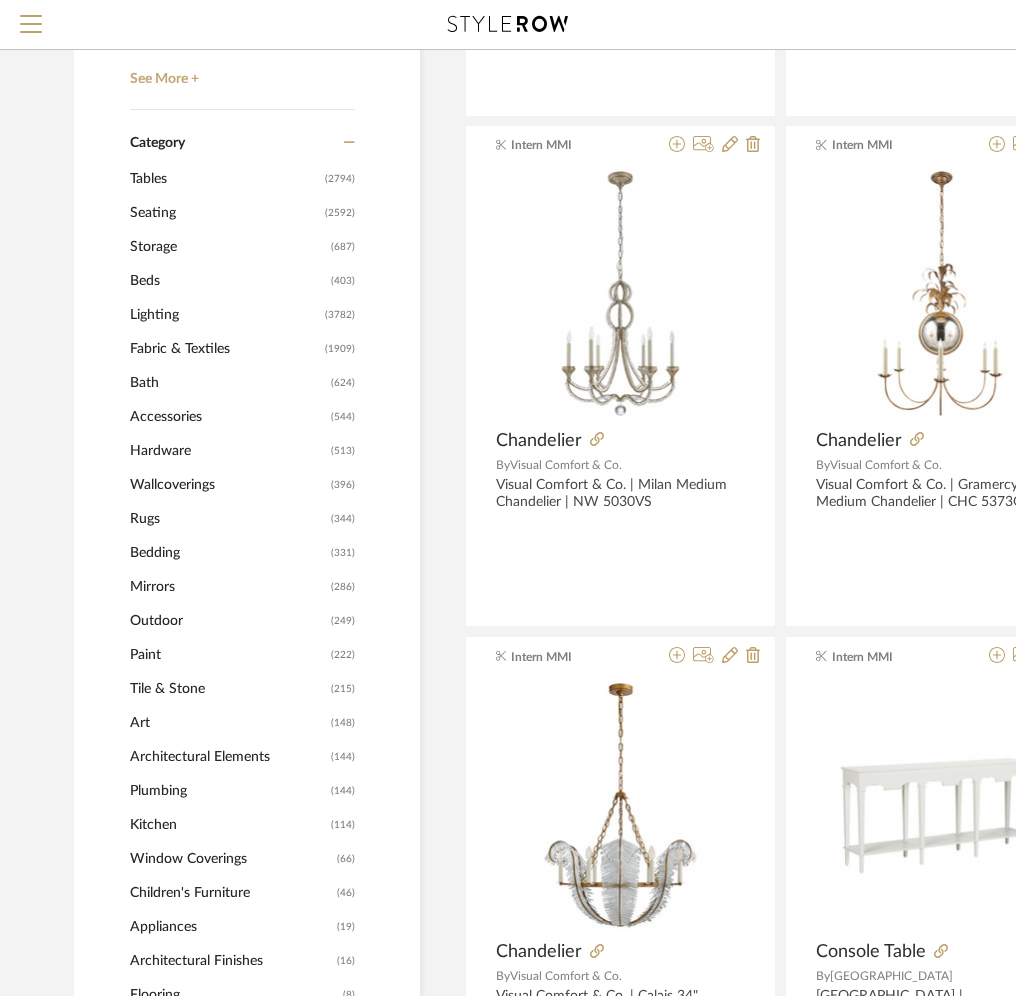 scroll, scrollTop: 619, scrollLeft: 0, axis: vertical 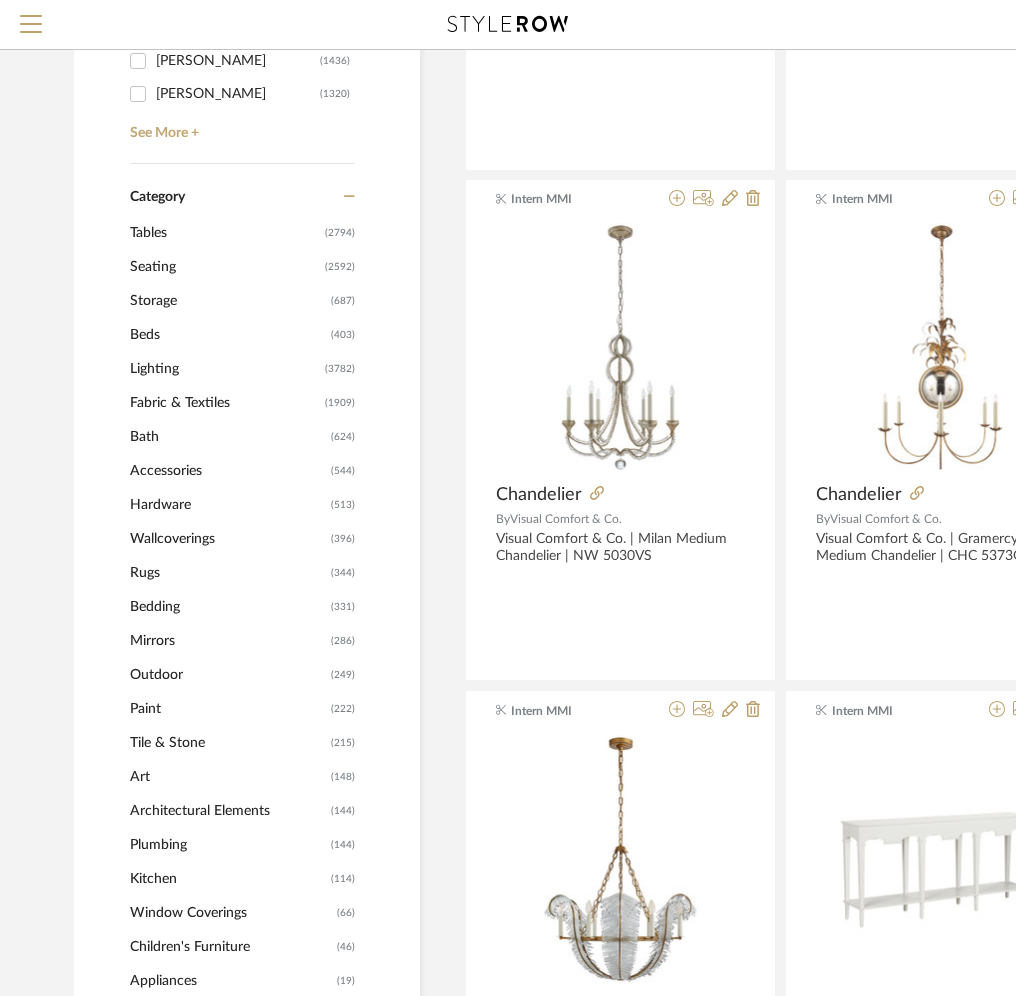 click on "Lighting" 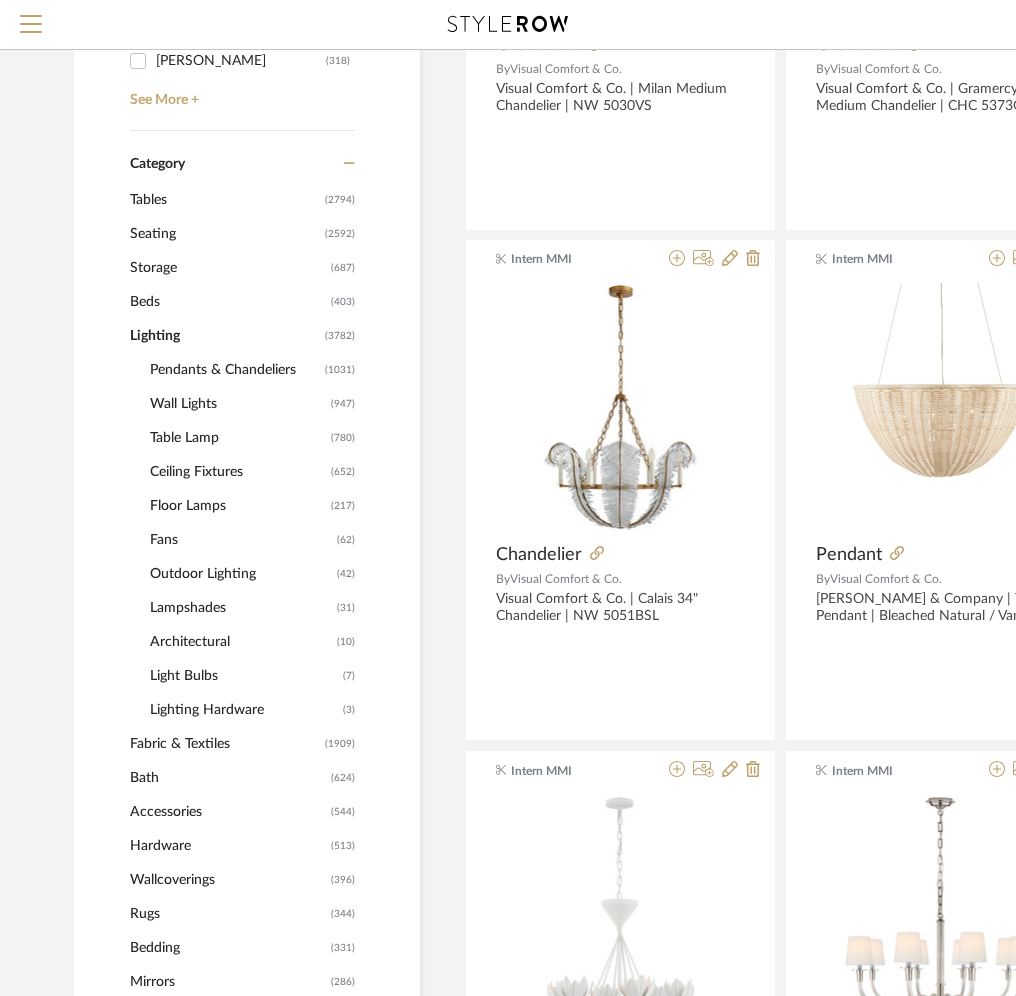scroll, scrollTop: 646, scrollLeft: 0, axis: vertical 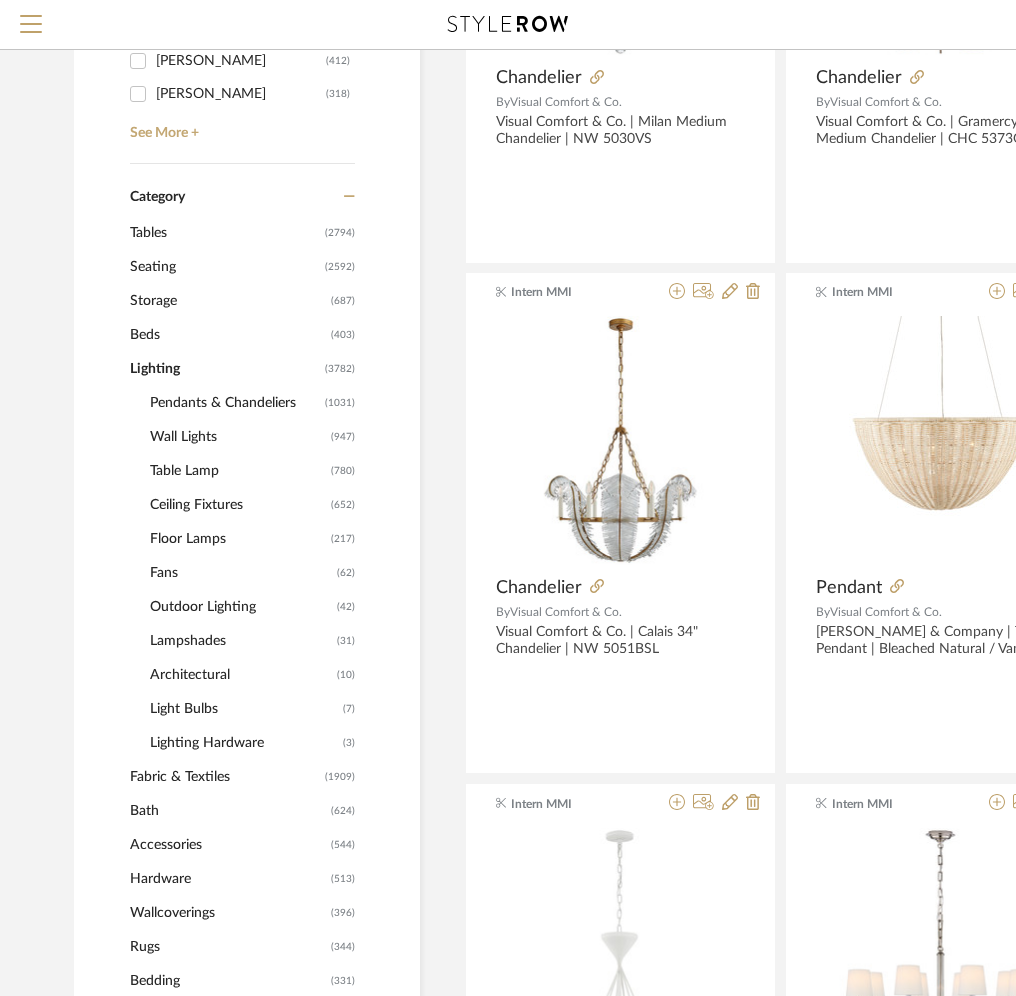 click on "Table Lamp" 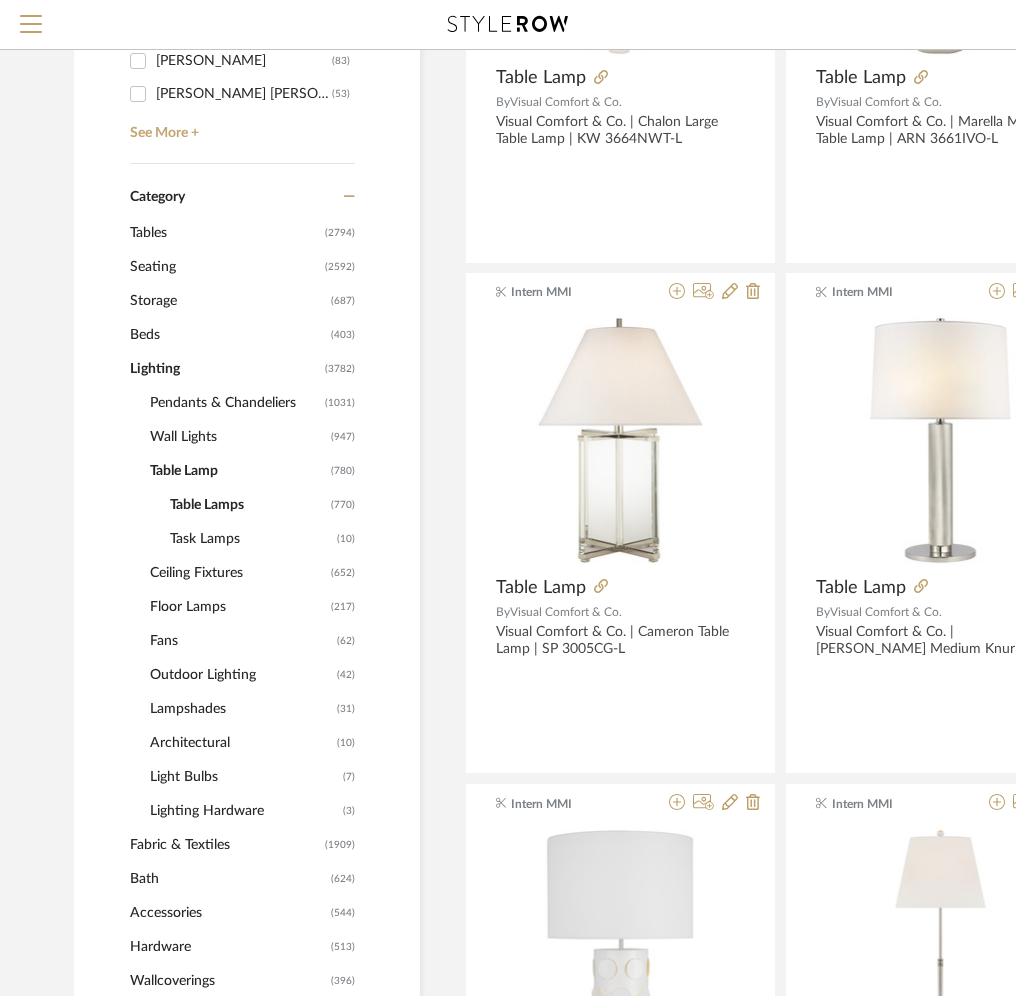 click on "Table Lamps" 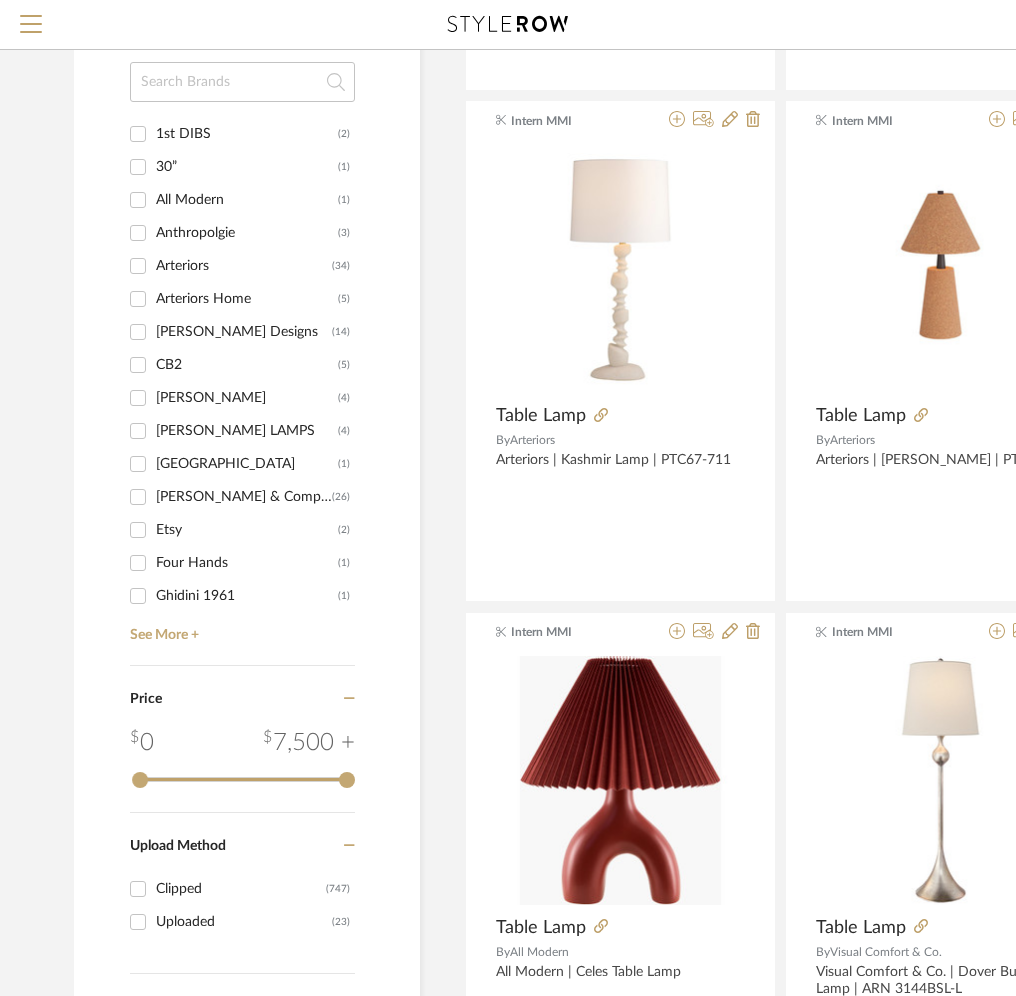 scroll, scrollTop: 2356, scrollLeft: 0, axis: vertical 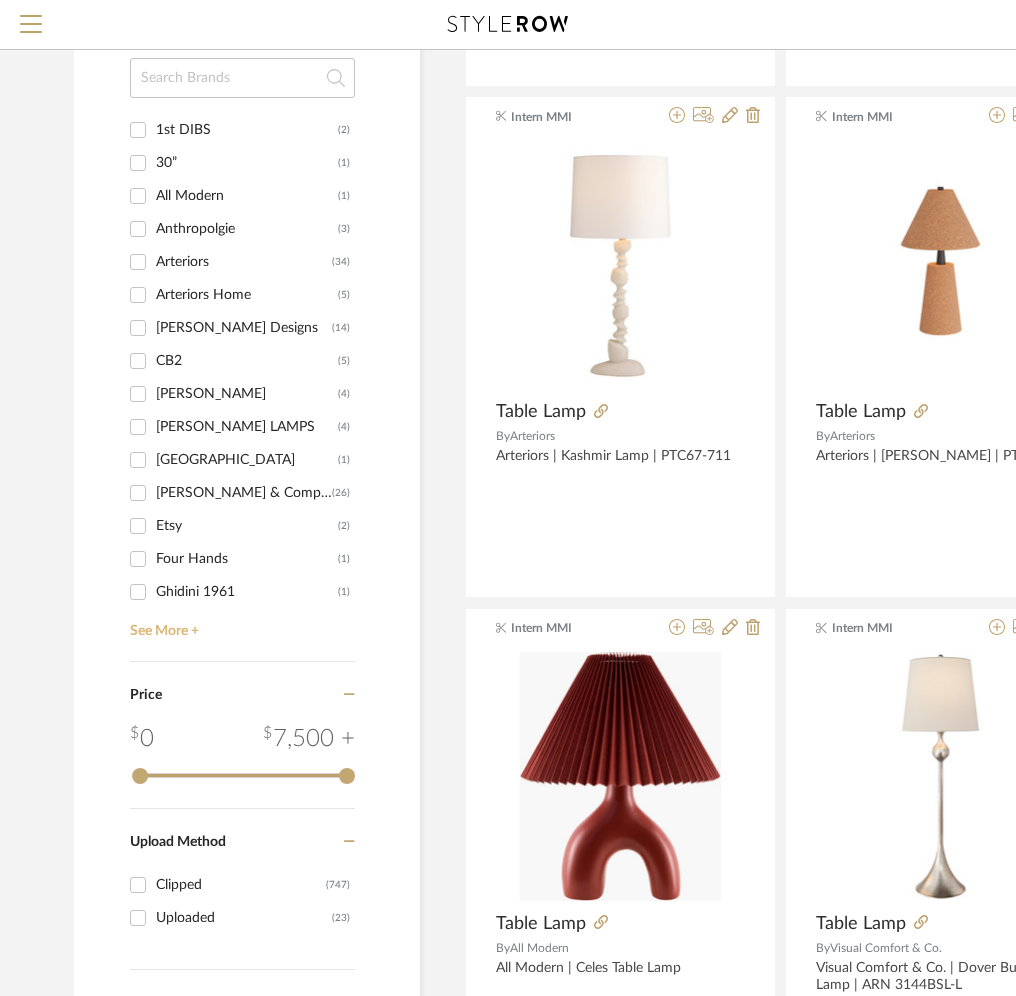 click on "See More +" 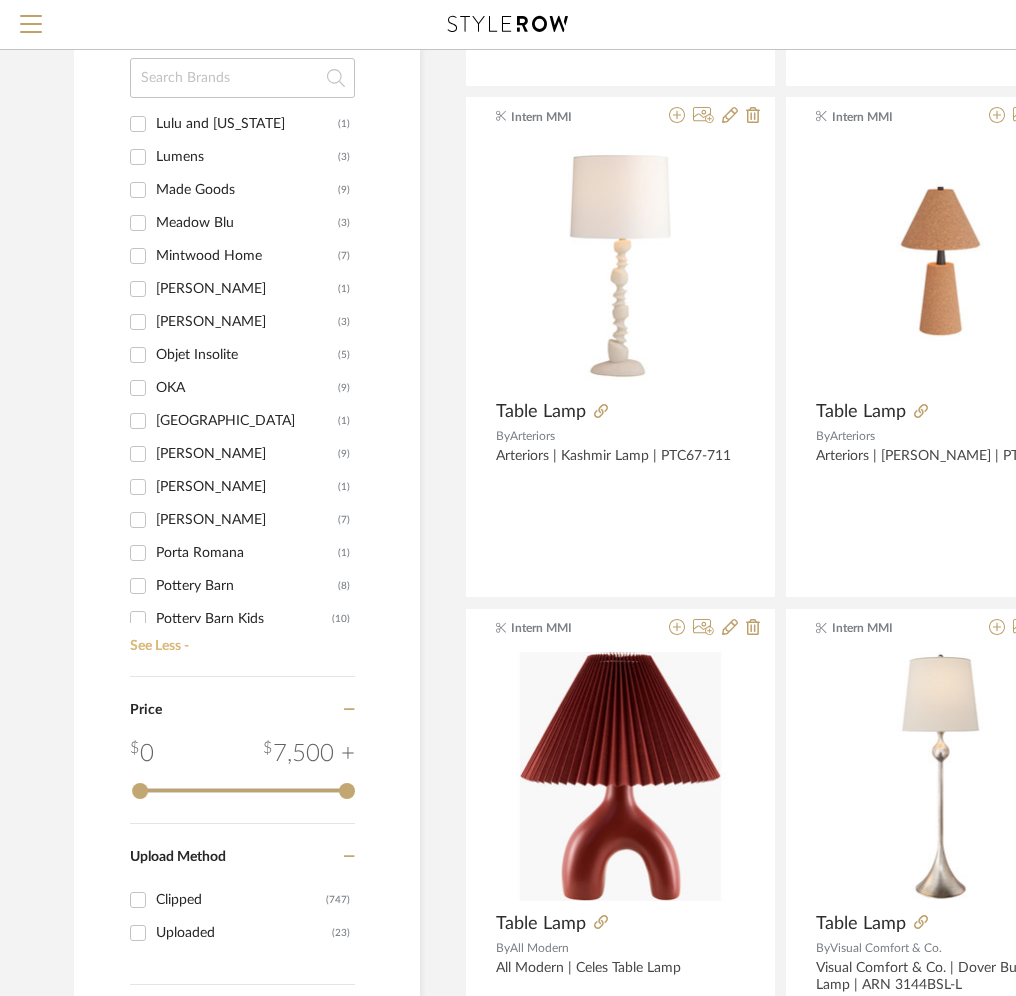 scroll, scrollTop: 1404, scrollLeft: 0, axis: vertical 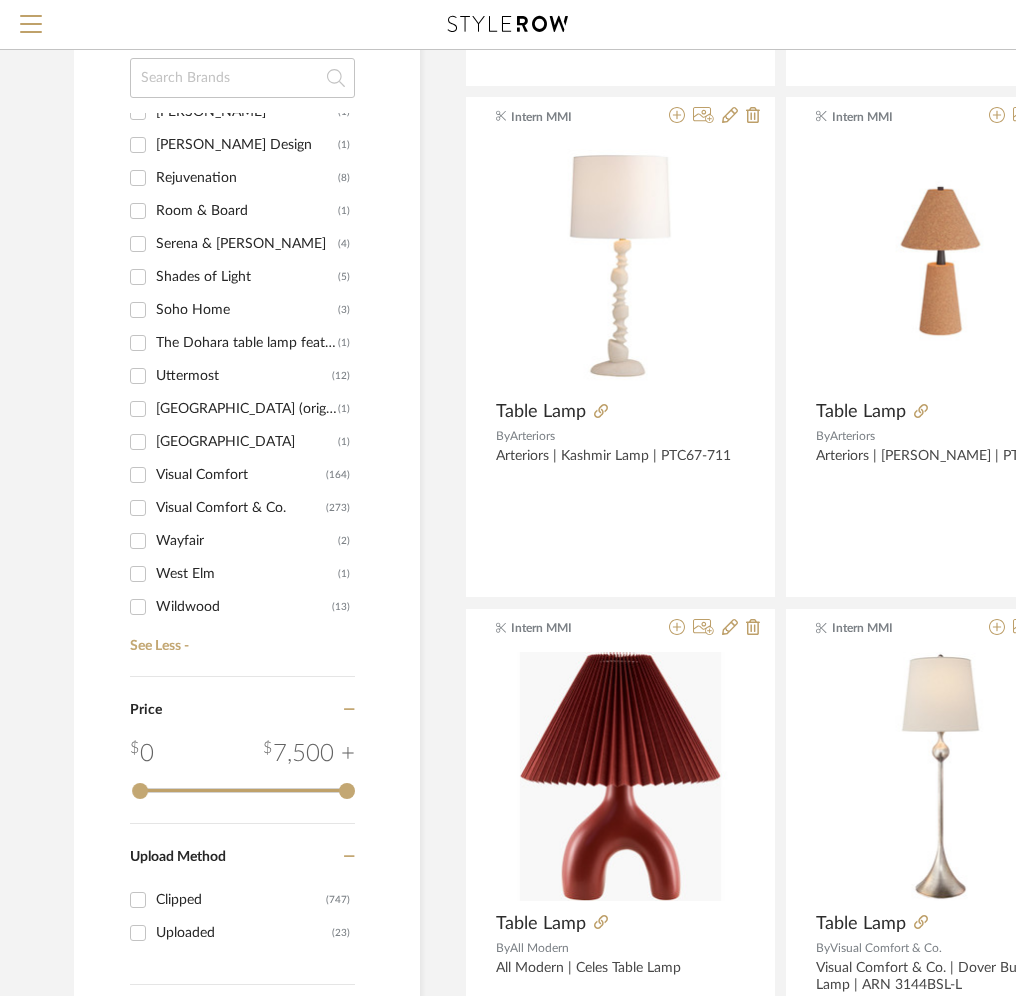 click on "Visual Comfort & Co." at bounding box center [241, 508] 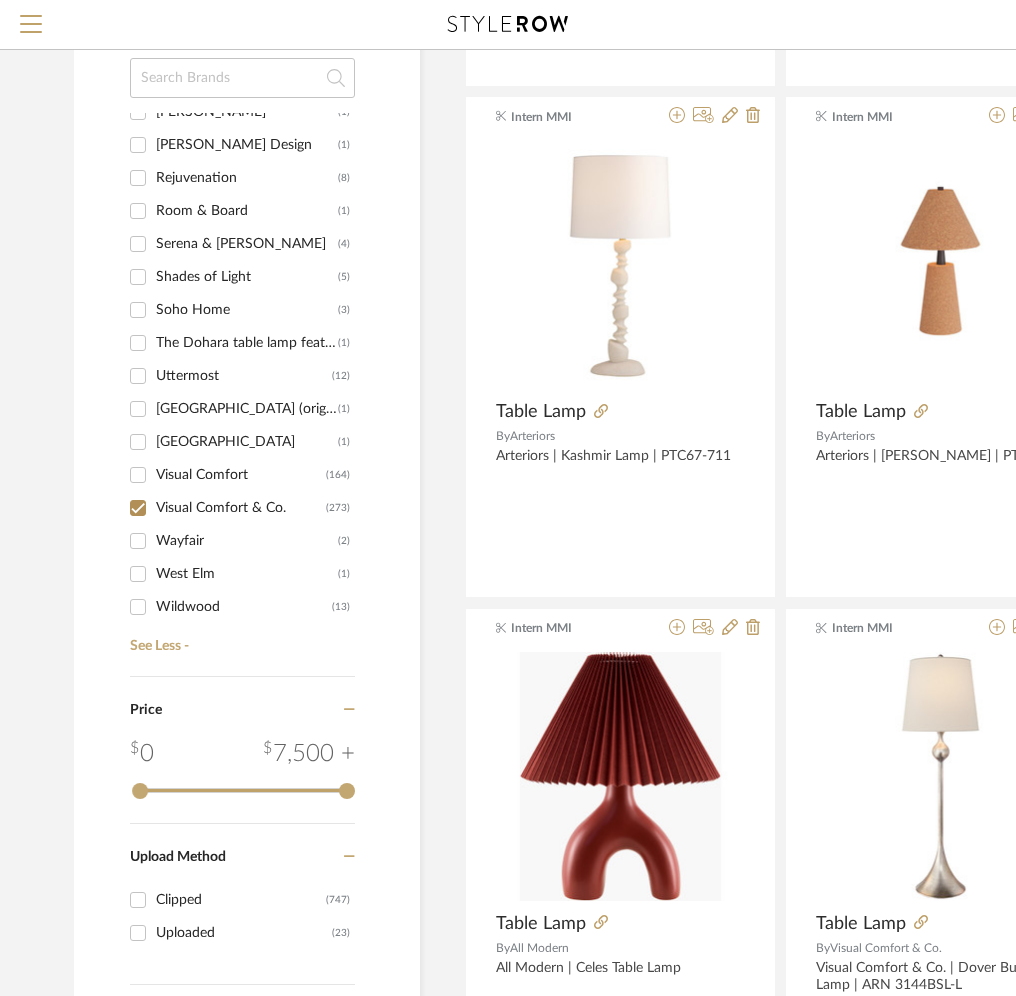 checkbox on "true" 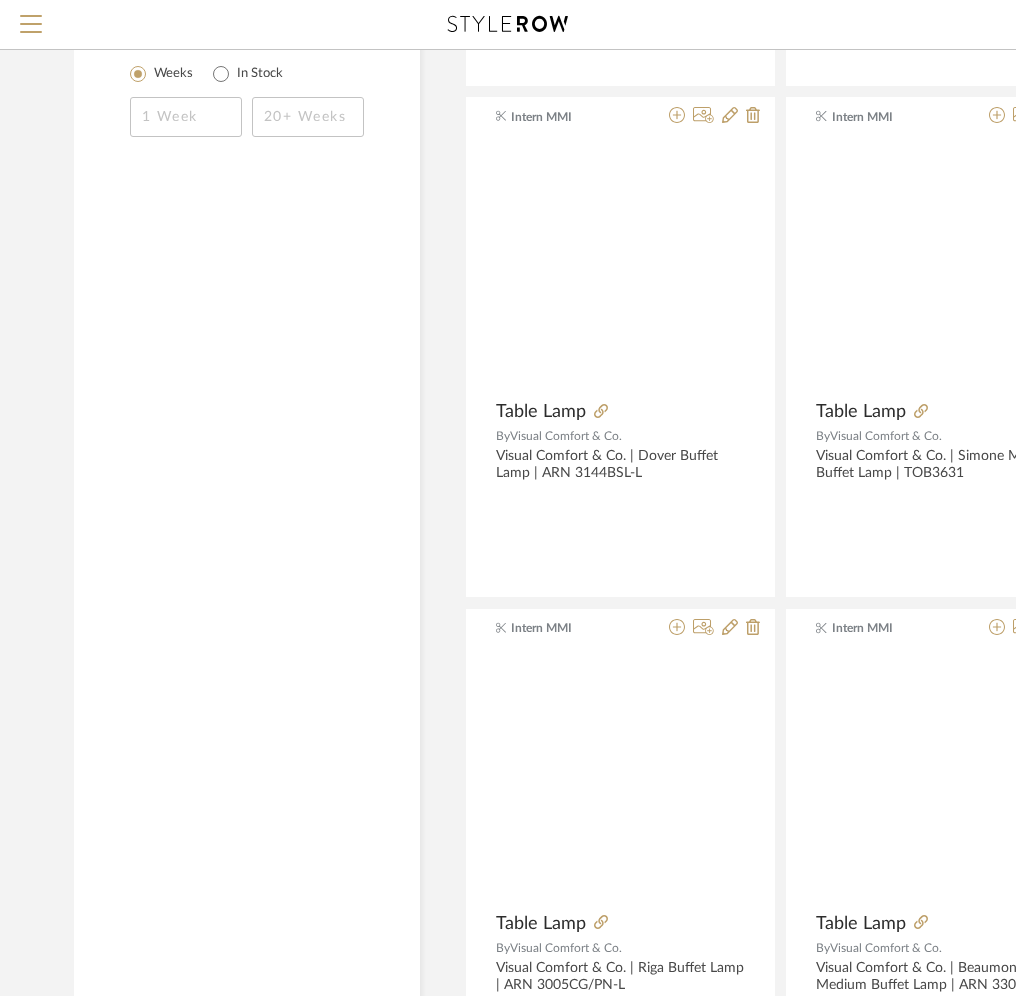 scroll, scrollTop: 1370, scrollLeft: 0, axis: vertical 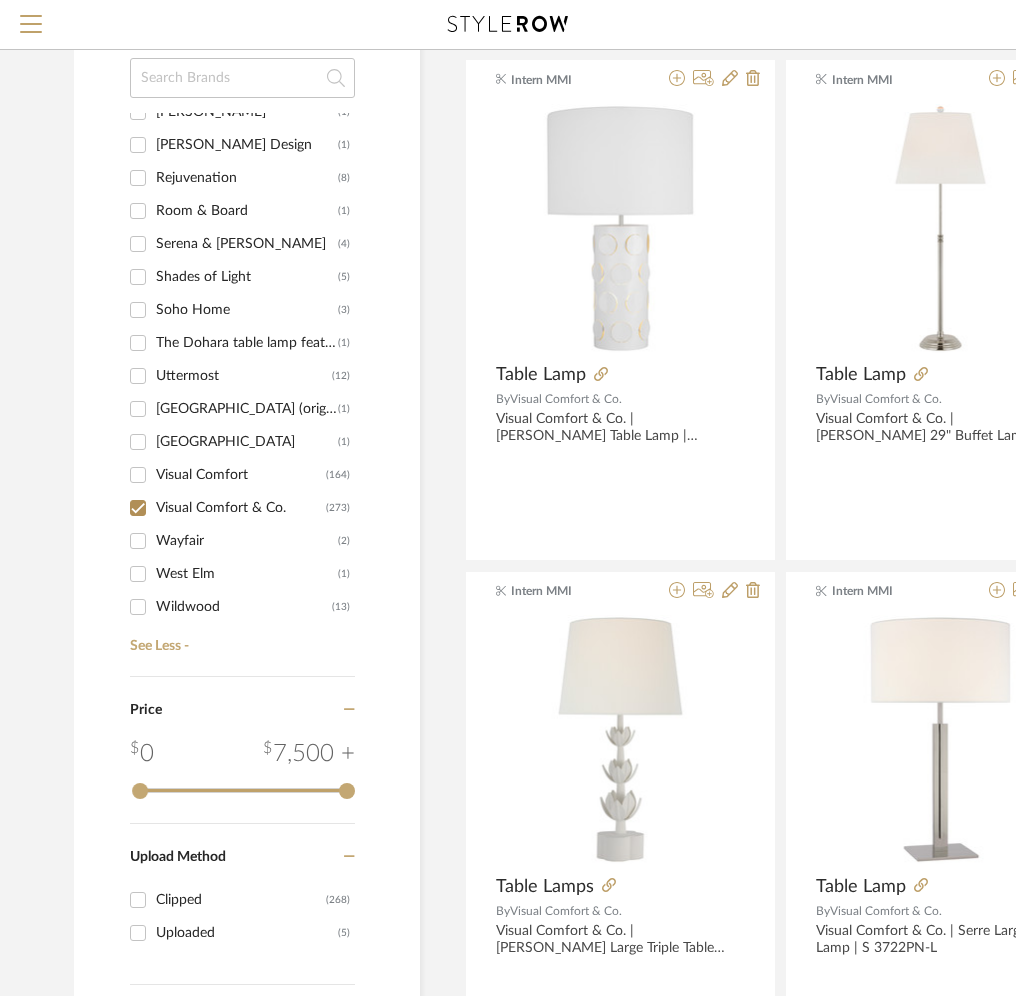 click on "Visual Comfort" at bounding box center [241, 475] 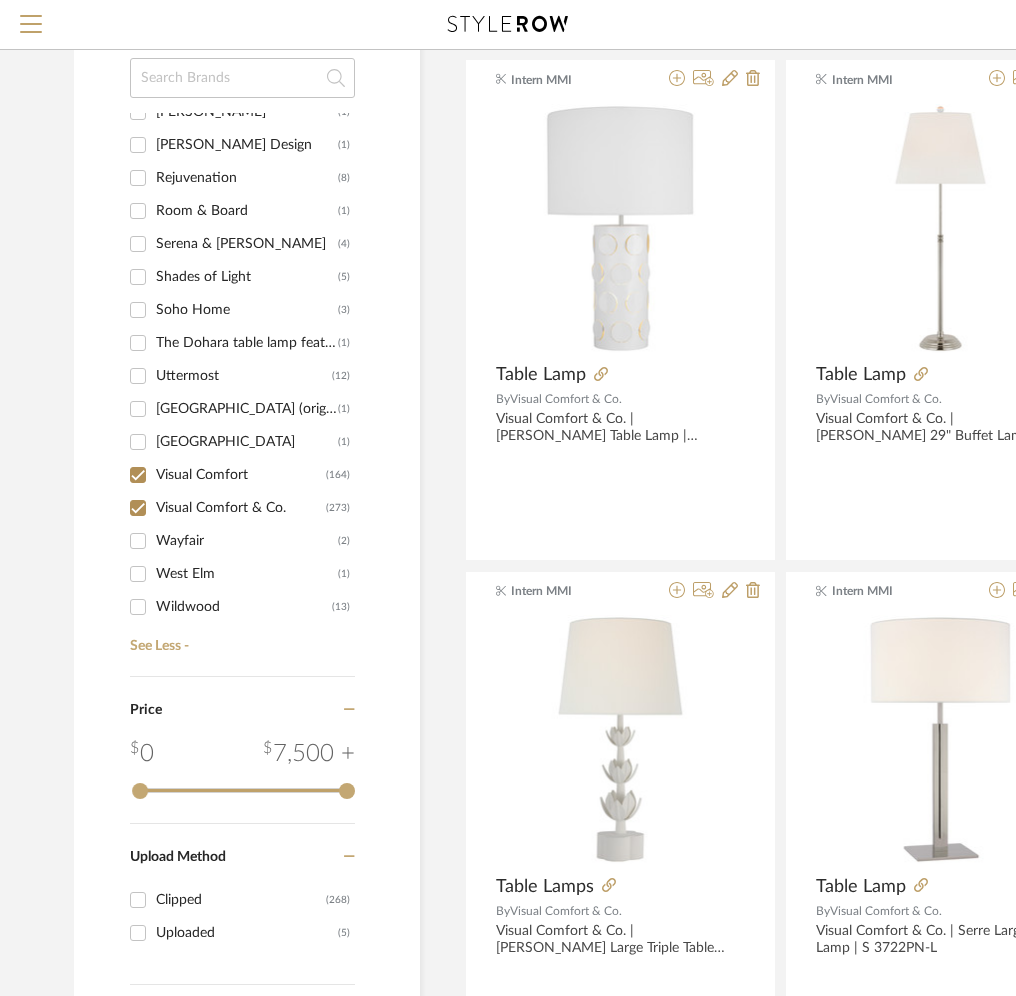 checkbox on "true" 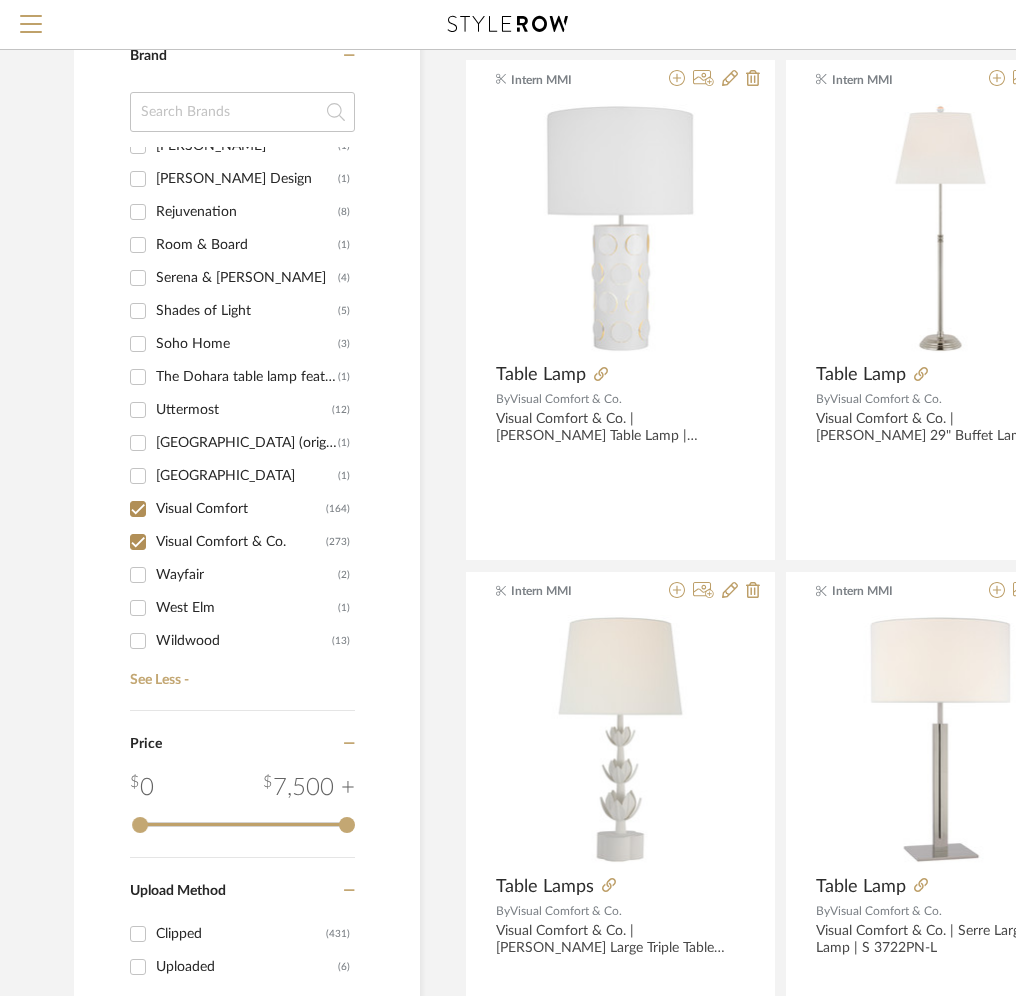 scroll, scrollTop: 1404, scrollLeft: 0, axis: vertical 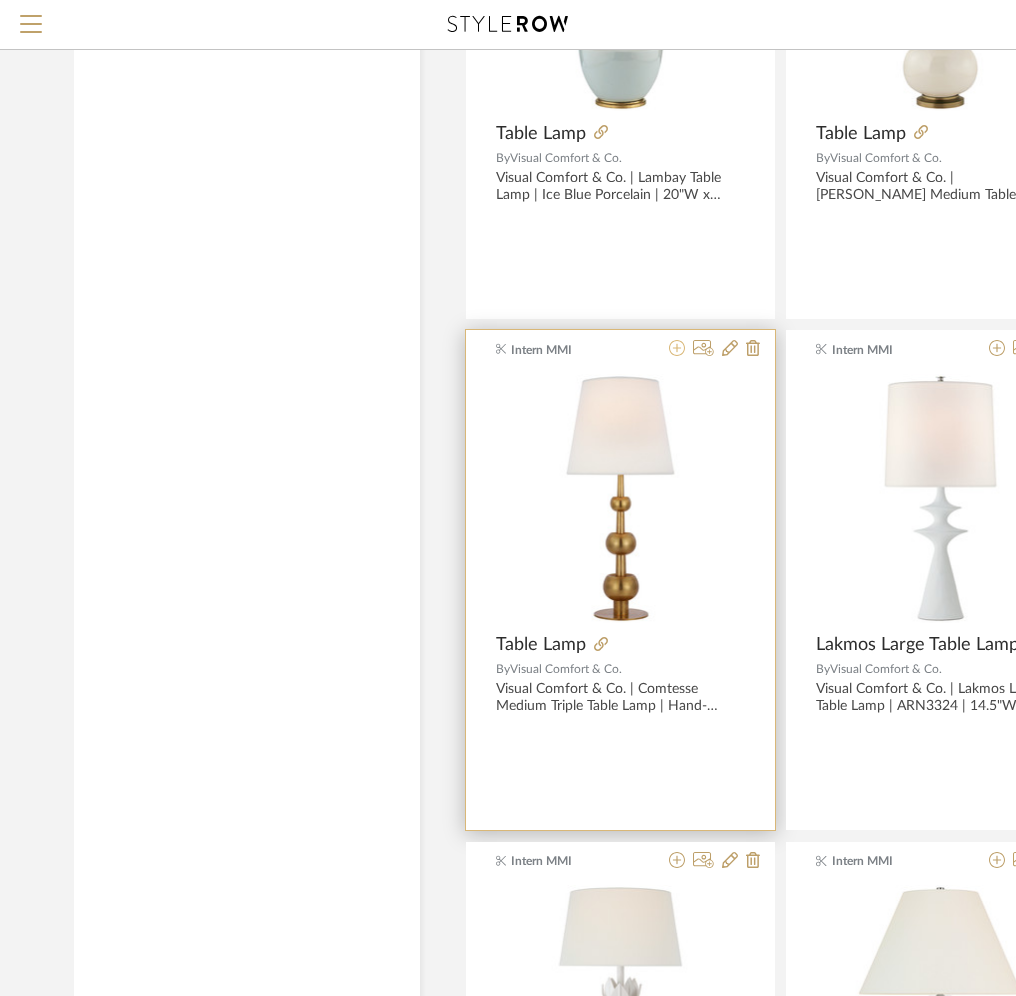 click 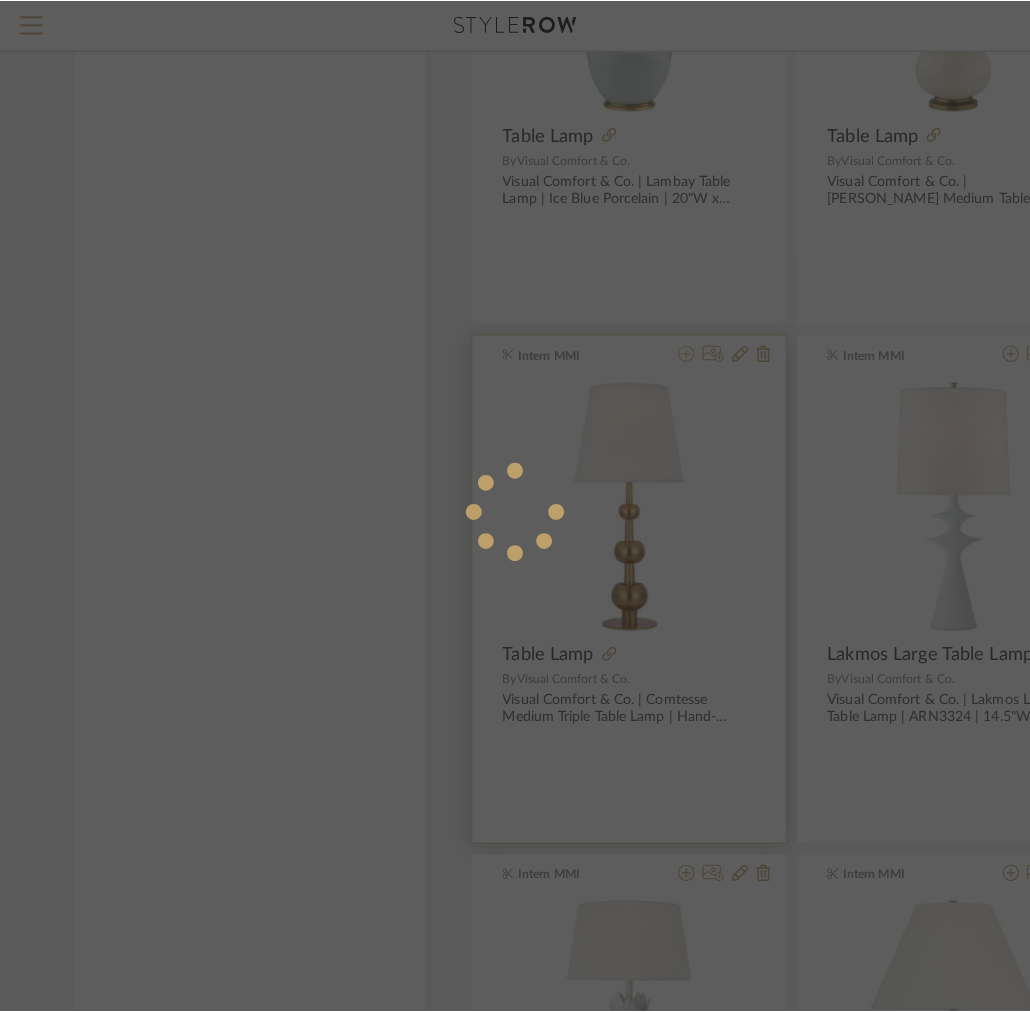 scroll, scrollTop: 0, scrollLeft: 0, axis: both 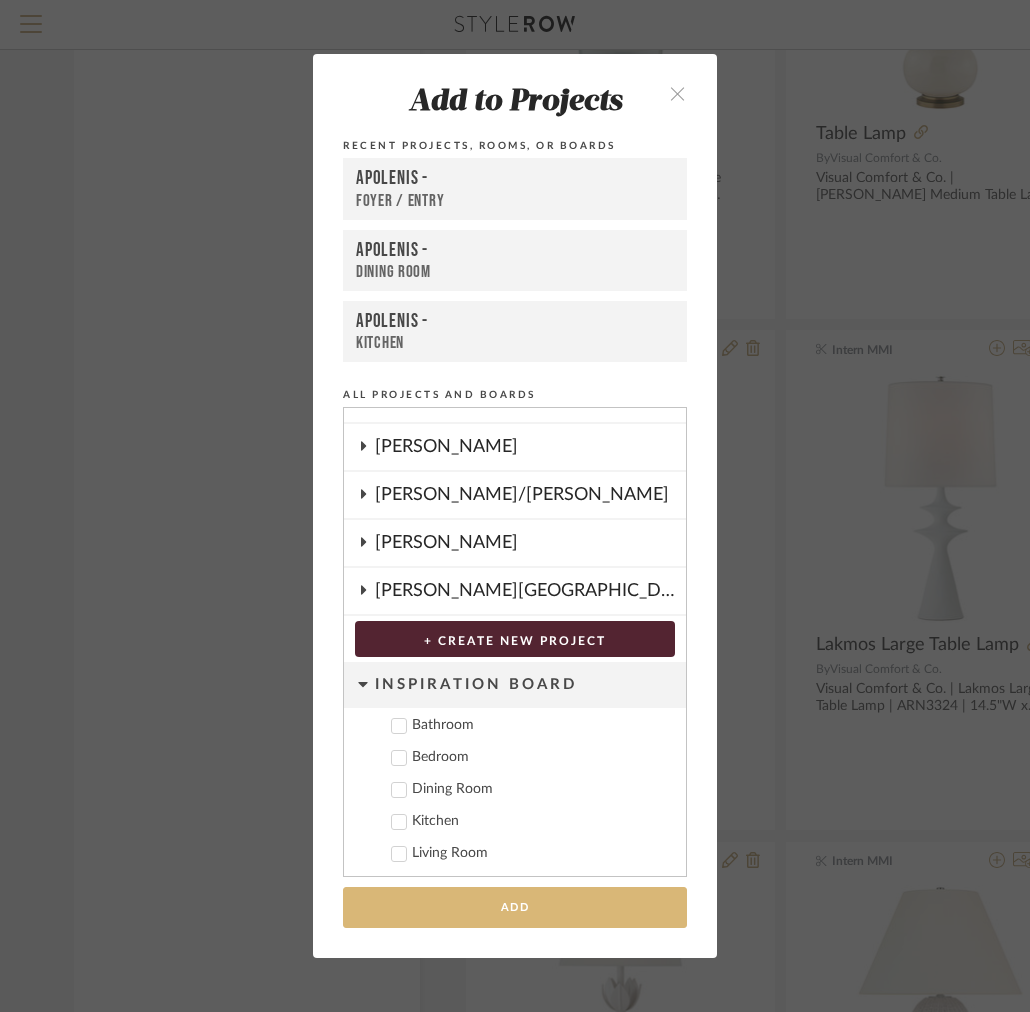 click on "Add" at bounding box center (515, 907) 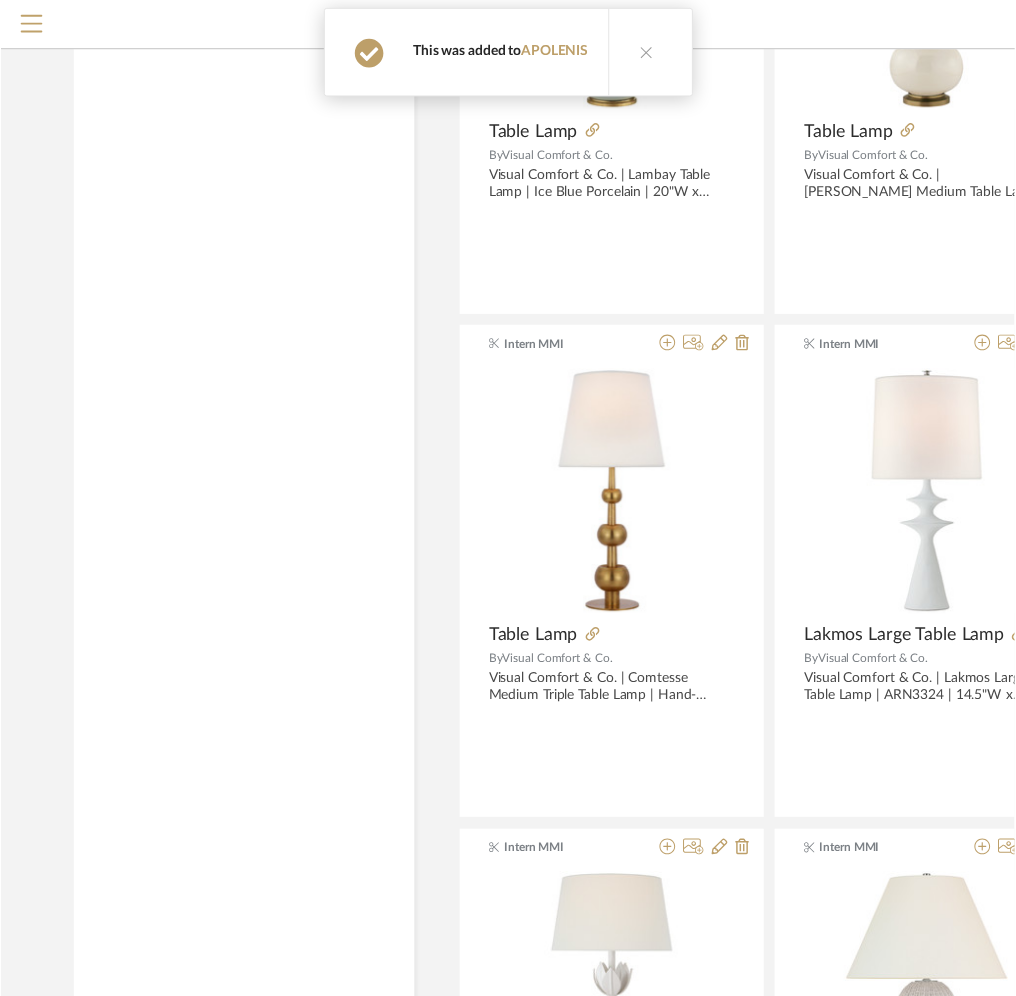 scroll, scrollTop: 8261, scrollLeft: 0, axis: vertical 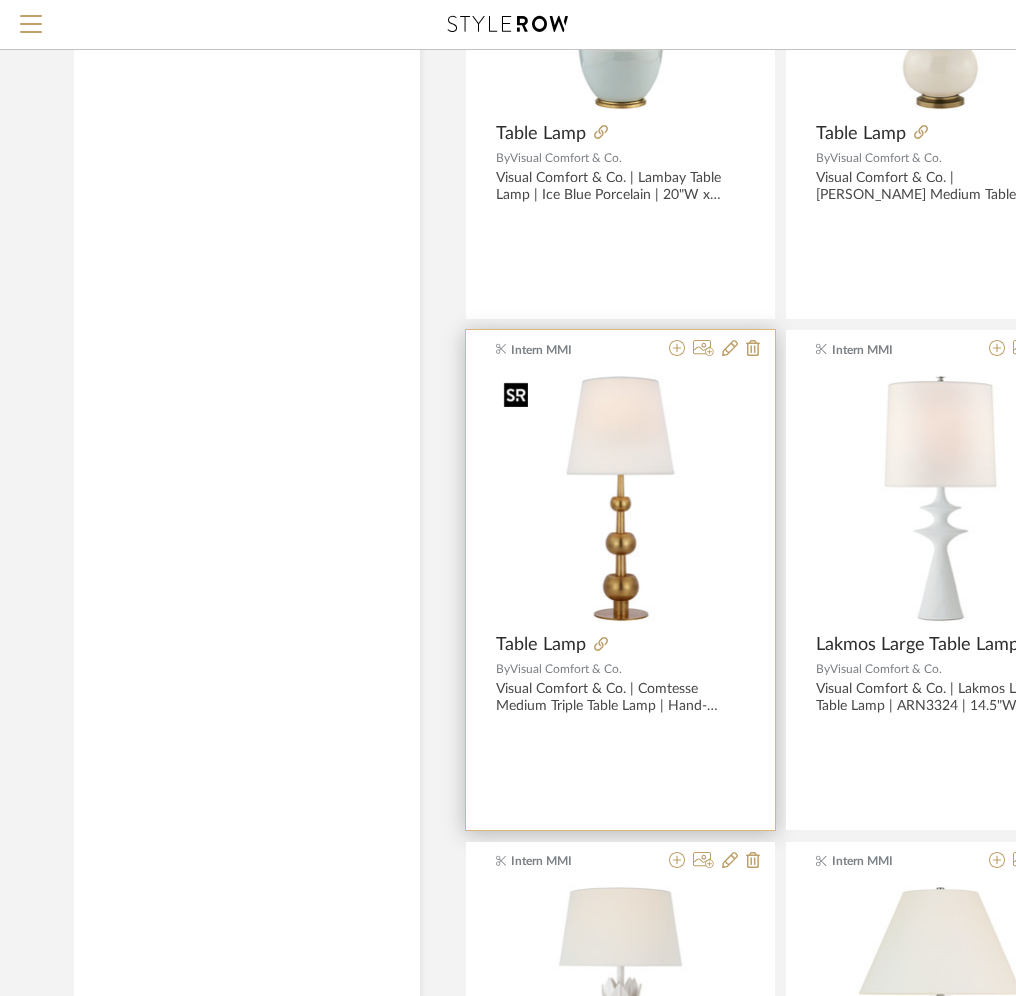click at bounding box center [620, 498] 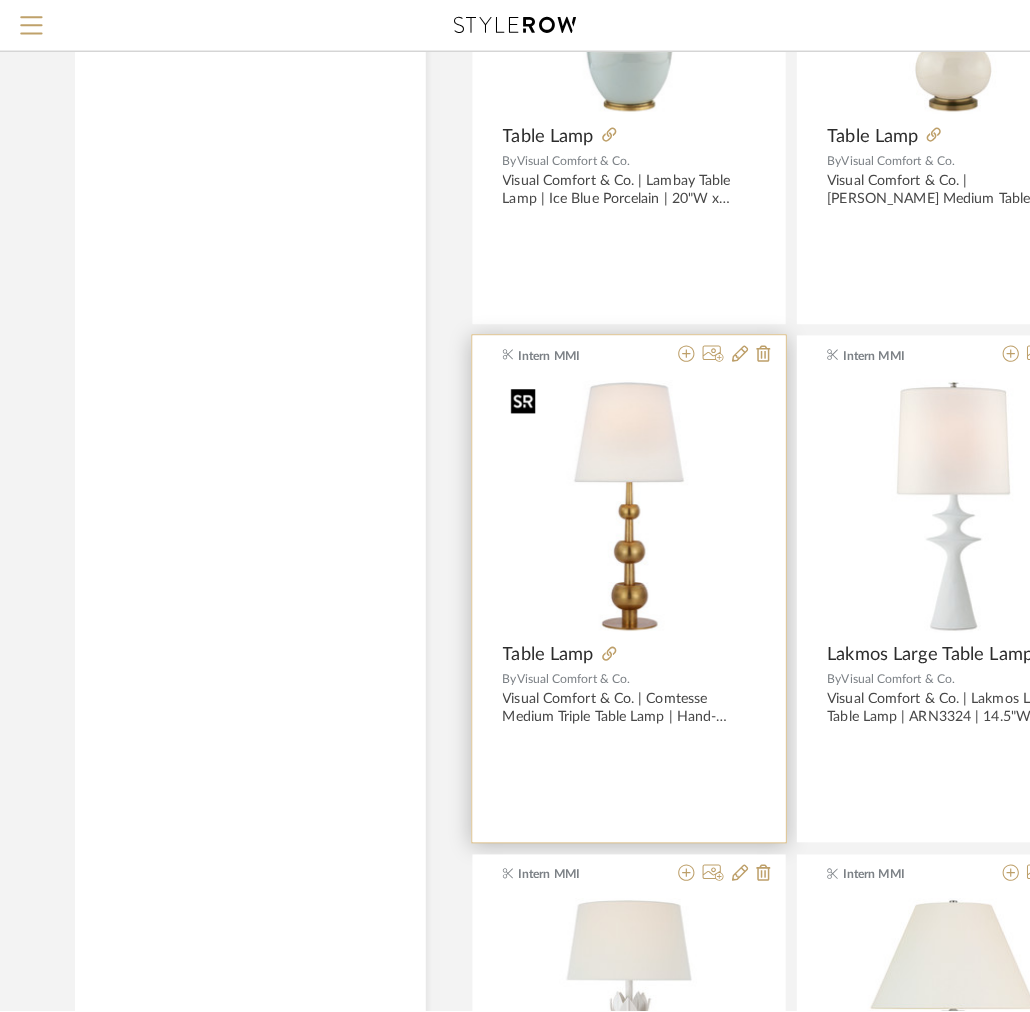scroll, scrollTop: 0, scrollLeft: 0, axis: both 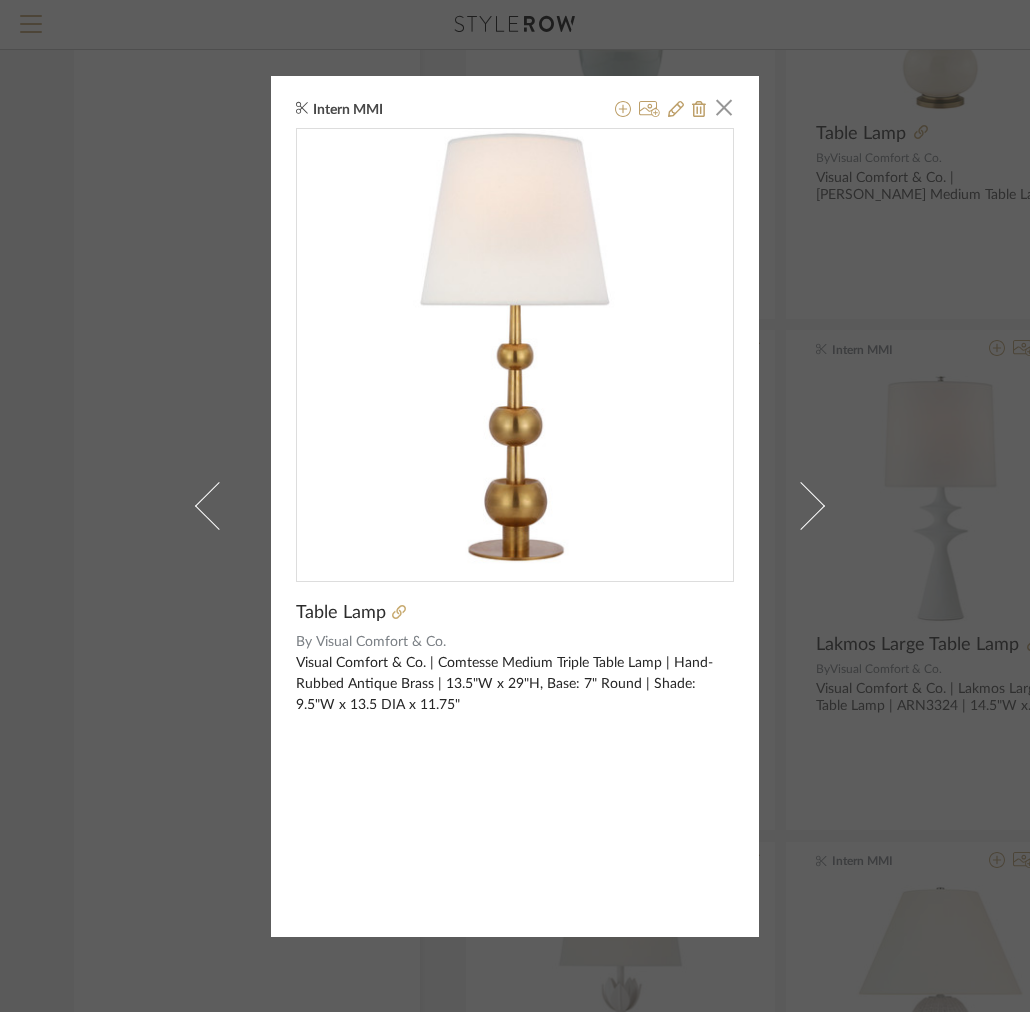 click on "Intern MMI × Table Lamp By Visual Comfort & Co. Visual Comfort & Co. | Comtesse Medium Triple Table Lamp | Hand-Rubbed Antique Brass | 13.5"W x 29"H, Base: 7" Round | Shade: 9.5"W x 13.5 DIA x 11.75"" at bounding box center [515, 506] 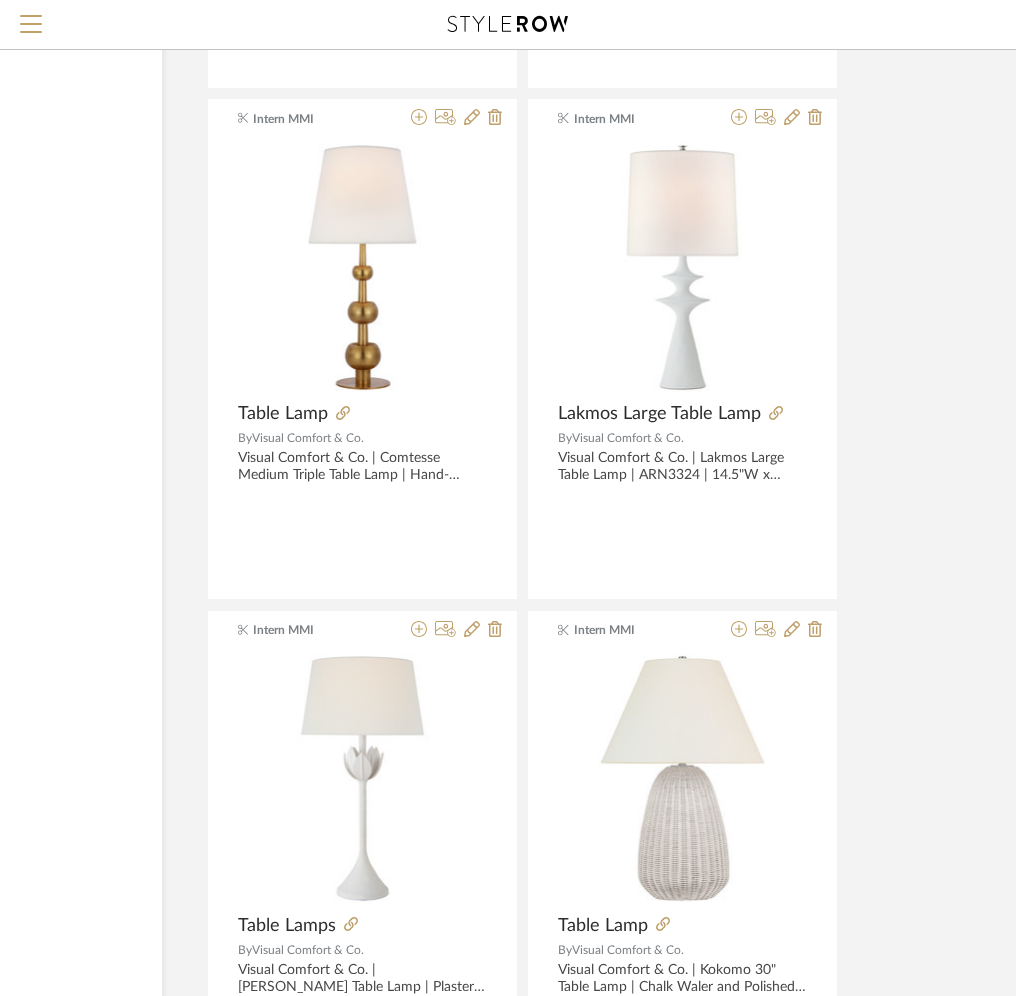 scroll, scrollTop: 8819, scrollLeft: 258, axis: both 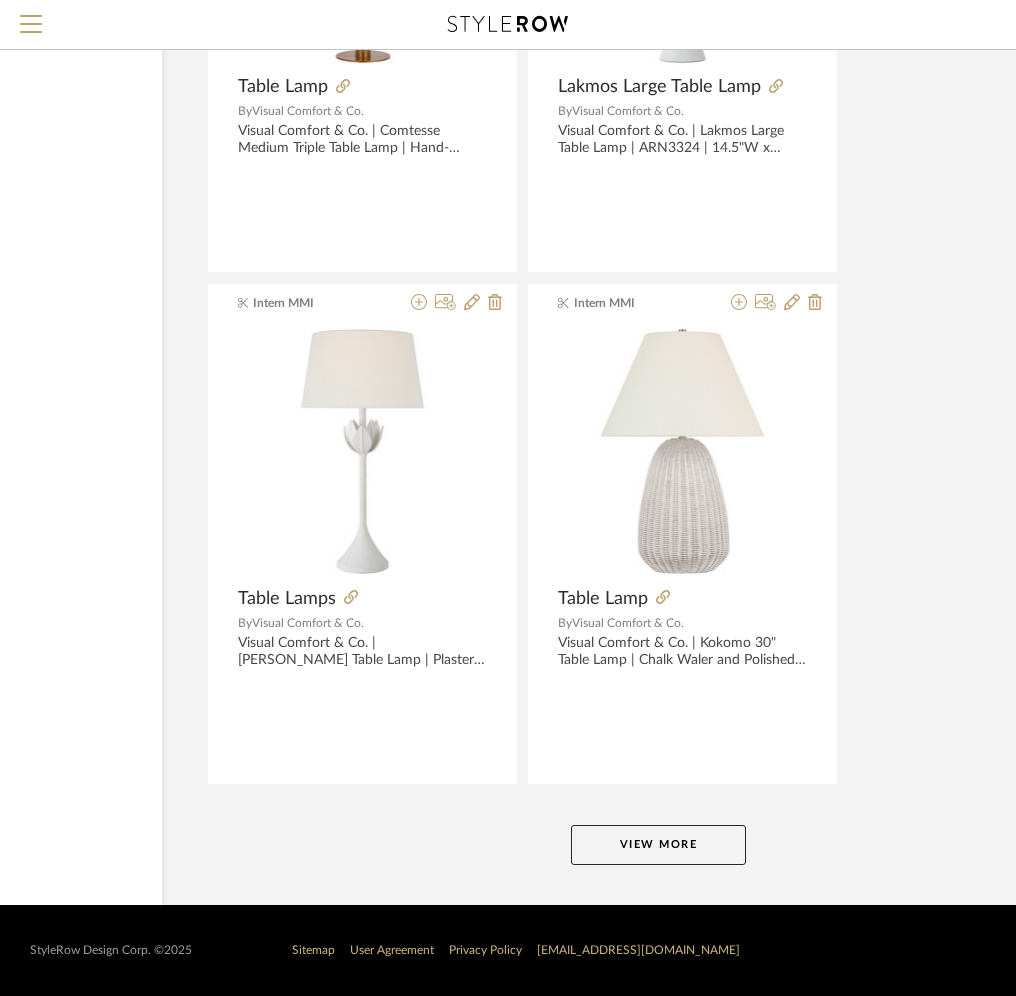 click on "View More" 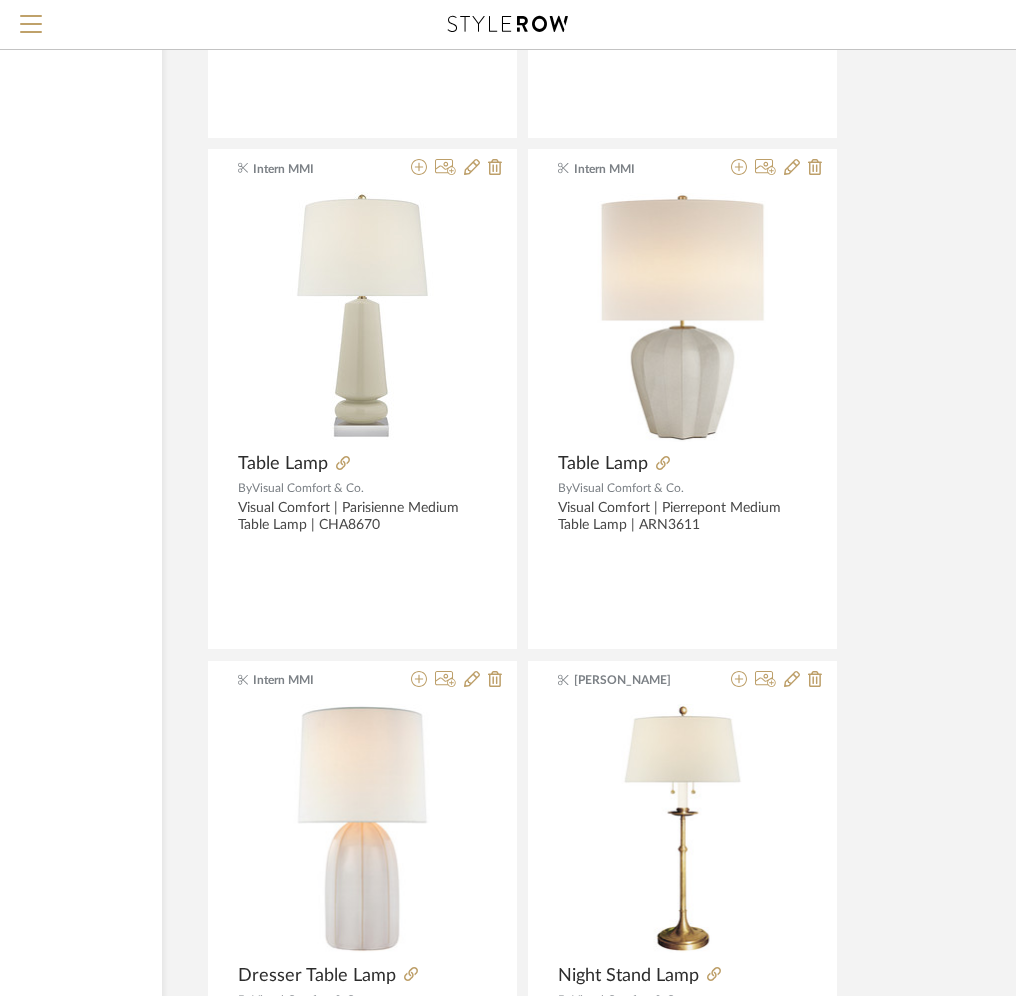 scroll, scrollTop: 18026, scrollLeft: 258, axis: both 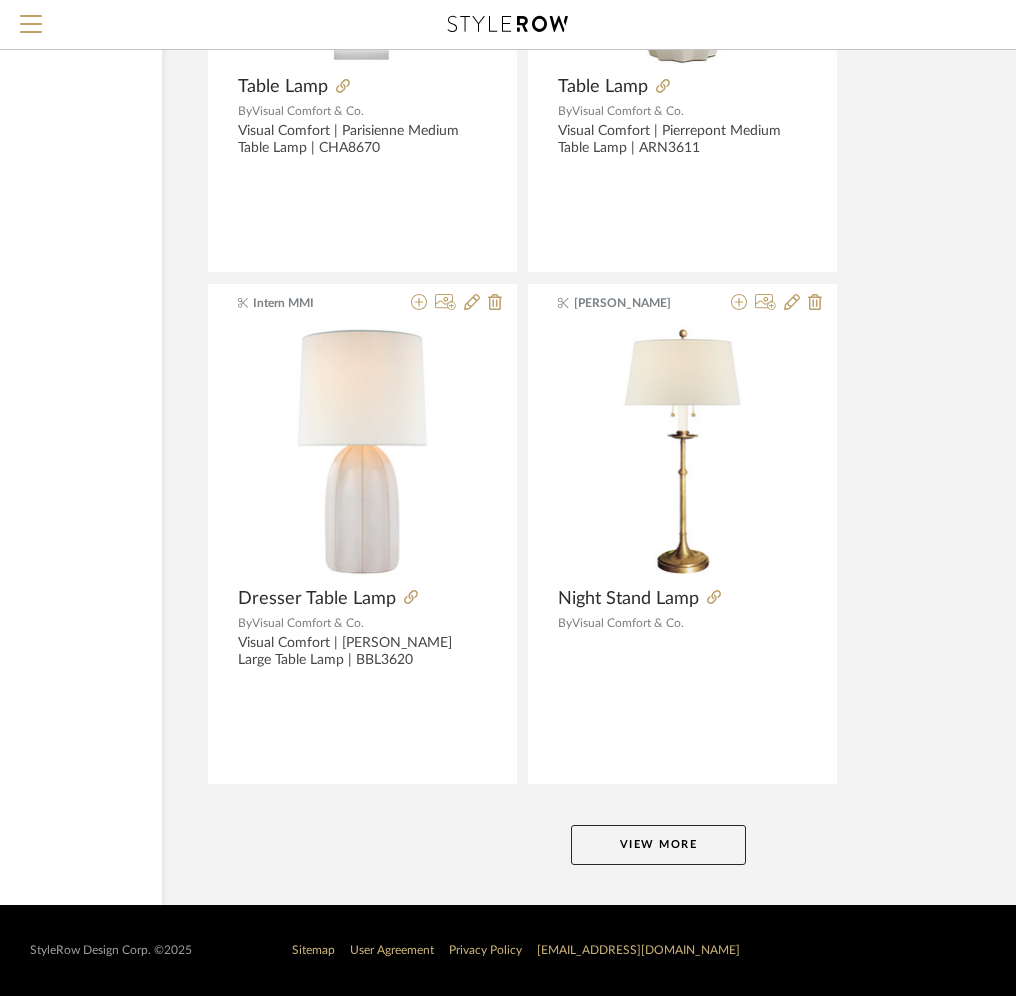 click on "View More" 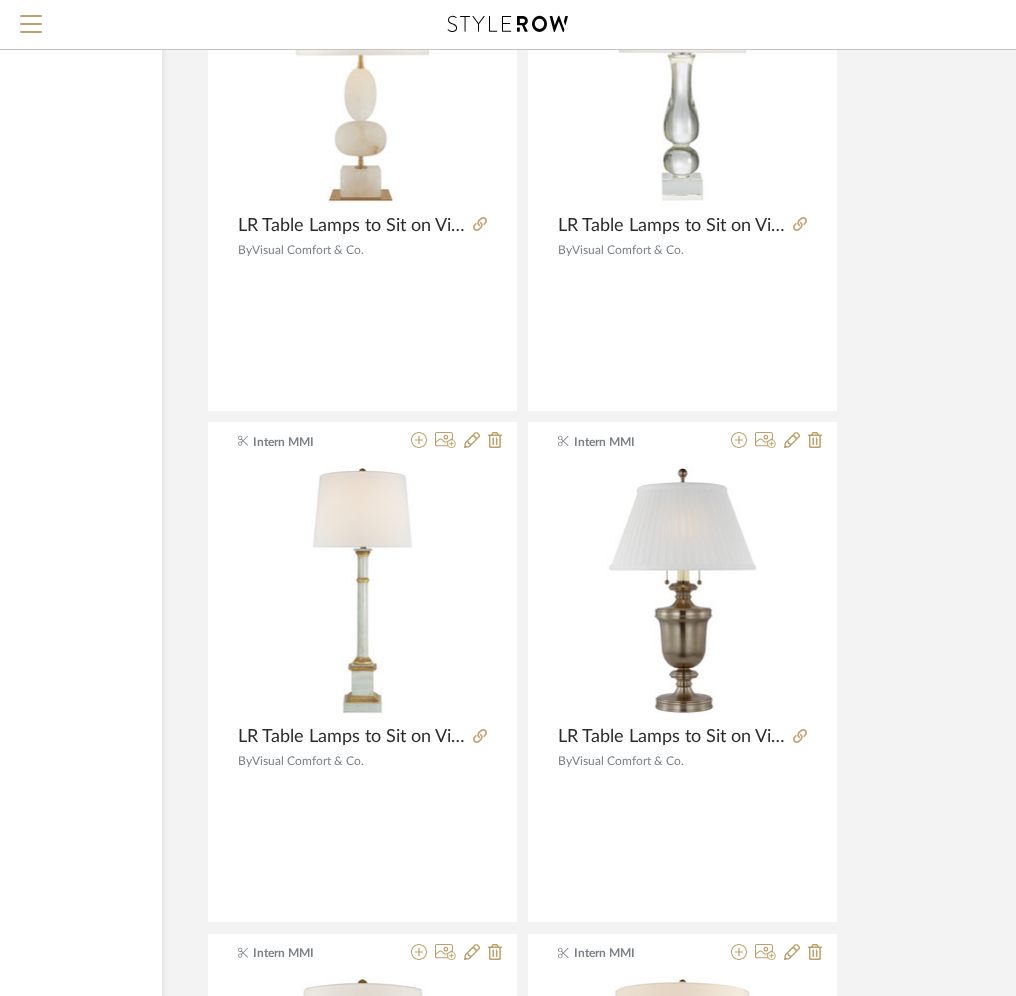 scroll, scrollTop: 22494, scrollLeft: 258, axis: both 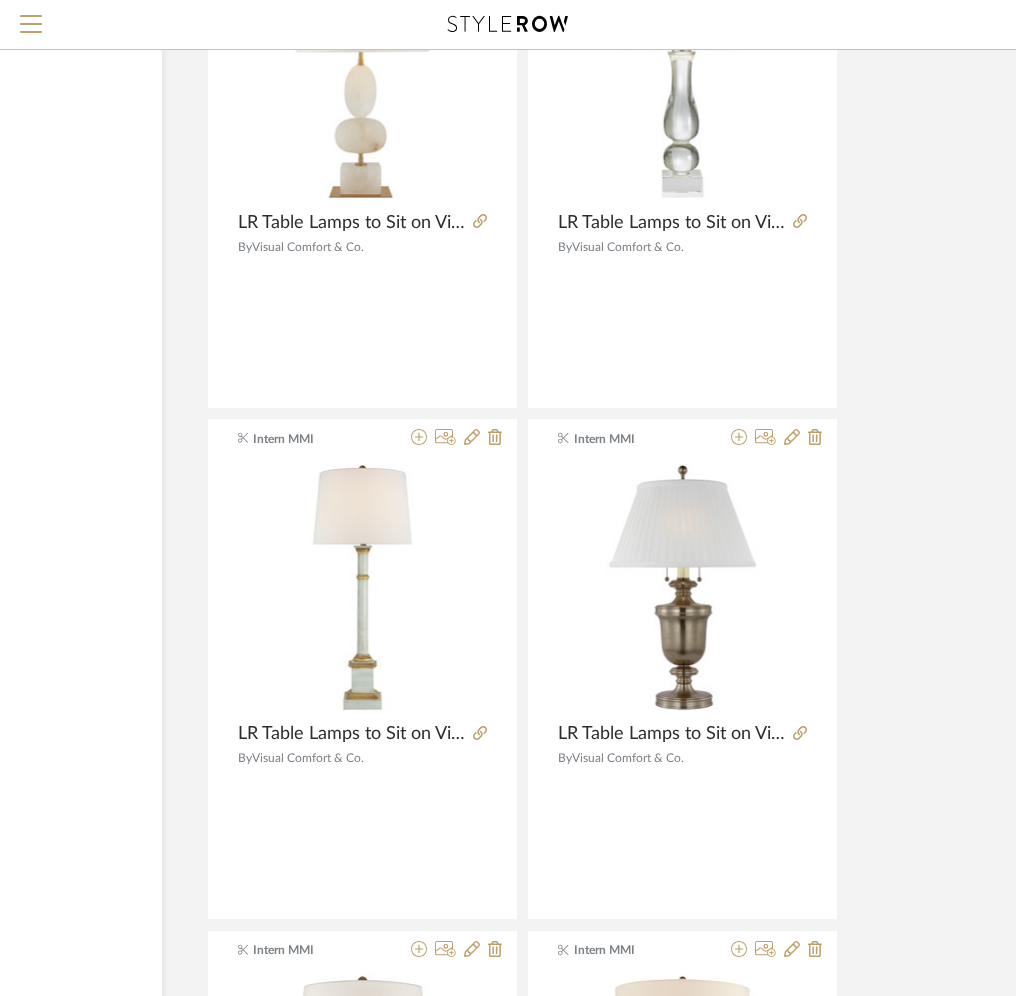 click on "Item Type Product  (437)  Added By Intern MMI  (140)  Janie Macklin  (87)  Maddie Warlick  (46)  Heidi Williams-Deise  (38)  Chesney Lynch  (30)  See More + Category  Tables   (11)   Lighting   (1913)   Wall Lights   (503)   Table Lamp   (440)   Table Lamps   (437)   Task Lamps   (3)   Pendants & Chandeliers   (424)   Ceiling Fixtures   (347)   Floor Lamps   (145)   Fans   (34)   Outdoor Lighting   (14)   Light Bulbs   (3)   Lighting Hardware   (2)   Architectural   (1)   Mirrors   (5)  Brand 1st DIBS  (2)  30”  (1)  All Modern  (1)  Anthropolgie  (3)  Arteriors  (34)  Arteriors Home  (5)  Ballard Designs  (14)  CB2  (5)  Charlie West  (4)  CHARLIE WEST LAMPS  (4)  Chelsea House  (1)  Currey & Company  (26)  Etsy  (2)  Four Hands  (1)  Ghidini 1961  (1)  Global Views  (2)  Hudson Valley  (1)  Hudson Valley Lighting  (24)  Hwang Bishop  (22)  John-Richard  (1)  Lakeside Collection  (1)  Lamps Plus  (3)  Lighting New York  (2)  Lightology  (5)  LP / MMI Inventory  (1)  Lulu and Georgia  (1)  Lumens  (3)  0" 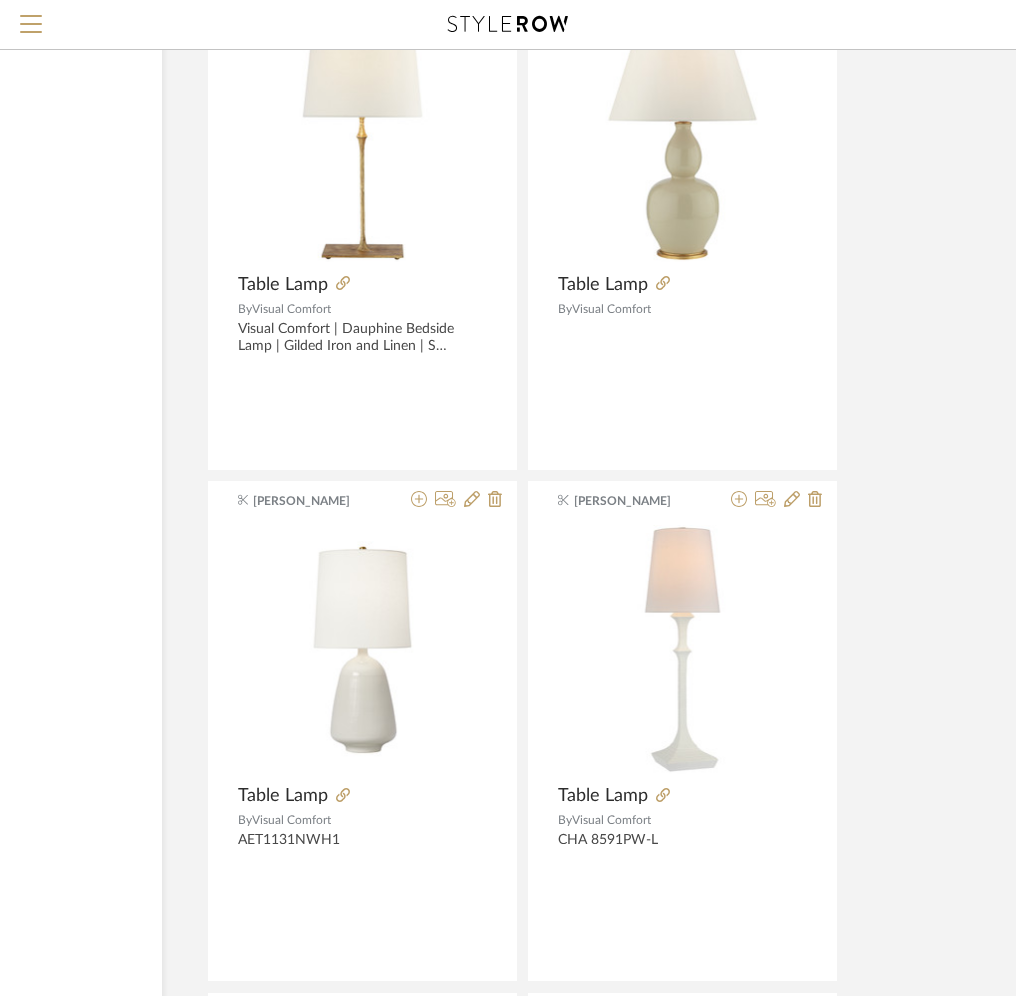 scroll, scrollTop: 27225, scrollLeft: 258, axis: both 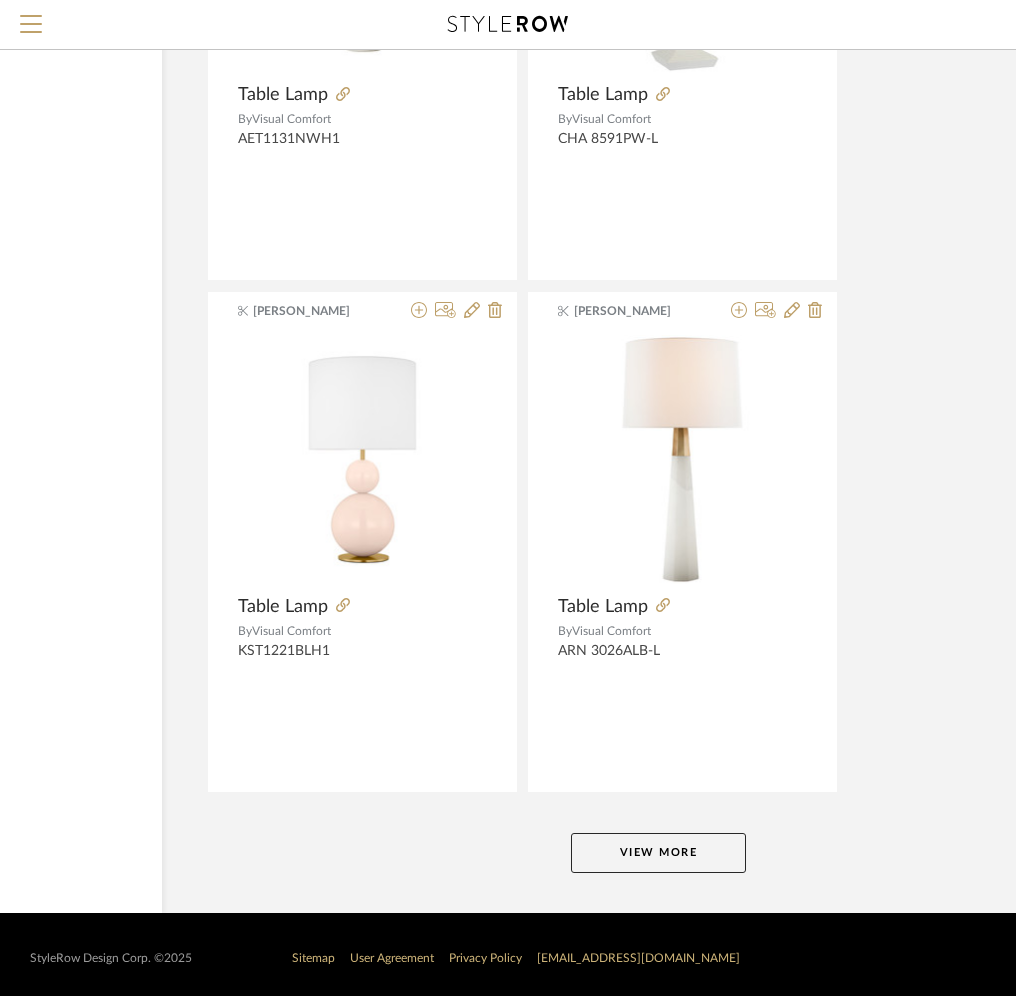 click on "View More" 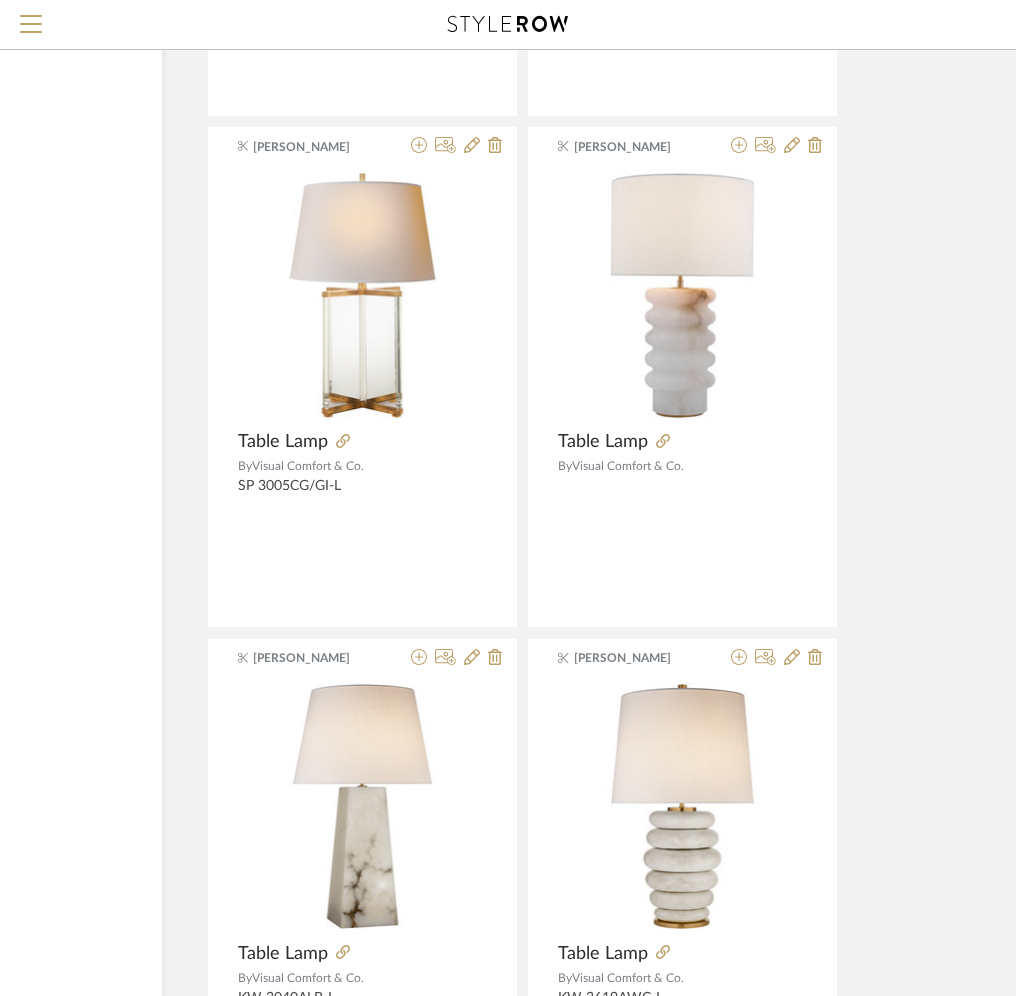 scroll, scrollTop: 36440, scrollLeft: 258, axis: both 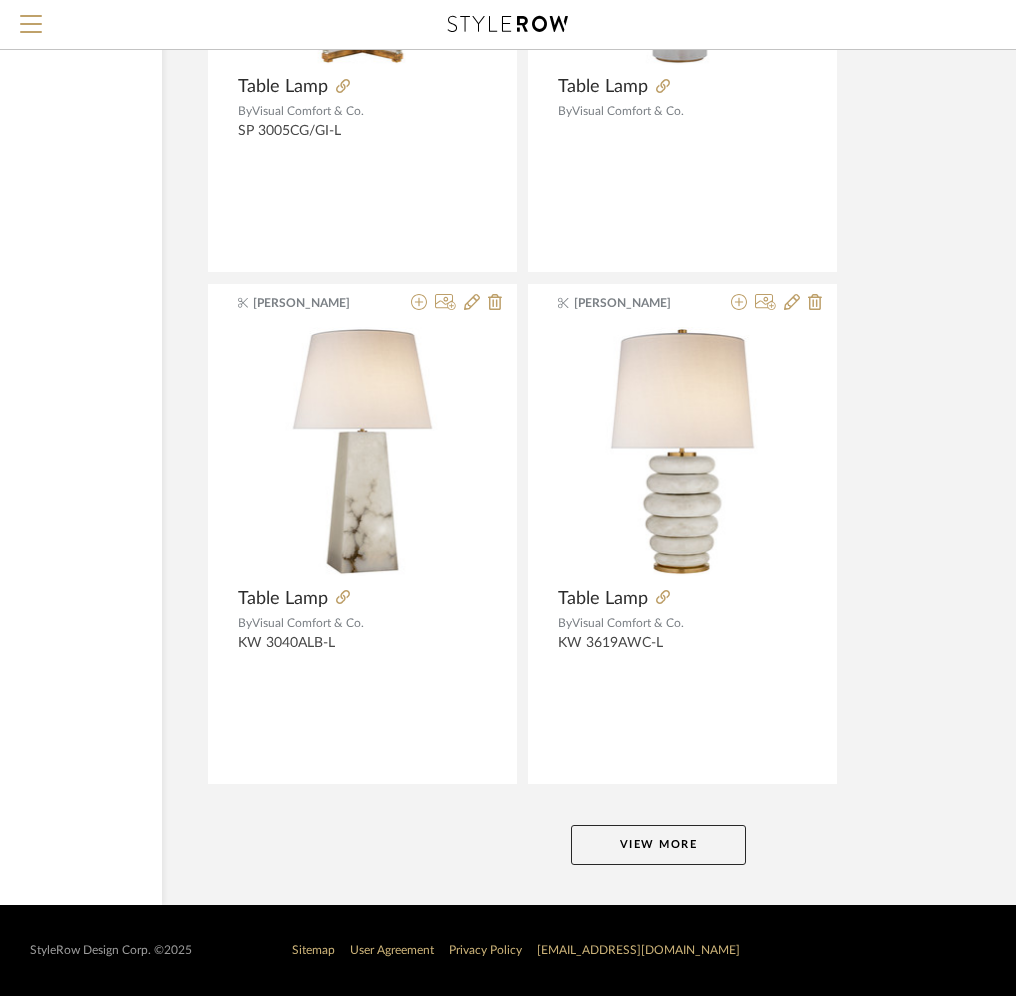 click on "View More" 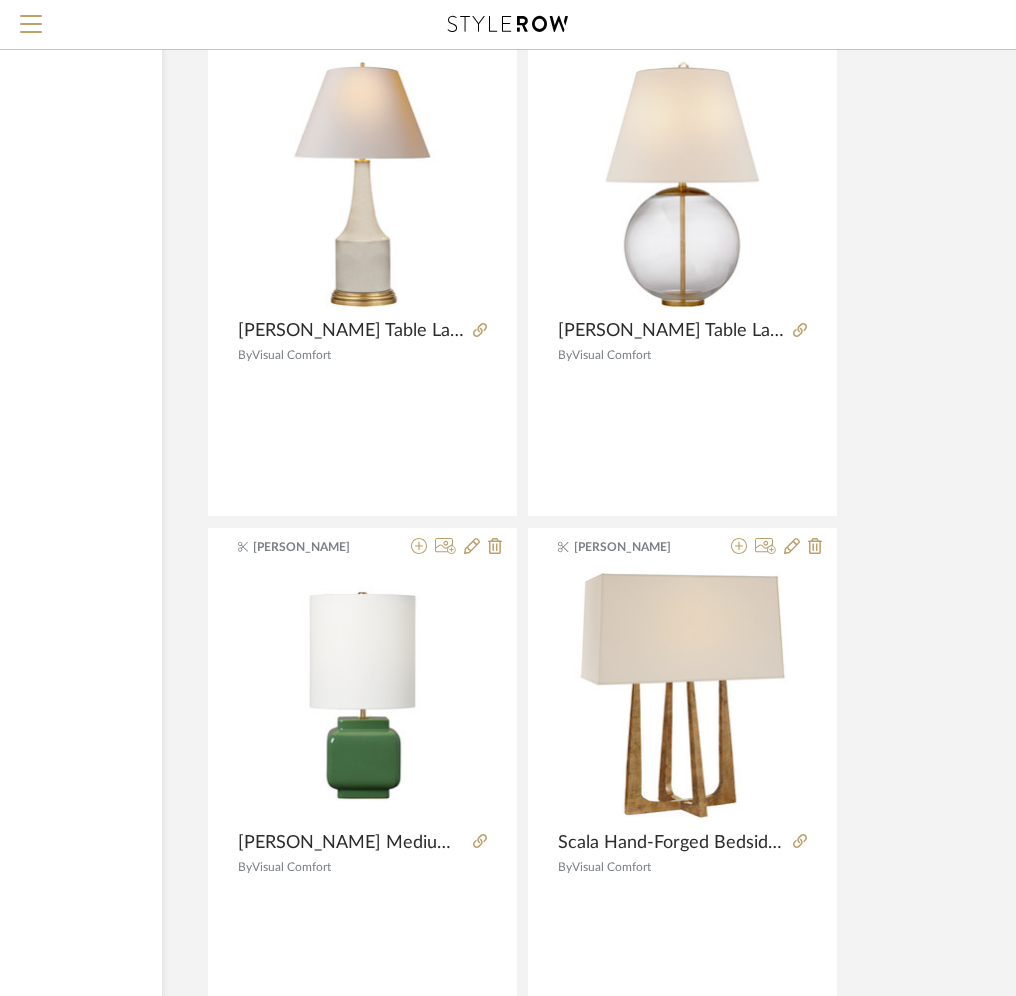 scroll, scrollTop: 45647, scrollLeft: 258, axis: both 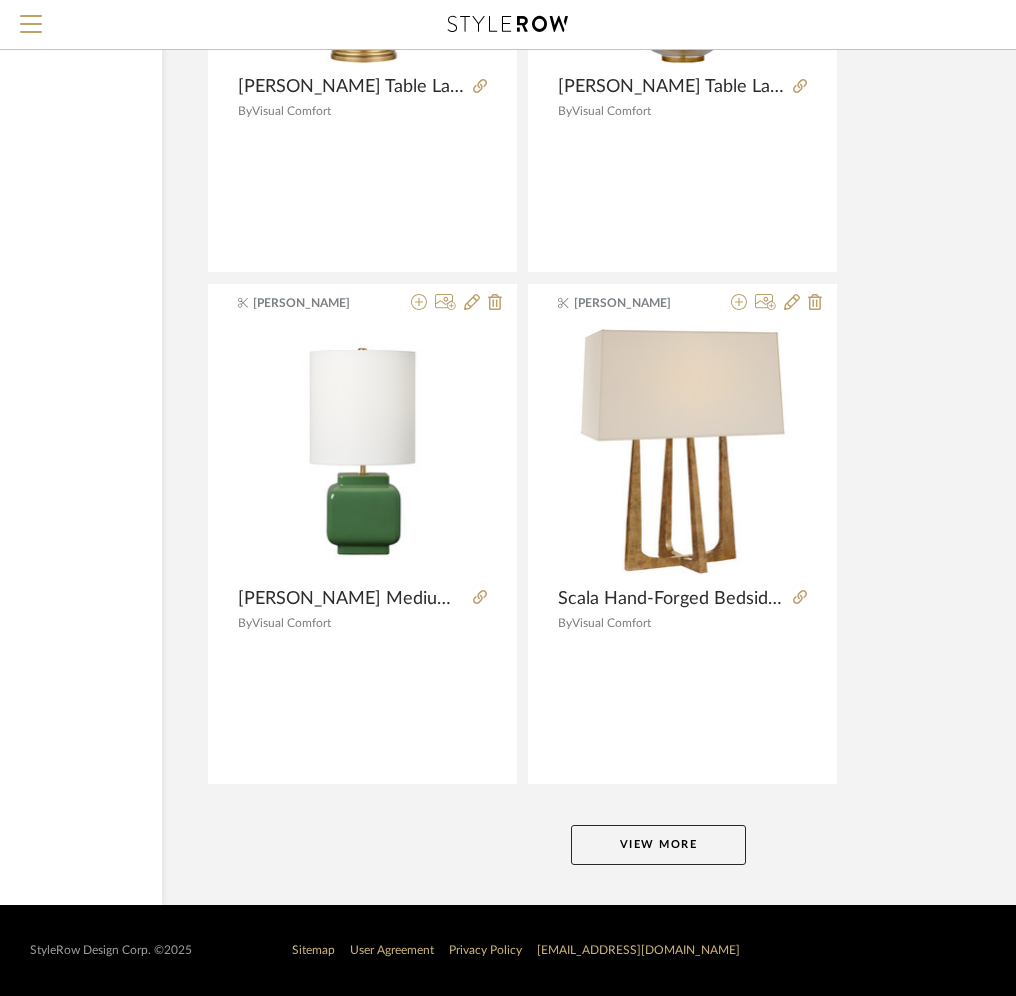 click on "View More" 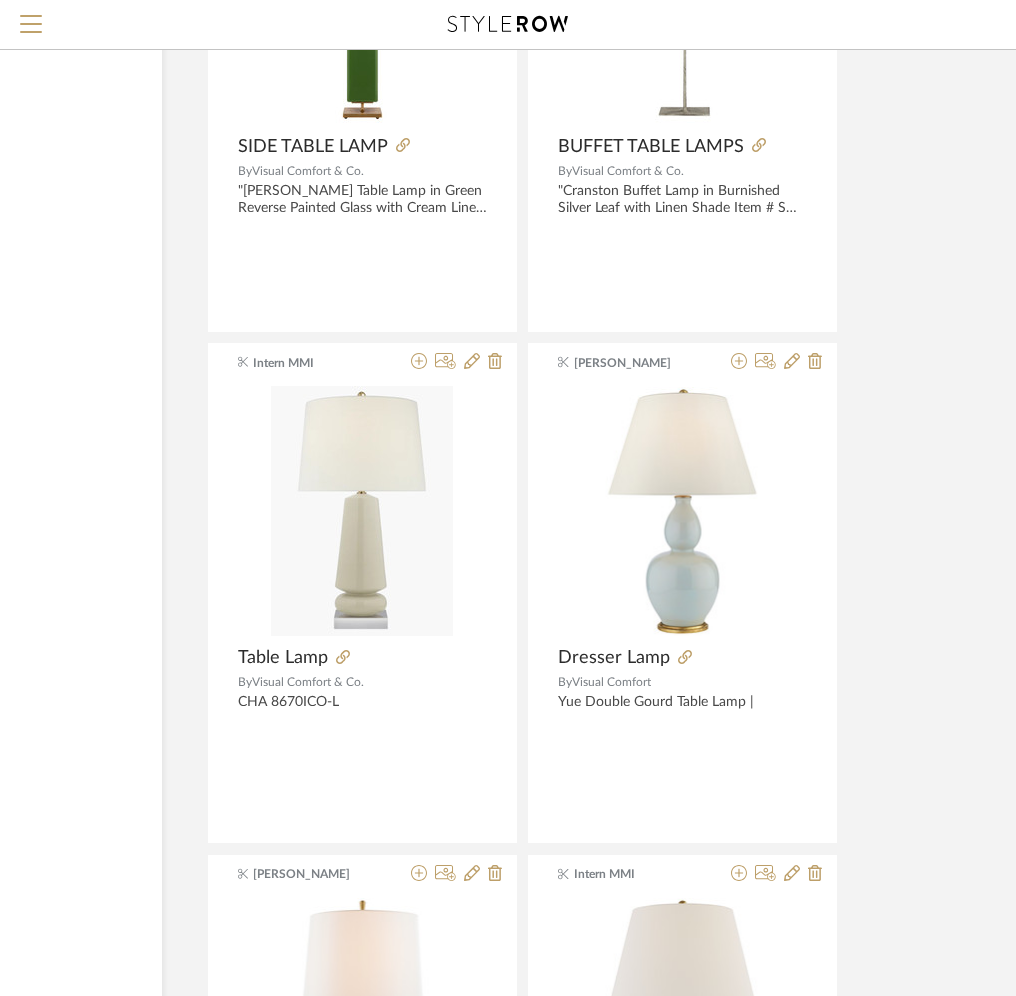 scroll, scrollTop: 50222, scrollLeft: 258, axis: both 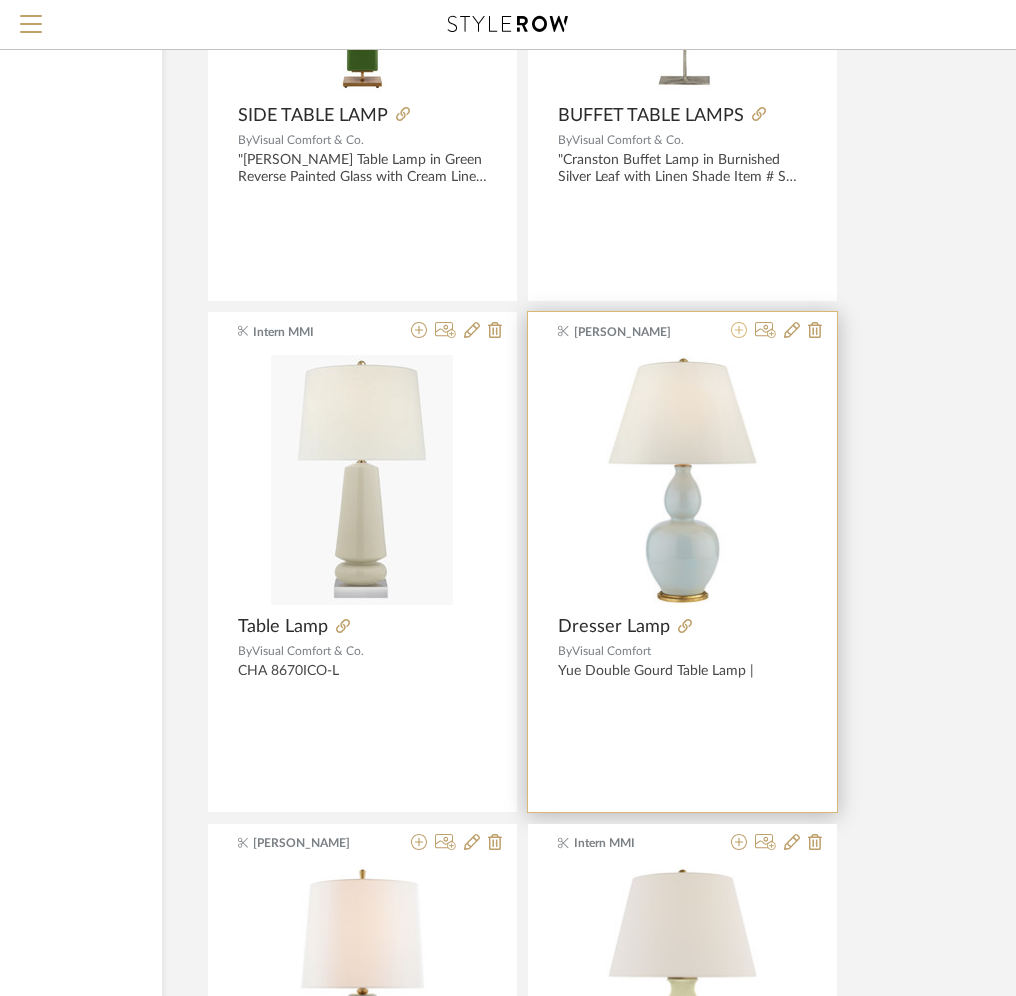 click 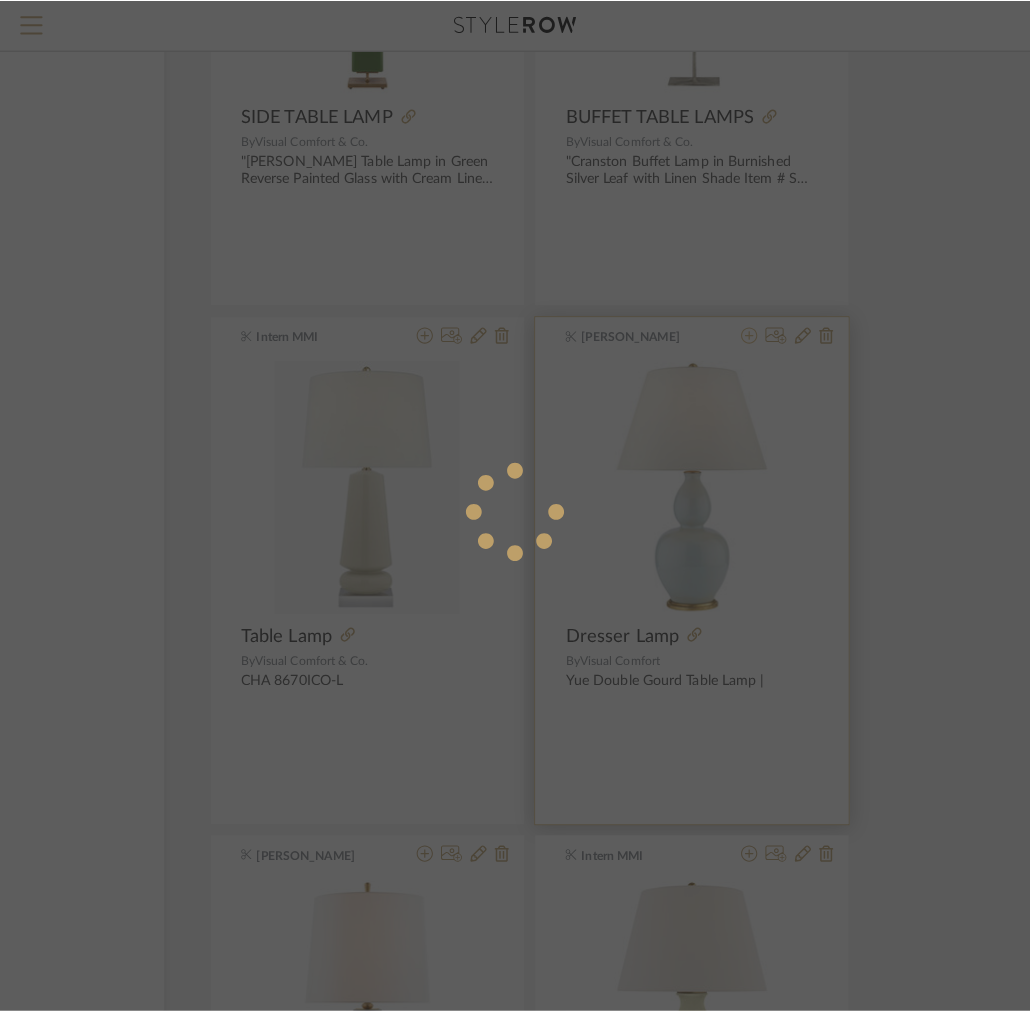 scroll, scrollTop: 0, scrollLeft: 0, axis: both 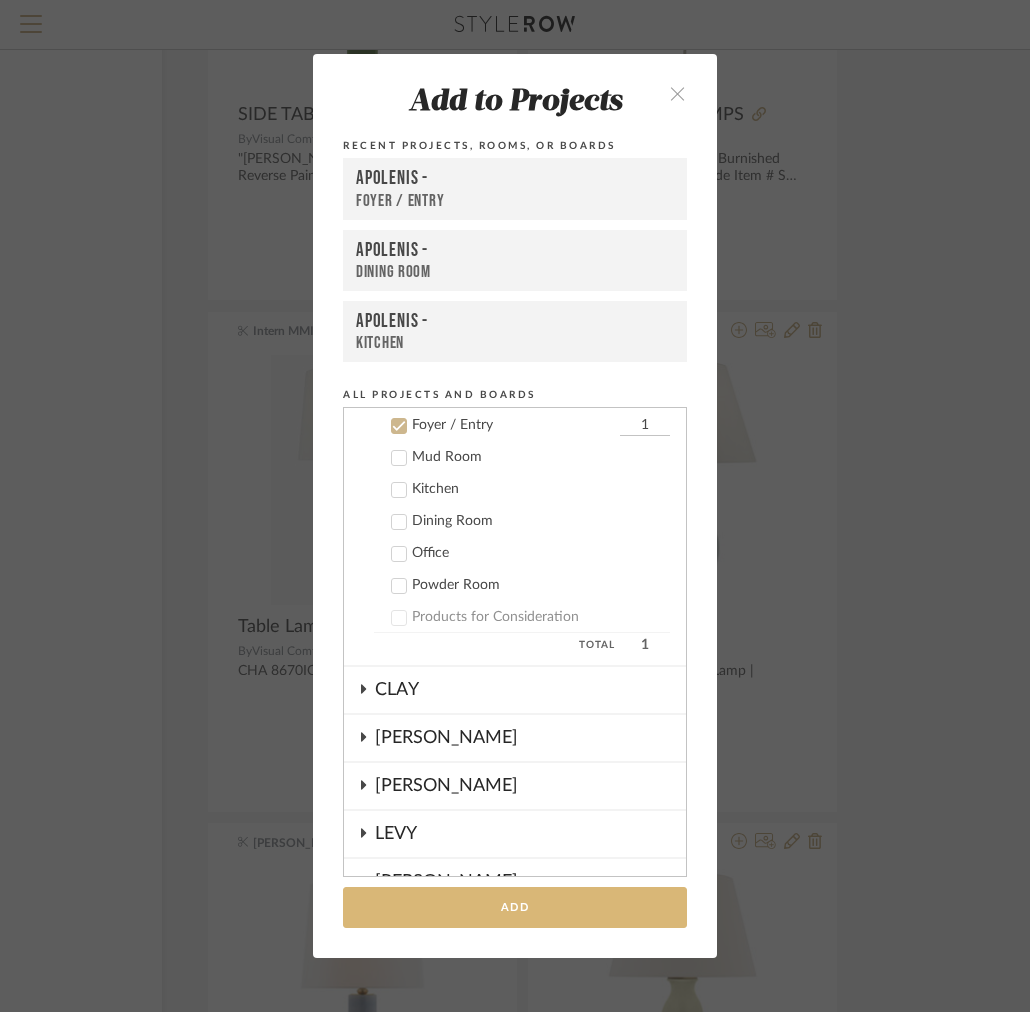 click on "Add" at bounding box center (515, 907) 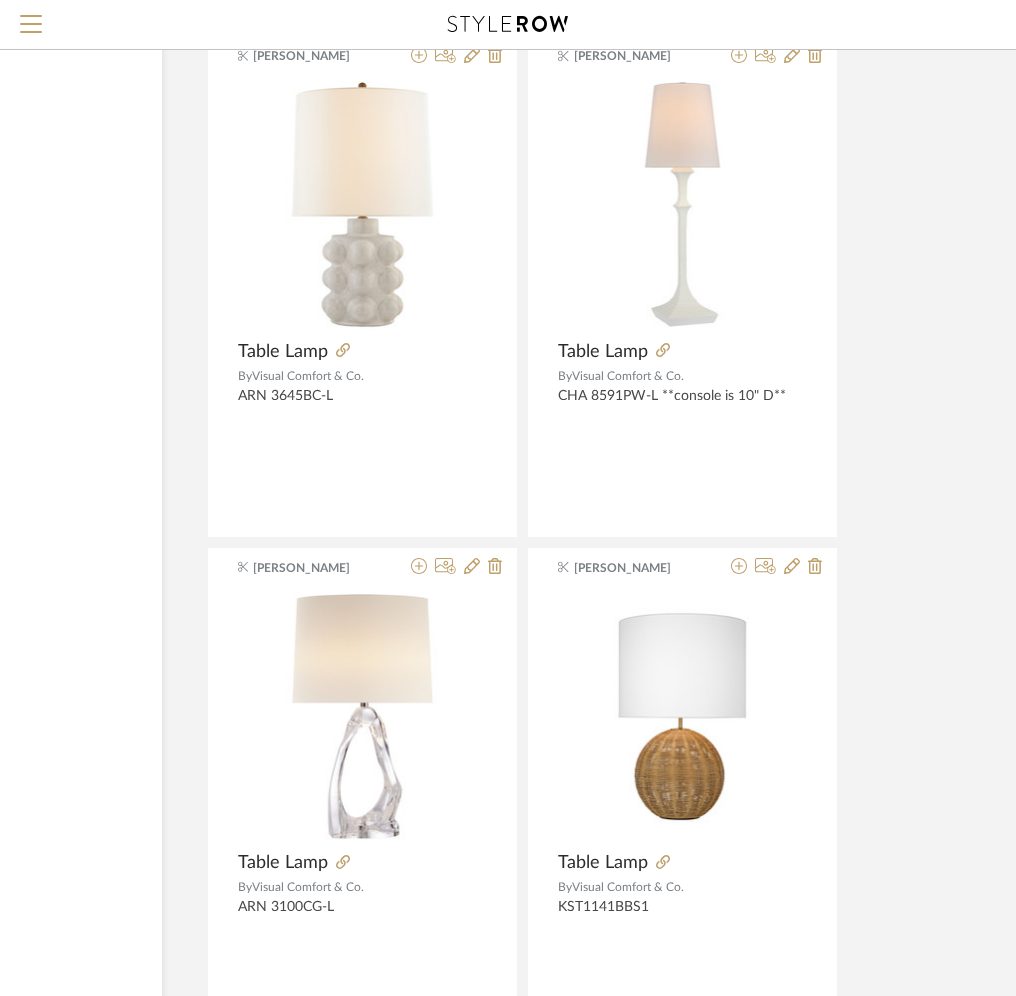 scroll, scrollTop: 33199, scrollLeft: 258, axis: both 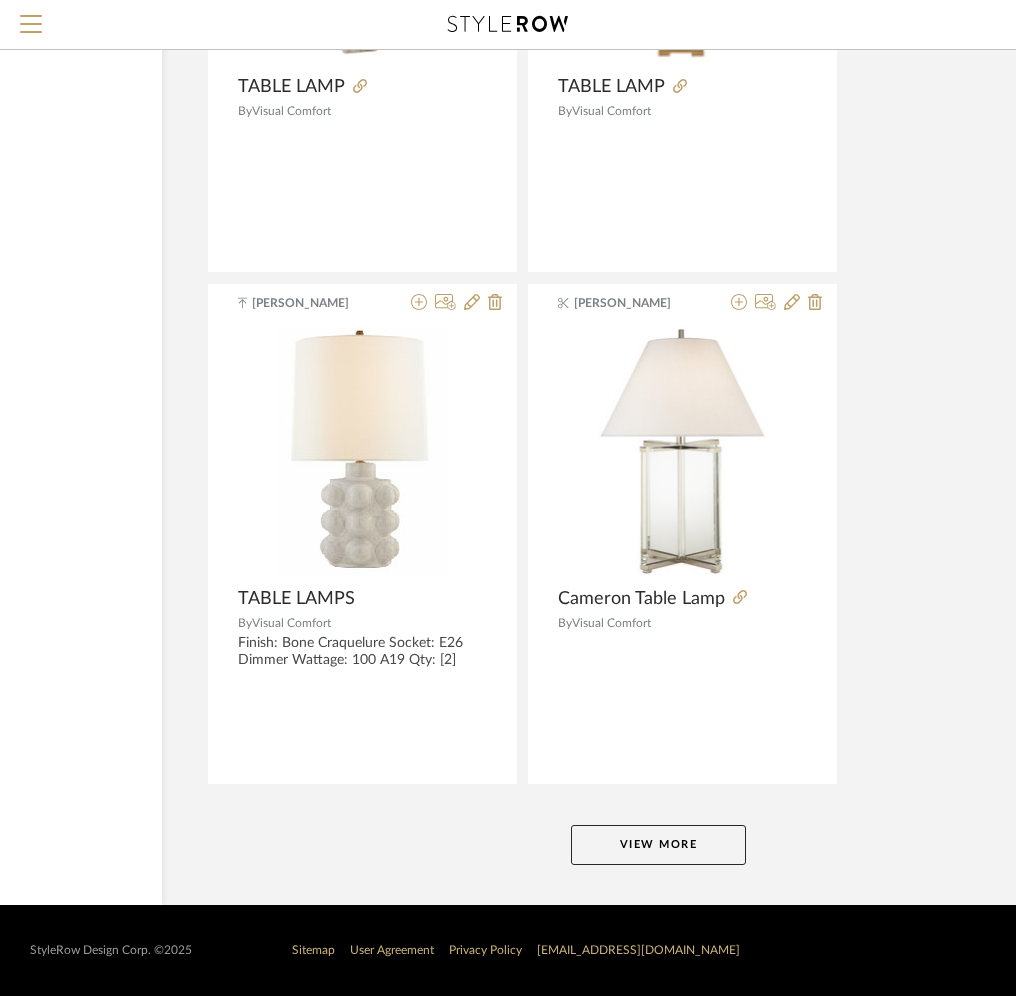 click on "View More" 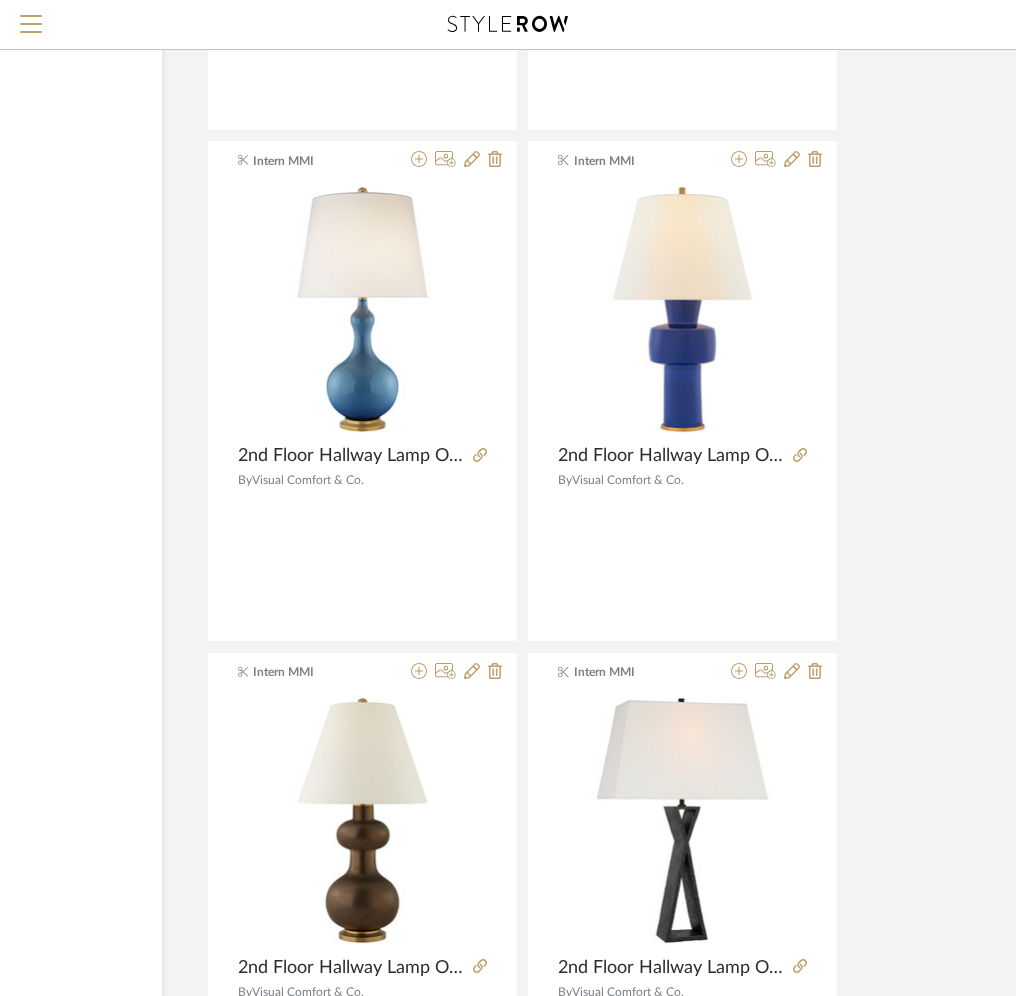 scroll, scrollTop: 64061, scrollLeft: 258, axis: both 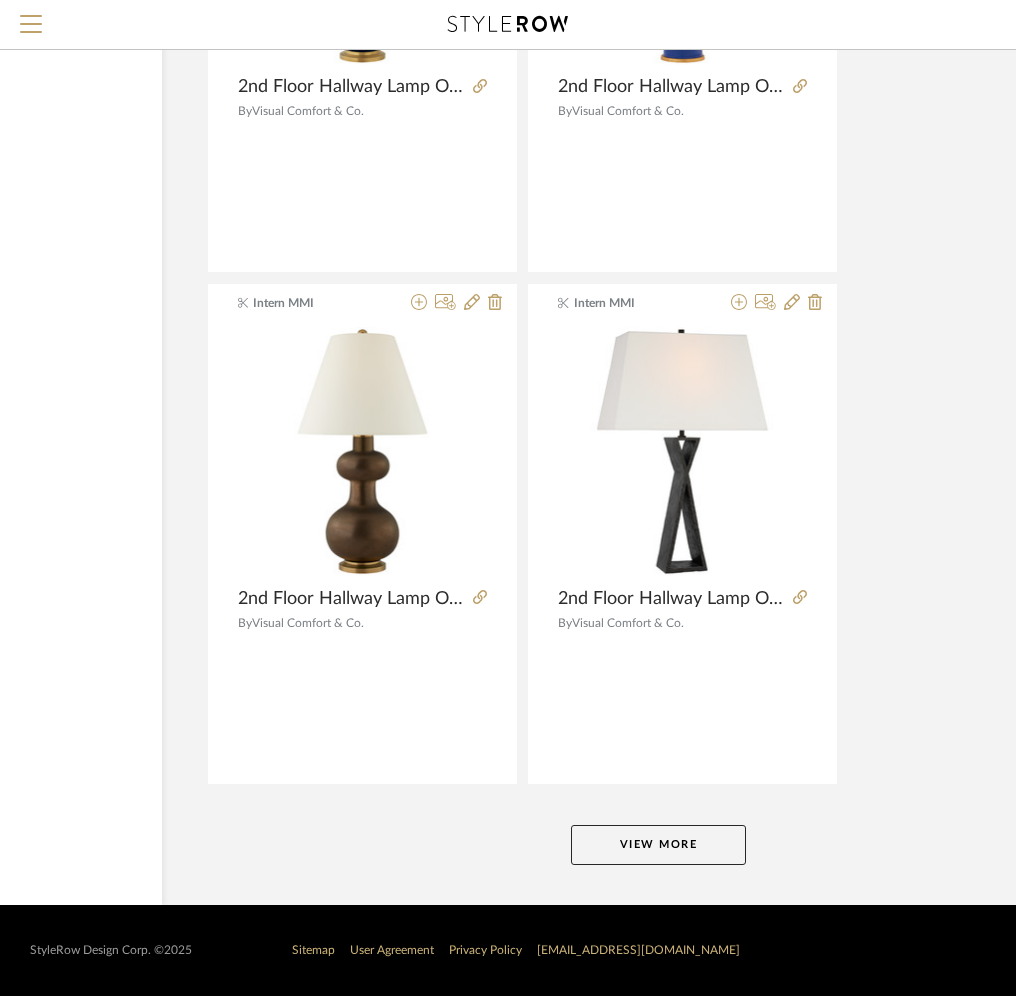 click on "View More" 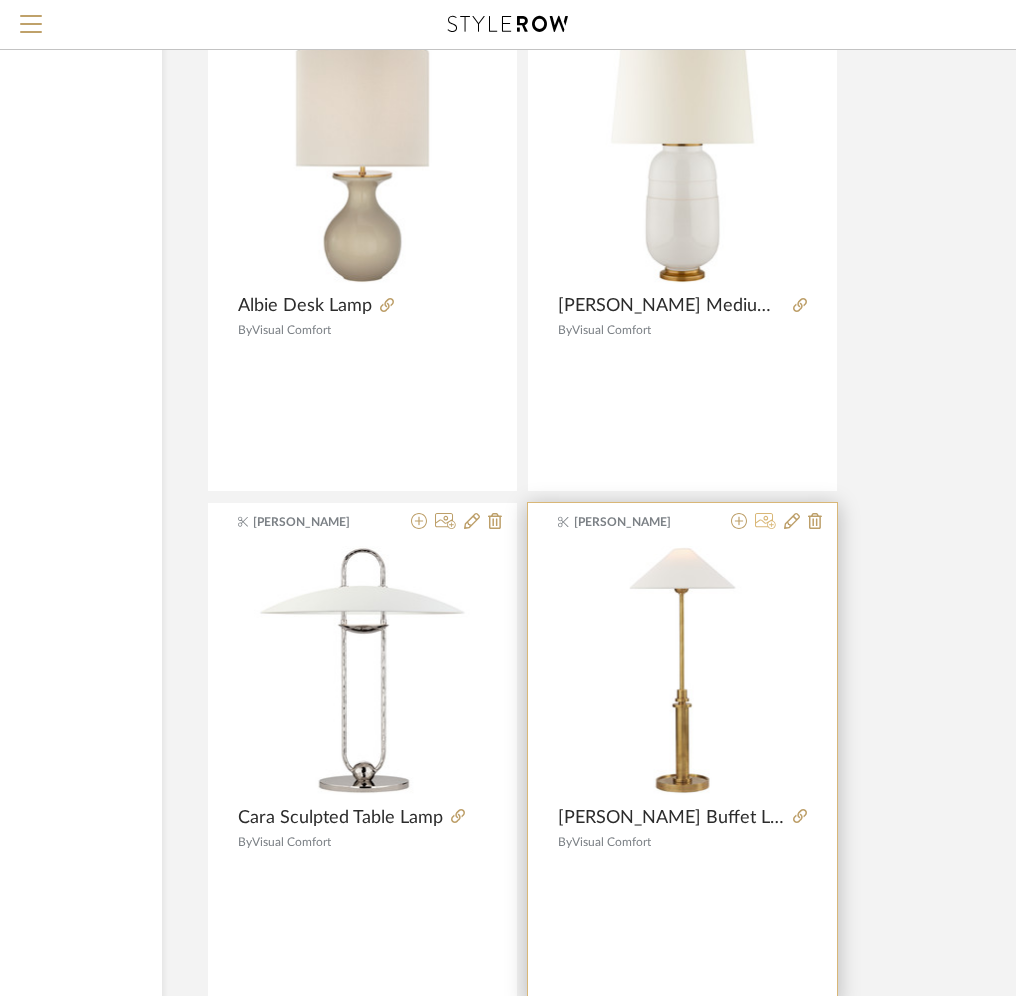 scroll, scrollTop: 72022, scrollLeft: 258, axis: both 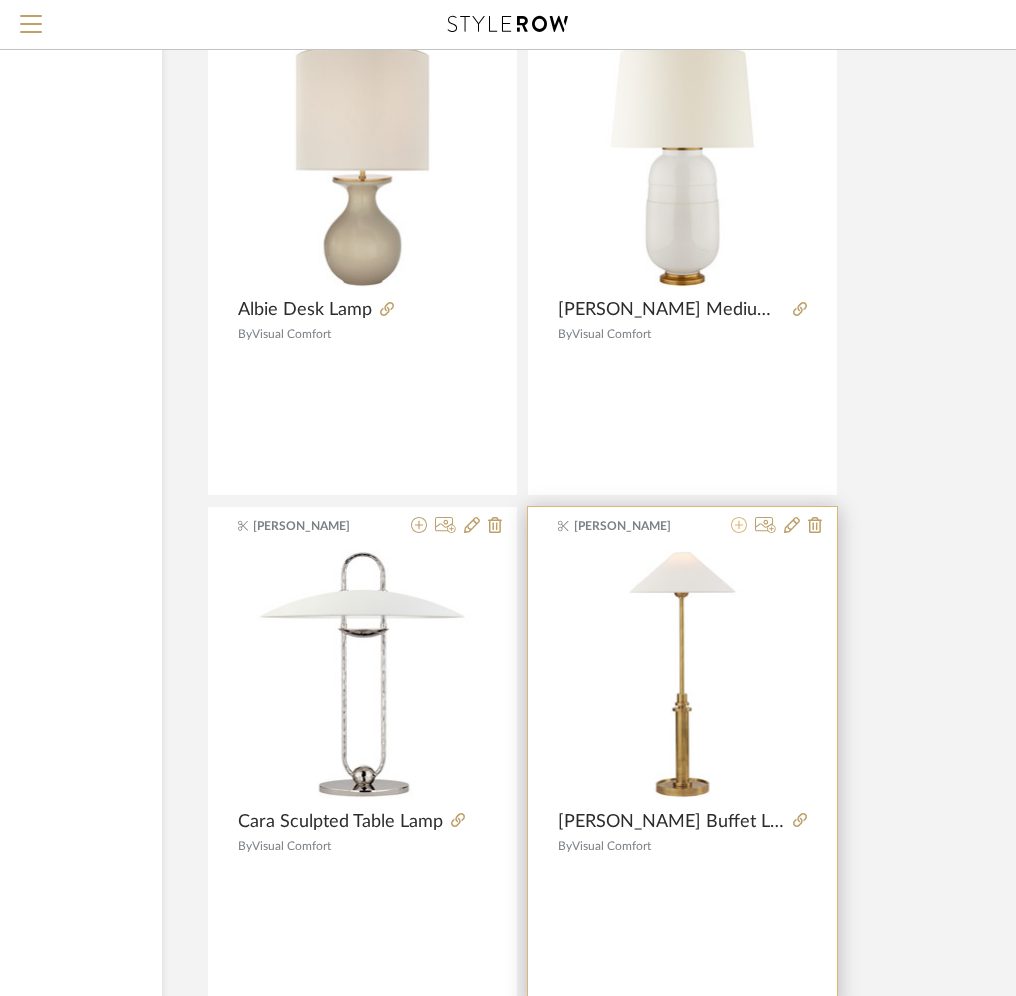 click 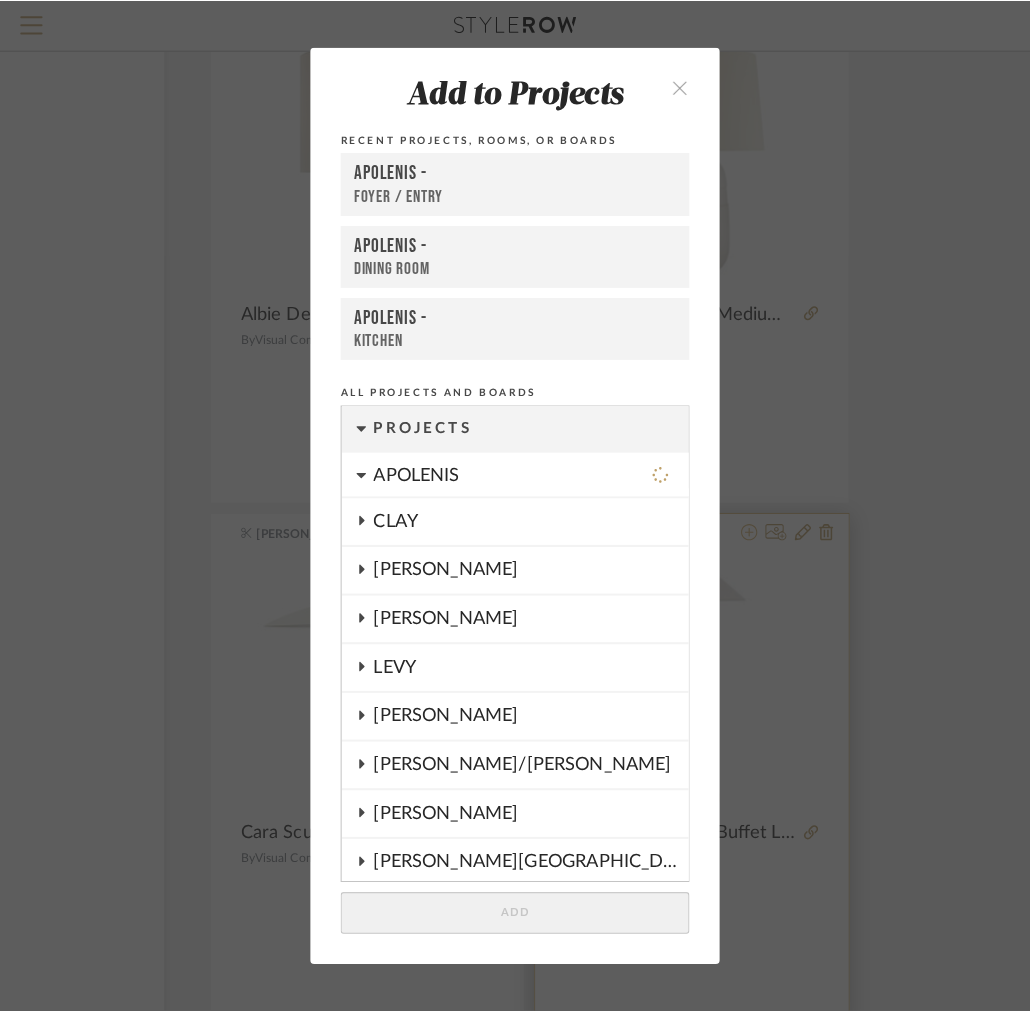 scroll, scrollTop: 0, scrollLeft: 0, axis: both 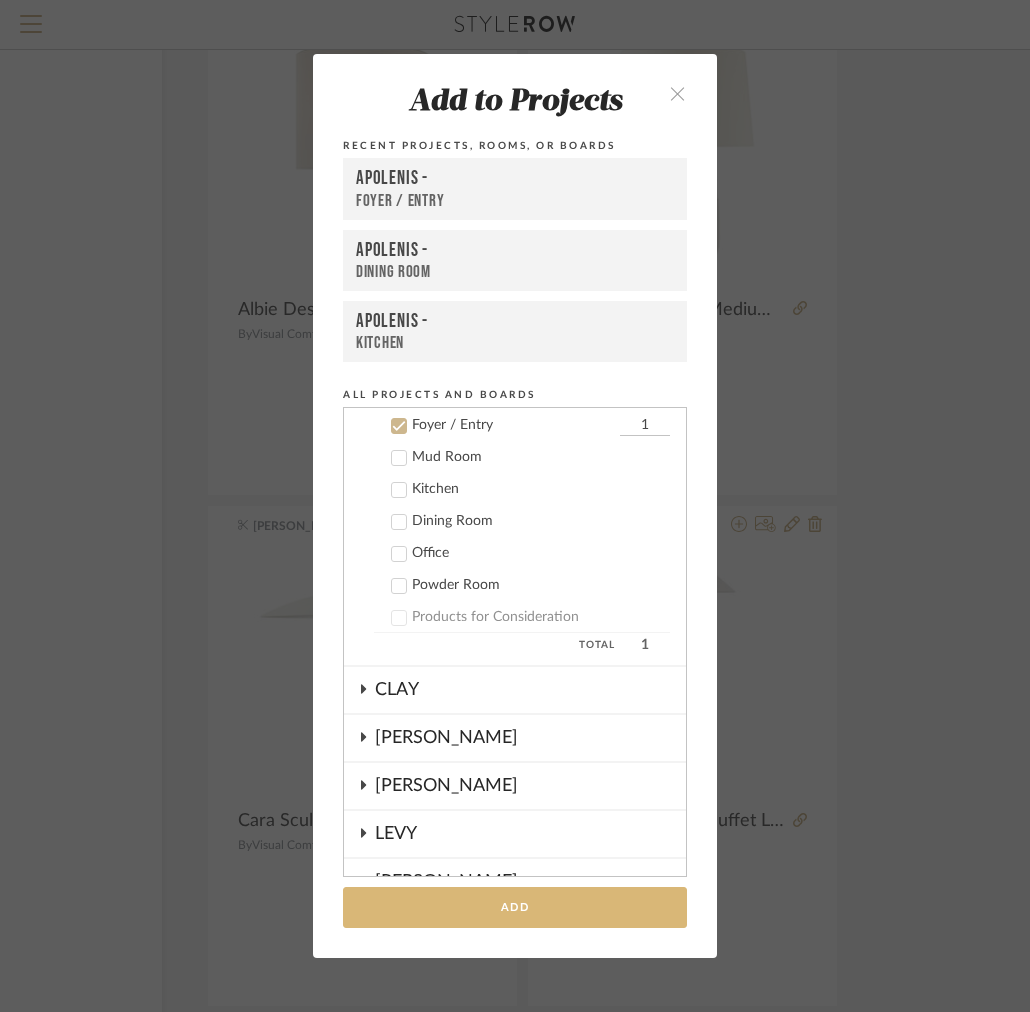 click on "Add" at bounding box center [515, 907] 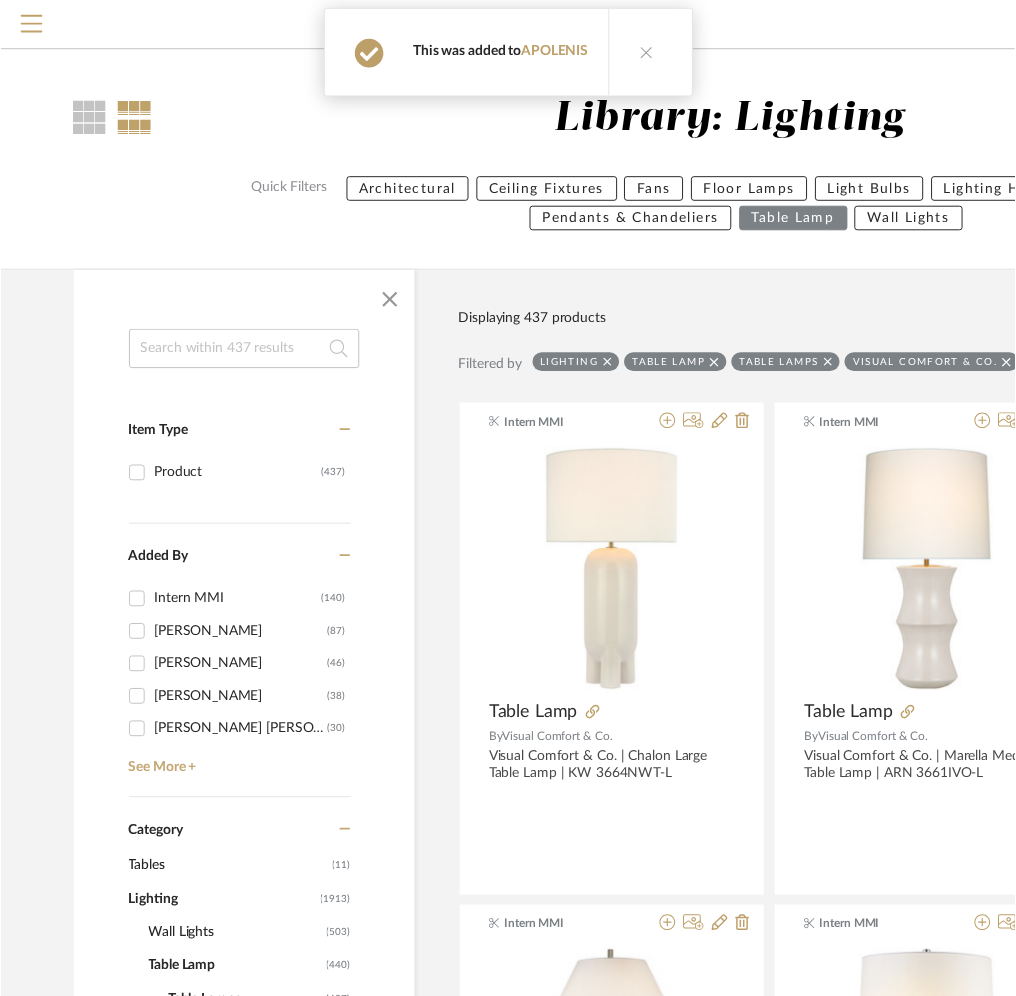scroll, scrollTop: 72022, scrollLeft: 258, axis: both 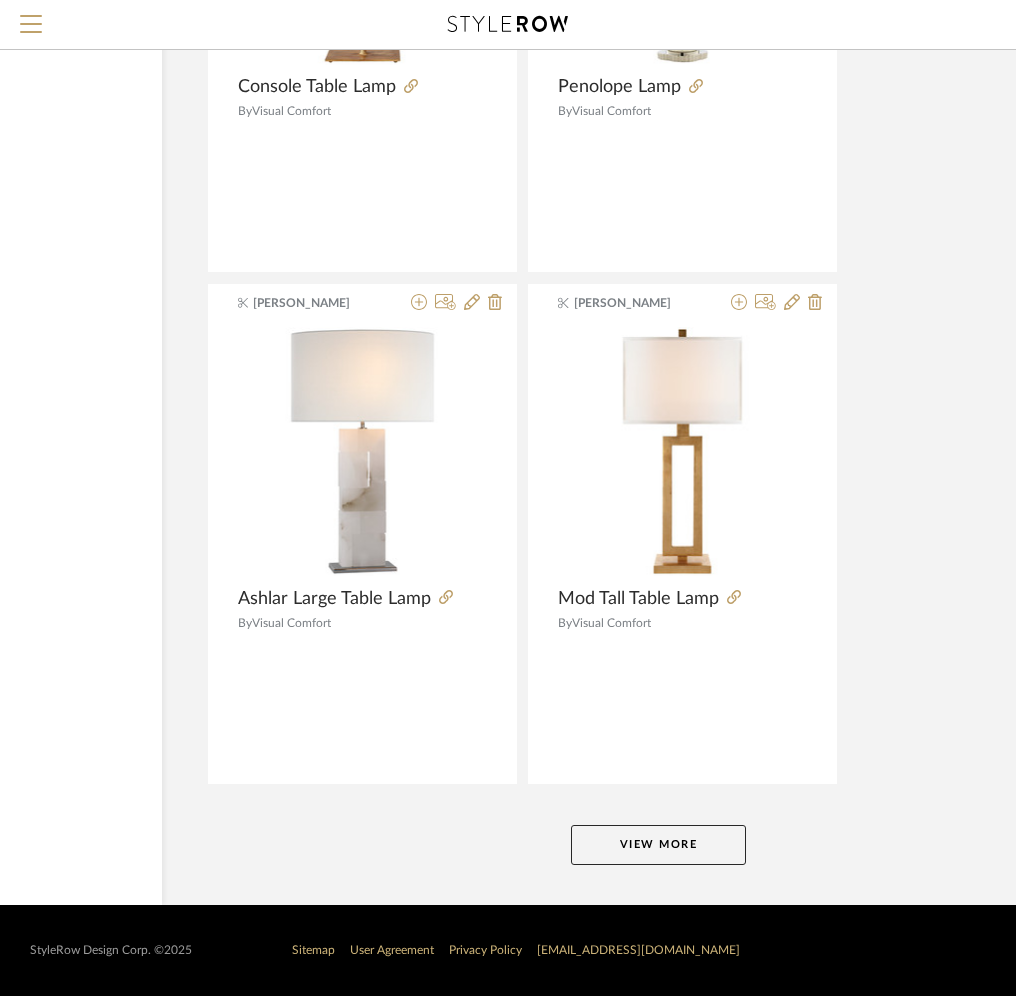 click on "Displaying 437 products  Sort By  Newest Filtered by Lighting Table Lamp Table Lamps Visual Comfort & Co. Visual Comfort  Clear All  Intern MMI Table Lamp By   Visual Comfort & Co.  Visual Comfort & Co. | Chalon Large Table Lamp | KW 3664NWT-L Intern MMI Table Lamp By   Visual Comfort & Co.  Visual Comfort & Co. | Marella Medium Table Lamp | ARN 3661IVO-L Intern MMI Table Lamp By   Visual Comfort & Co.  Visual Comfort & Co. | Cameron Table Lamp | SP 3005CG-L Intern MMI Table Lamp By   Visual Comfort & Co.  Visual Comfort & Co. | Barrett Medium Knurled Table Lamp | RL 3094PN-L Intern MMI Table Lamp By   Visual Comfort & Co.  Visual Comfort & Co. | Dottie Table Lamp | KST1022MWT1 Intern MMI Table Lamp By   Visual Comfort & Co.  Visual Comfort & Co. | Wyatt 29" Buffet Lamp | SK 3006PN-L Intern MMI Table Lamps By   Visual Comfort & Co.  Visual Comfort & Co. | Alberto Large Triple Table Lamp | JN 3003PW-L Intern MMI Table Lamp By   Visual Comfort & Co.  Visual Comfort & Co. | Serre Large Table Lamp | S 3722PN-L" 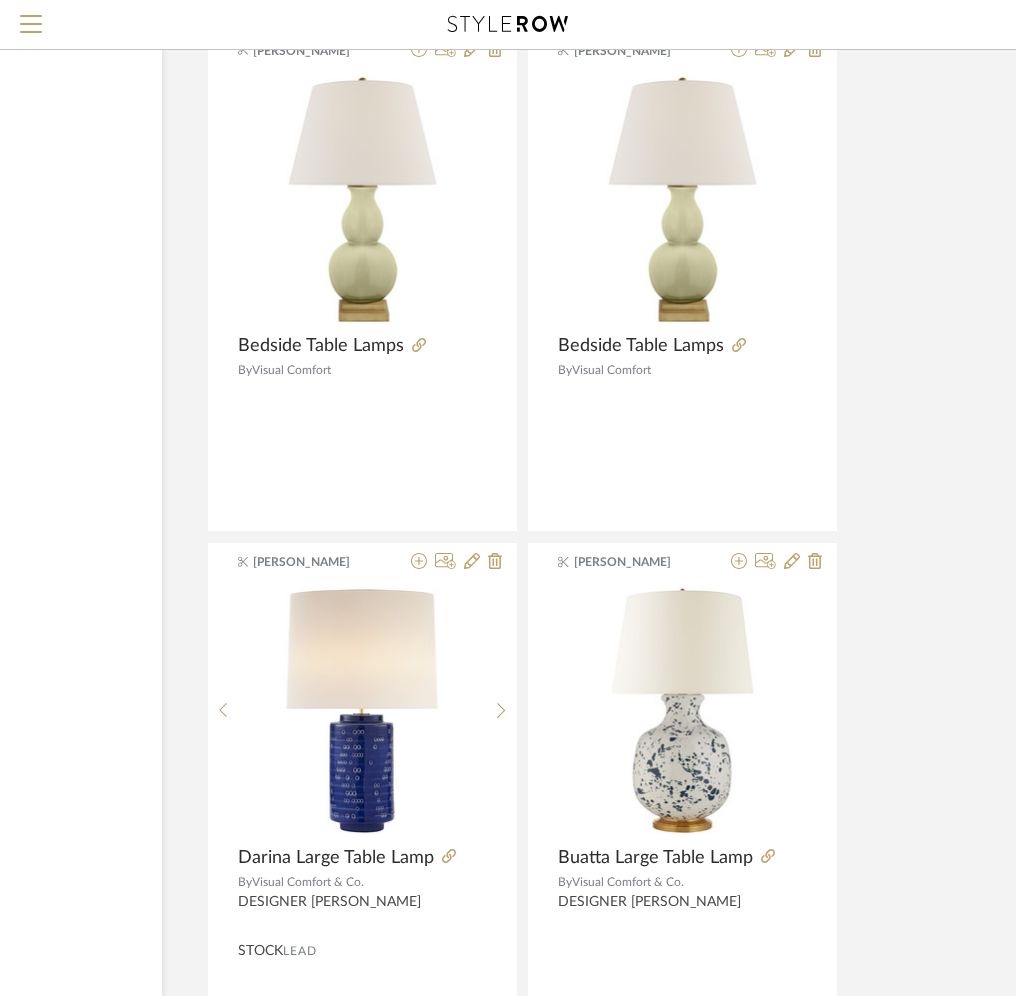 scroll, scrollTop: 82475, scrollLeft: 258, axis: both 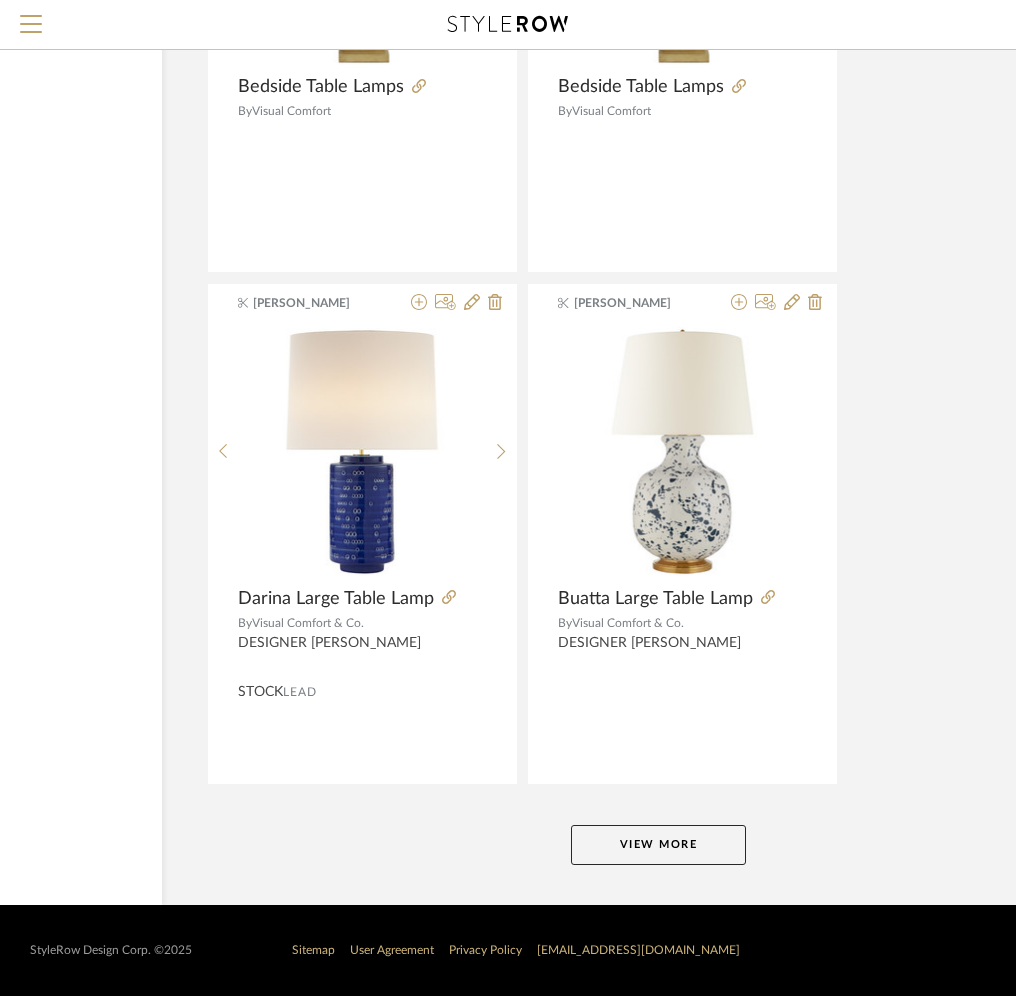 click on "View More" 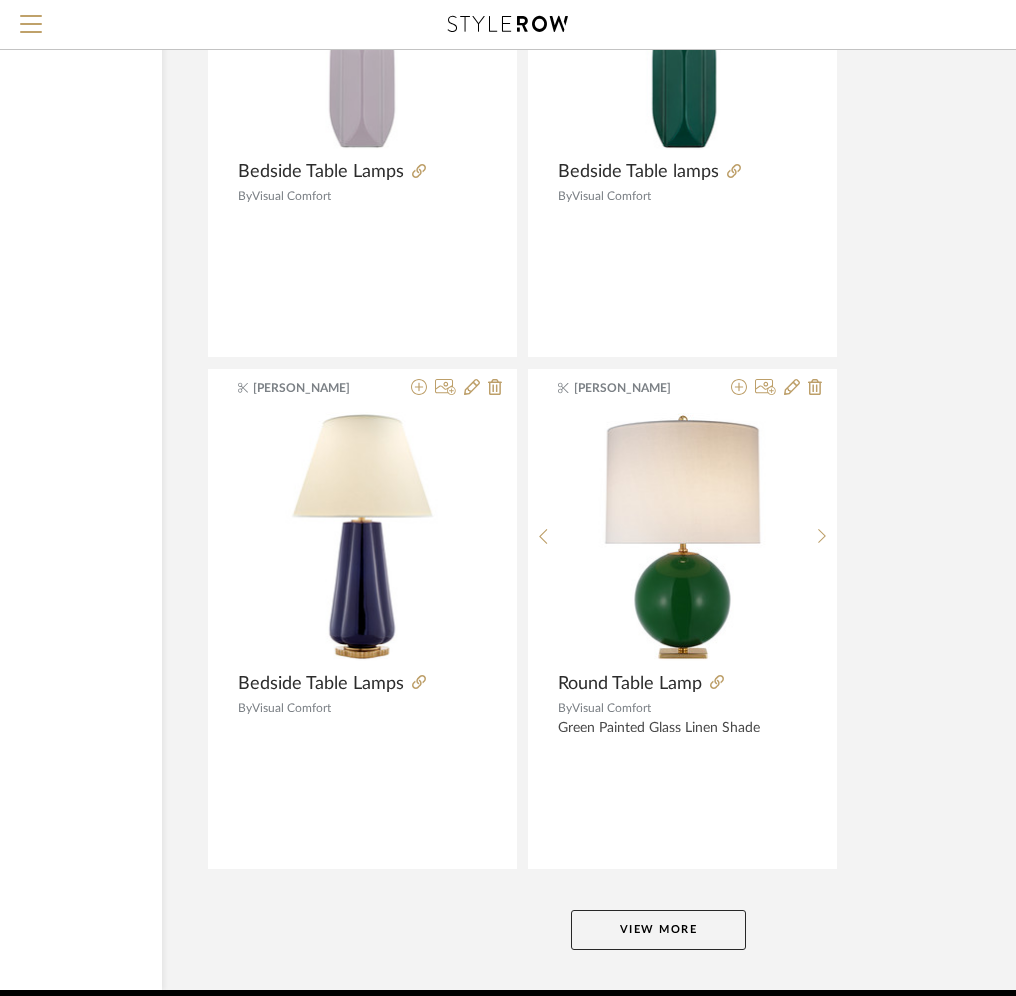 scroll, scrollTop: 91682, scrollLeft: 258, axis: both 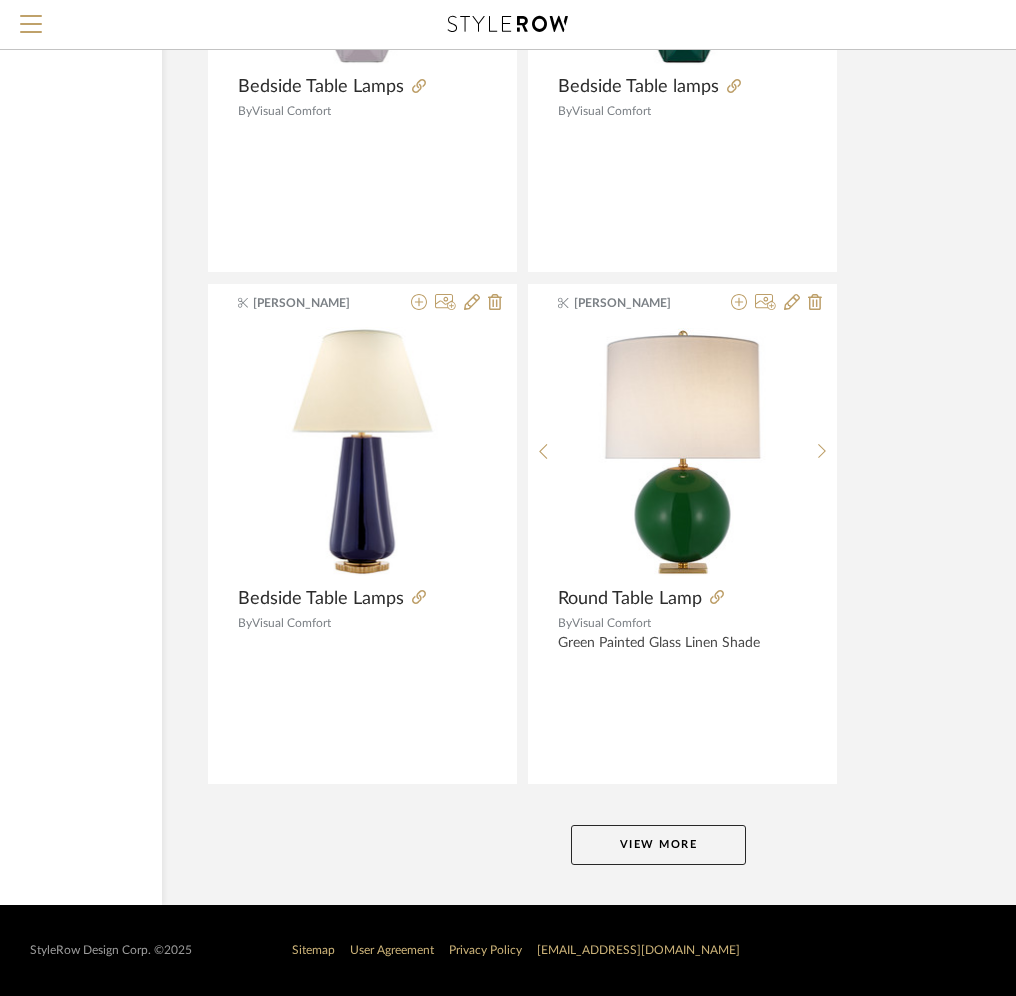click on "View More" 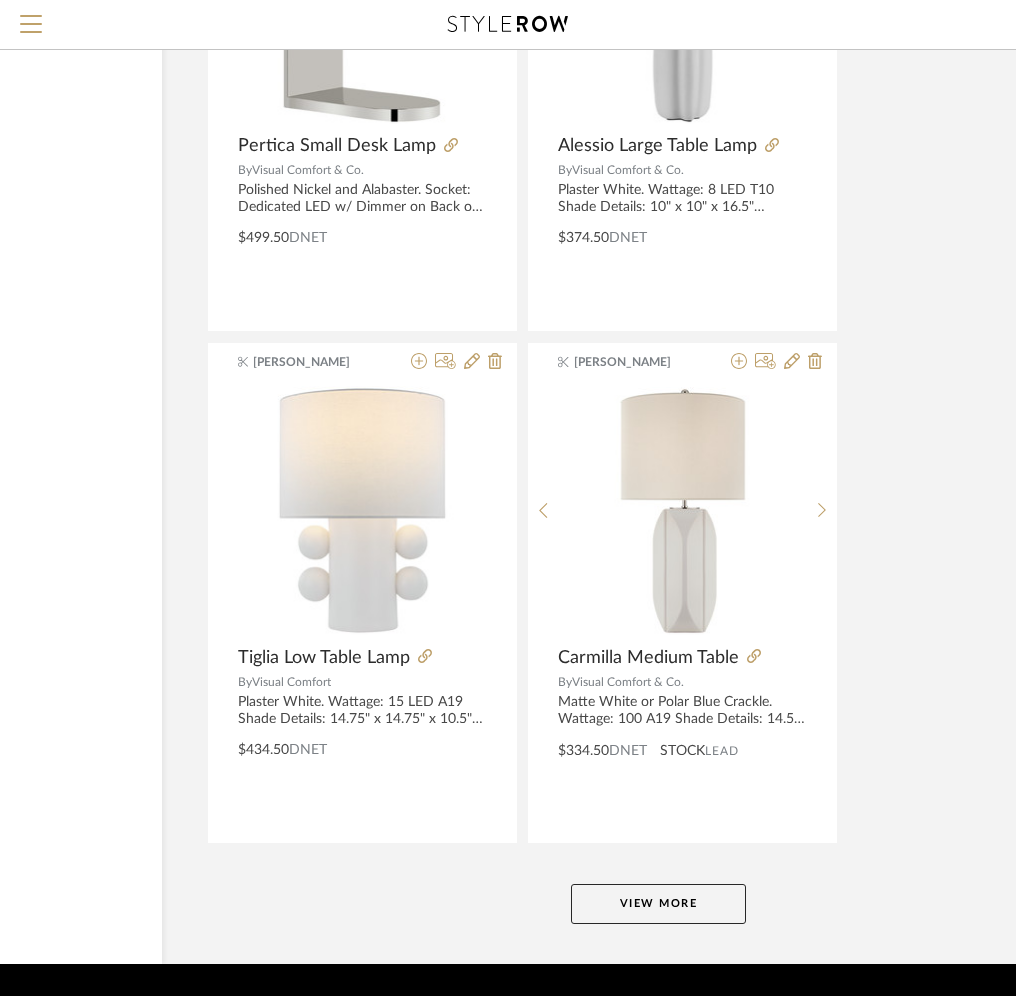 scroll, scrollTop: 100889, scrollLeft: 258, axis: both 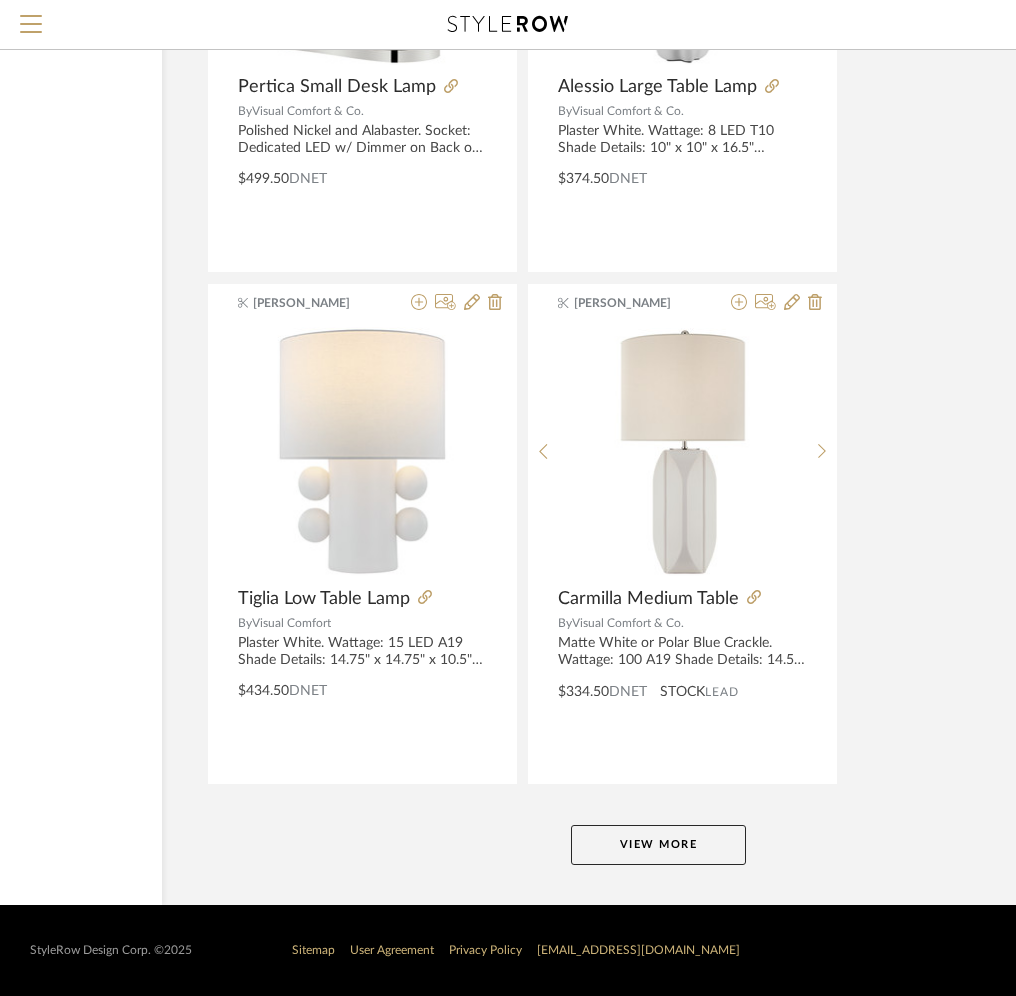 click on "View More" 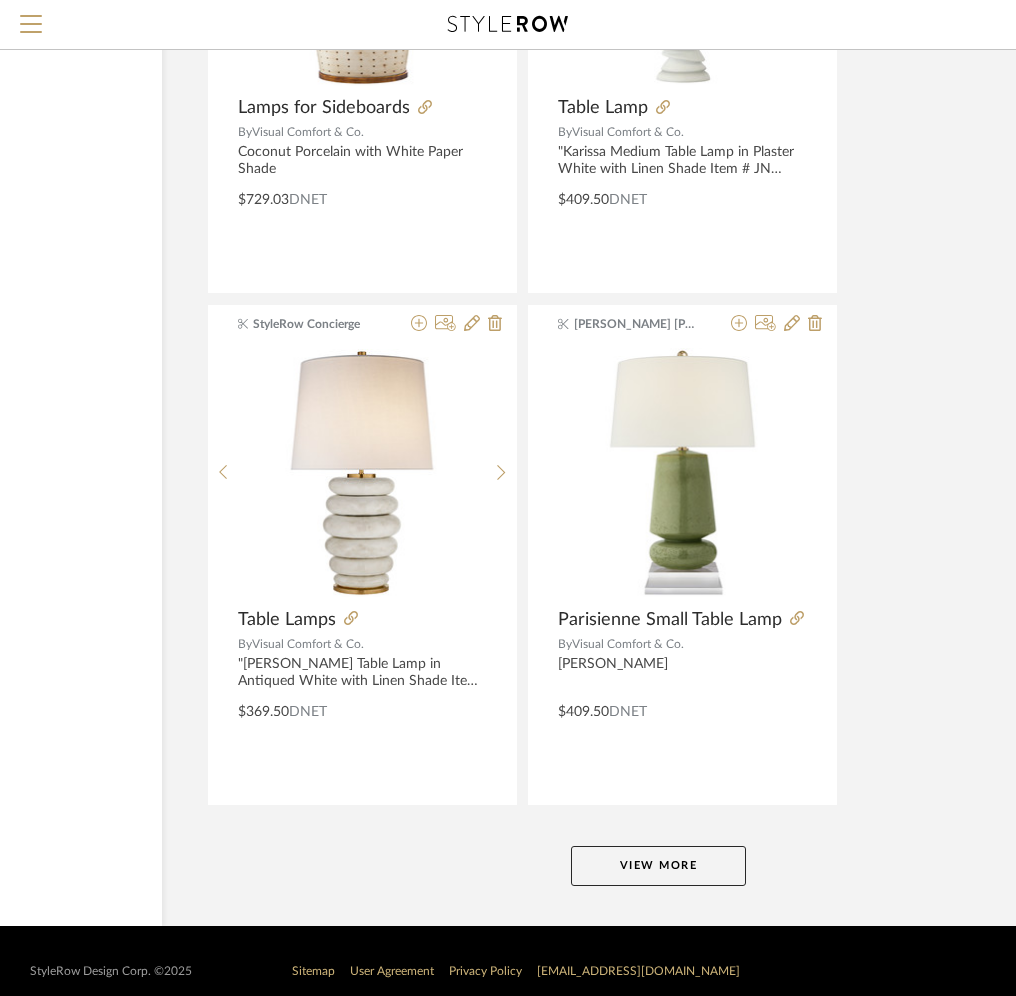 scroll, scrollTop: 110096, scrollLeft: 258, axis: both 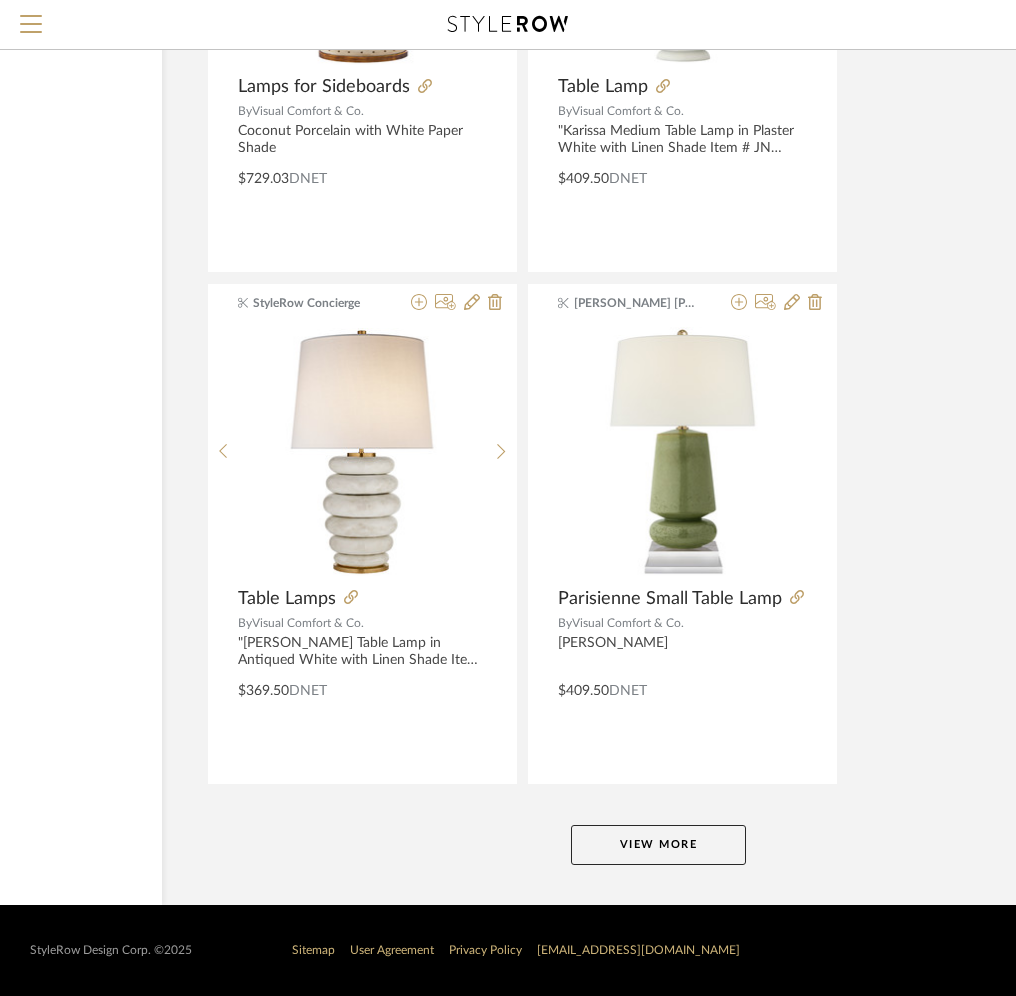 click on "Displaying 437 products  Sort By  Newest Filtered by Lighting Table Lamp Table Lamps Visual Comfort & Co. Visual Comfort  Clear All  Intern MMI Table Lamp By   Visual Comfort & Co.  Visual Comfort & Co. | Chalon Large Table Lamp | KW 3664NWT-L Intern MMI Table Lamp By   Visual Comfort & Co.  Visual Comfort & Co. | Marella Medium Table Lamp | ARN 3661IVO-L Intern MMI Table Lamp By   Visual Comfort & Co.  Visual Comfort & Co. | Cameron Table Lamp | SP 3005CG-L Intern MMI Table Lamp By   Visual Comfort & Co.  Visual Comfort & Co. | Barrett Medium Knurled Table Lamp | RL 3094PN-L Intern MMI Table Lamp By   Visual Comfort & Co.  Visual Comfort & Co. | Dottie Table Lamp | KST1022MWT1 Intern MMI Table Lamp By   Visual Comfort & Co.  Visual Comfort & Co. | Wyatt 29" Buffet Lamp | SK 3006PN-L Intern MMI Table Lamps By   Visual Comfort & Co.  Visual Comfort & Co. | Alberto Large Triple Table Lamp | JN 3003PW-L Intern MMI Table Lamp By   Visual Comfort & Co.  Visual Comfort & Co. | Serre Large Table Lamp | S 3722PN-L" 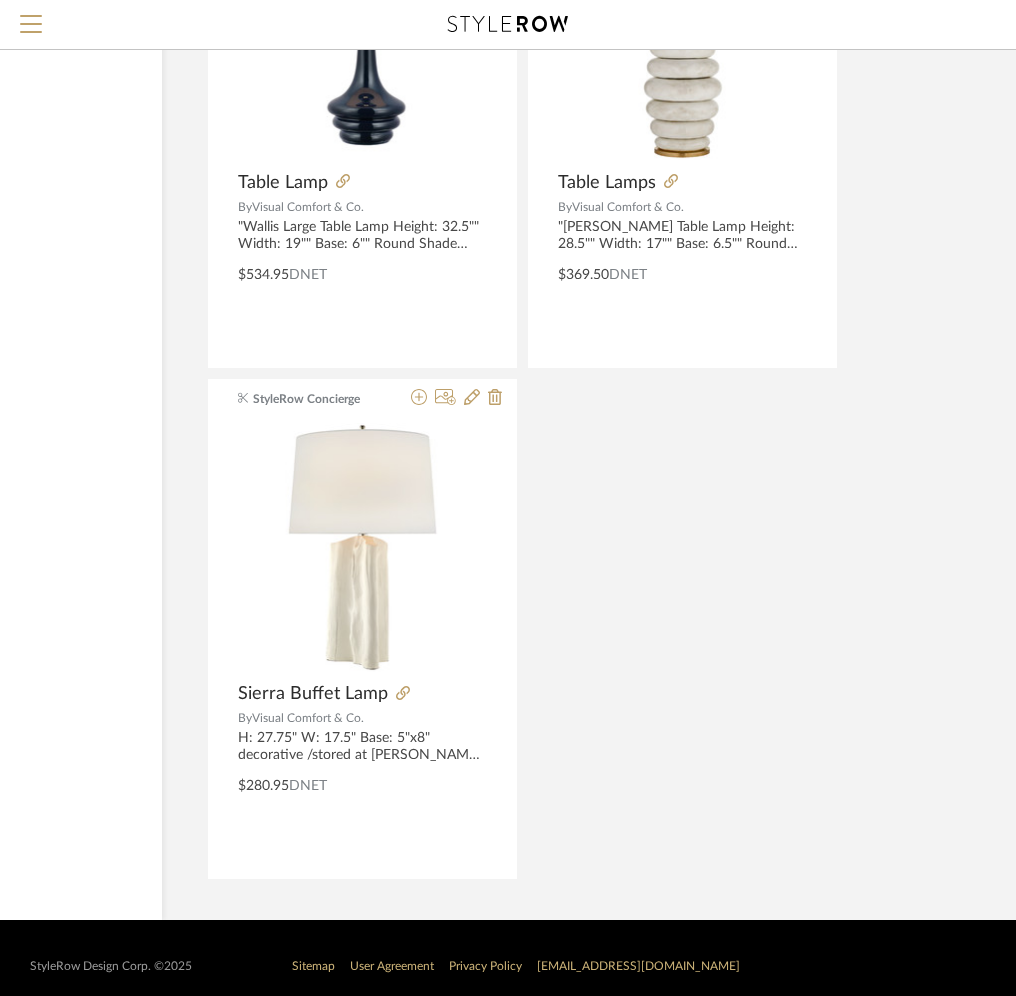 scroll, scrollTop: 111551, scrollLeft: 258, axis: both 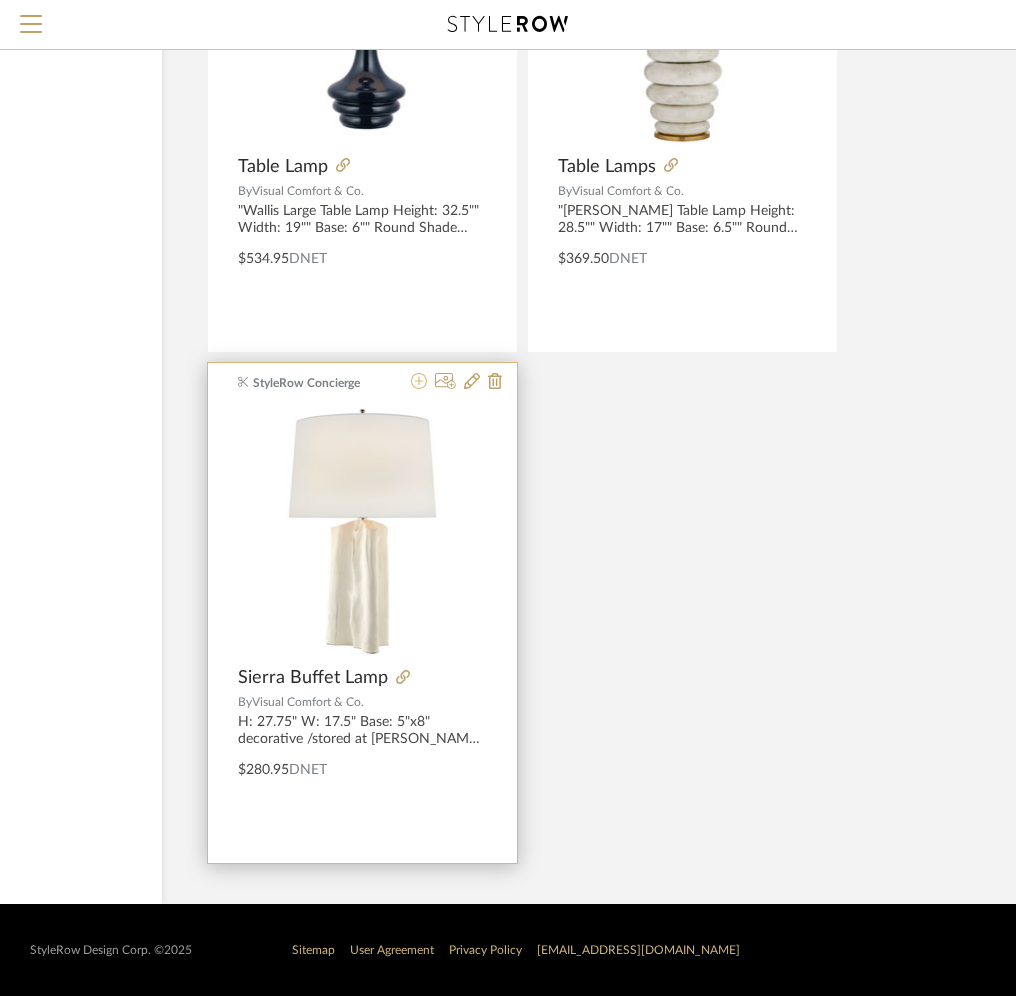 click 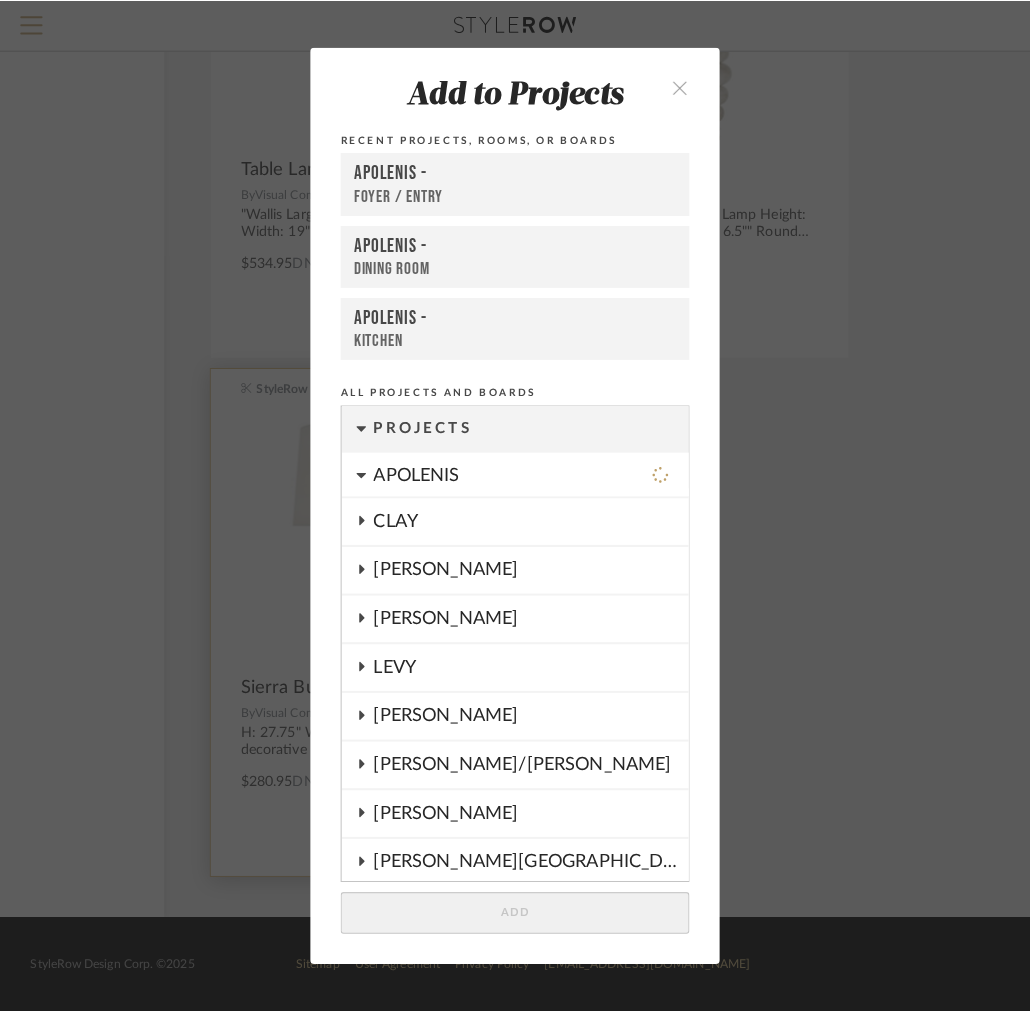 scroll, scrollTop: 0, scrollLeft: 0, axis: both 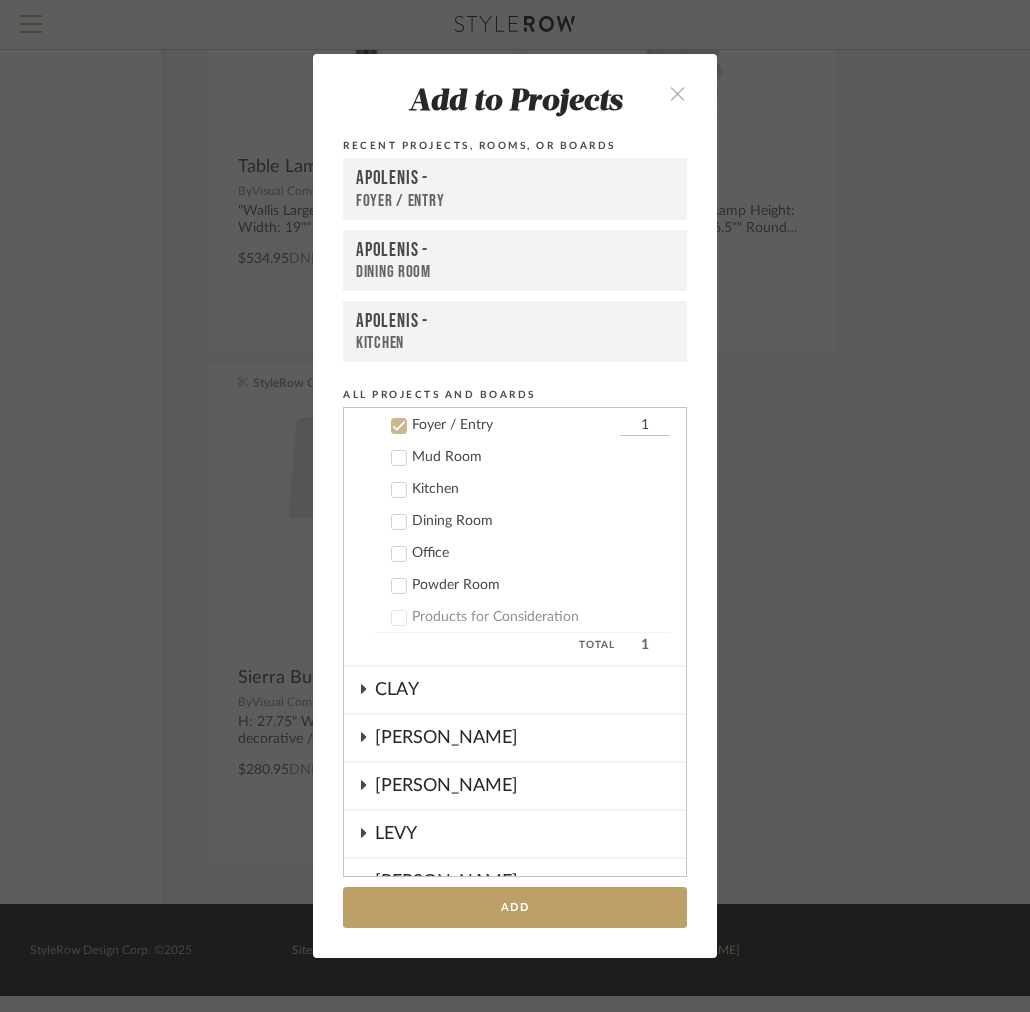 click on "Add to Projects Recent Projects, Rooms, or Boards APOLENIS - Foyer / Entry APOLENIS - Dining Room APOLENIS - Kitchen All Projects and Boards  Projects   APOLENIS  QTY  Foyer / Entry  1  Mud Room   Kitchen   Dining Room   Office   Powder Room   Products for Consideration  Total 1  CLAY   FRITZ DC   KUNDRA   LEVY   LLOYD   Lukens/Sisson   Renigar   Shepard Street   + CREATE NEW PROJECT   Inspiration Board   Bathroom   Bedroom   Dining Room   Kitchen   Living Room  + Create New Board...  Add" at bounding box center [515, 505] 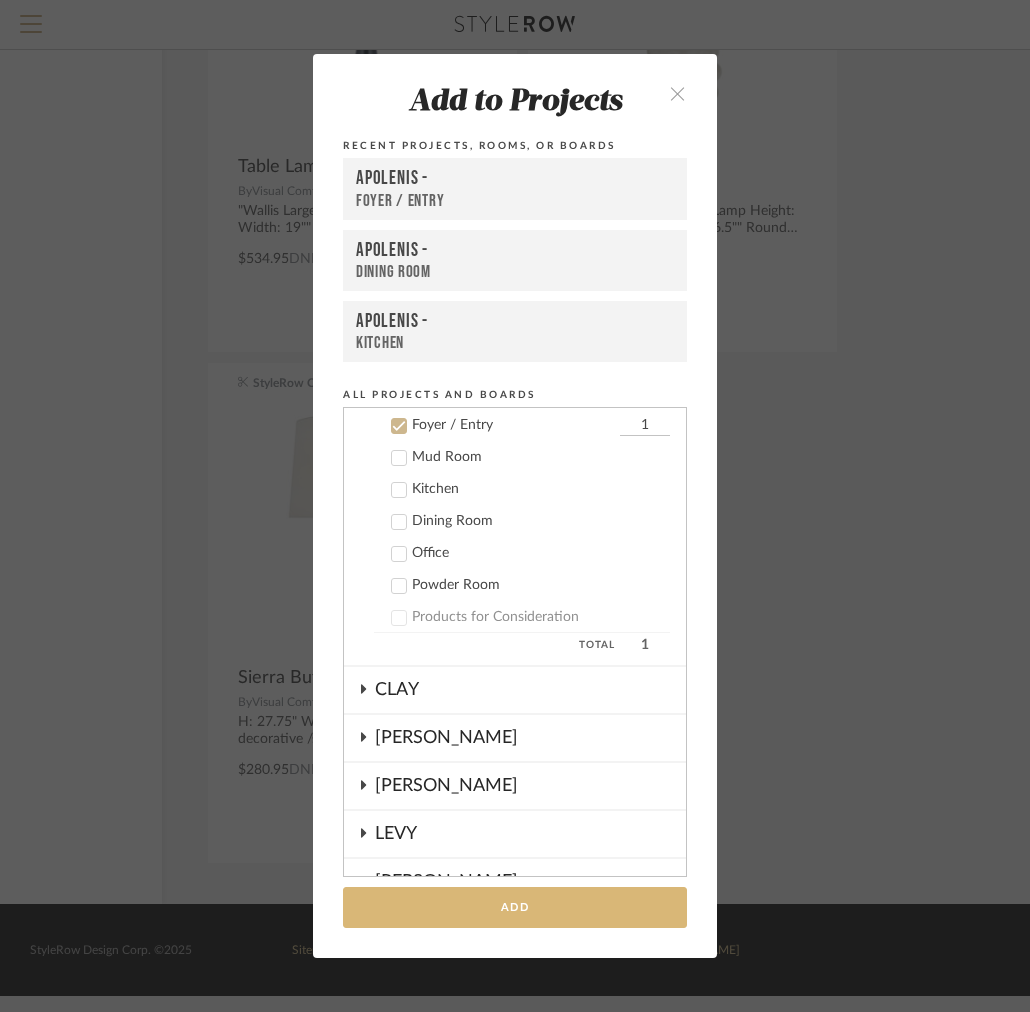 click on "Add" at bounding box center (515, 907) 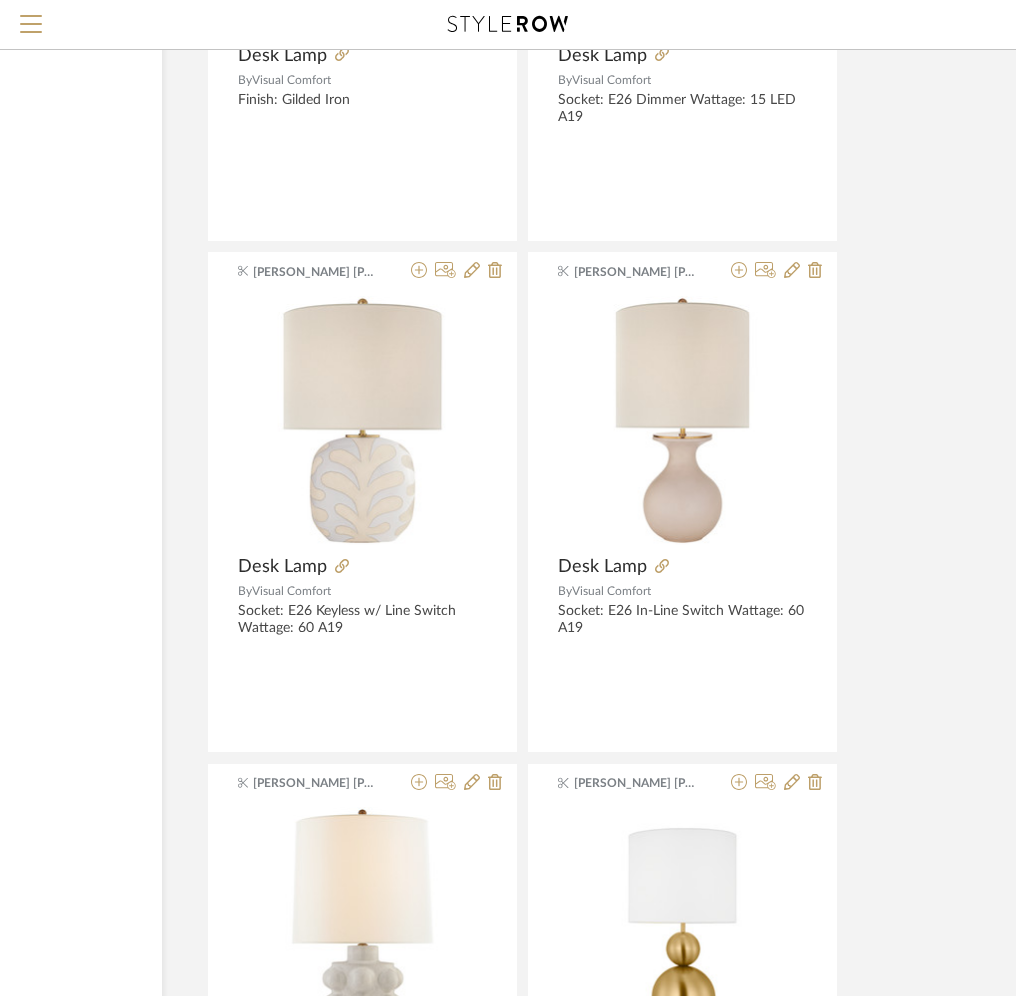 scroll, scrollTop: 12473, scrollLeft: 258, axis: both 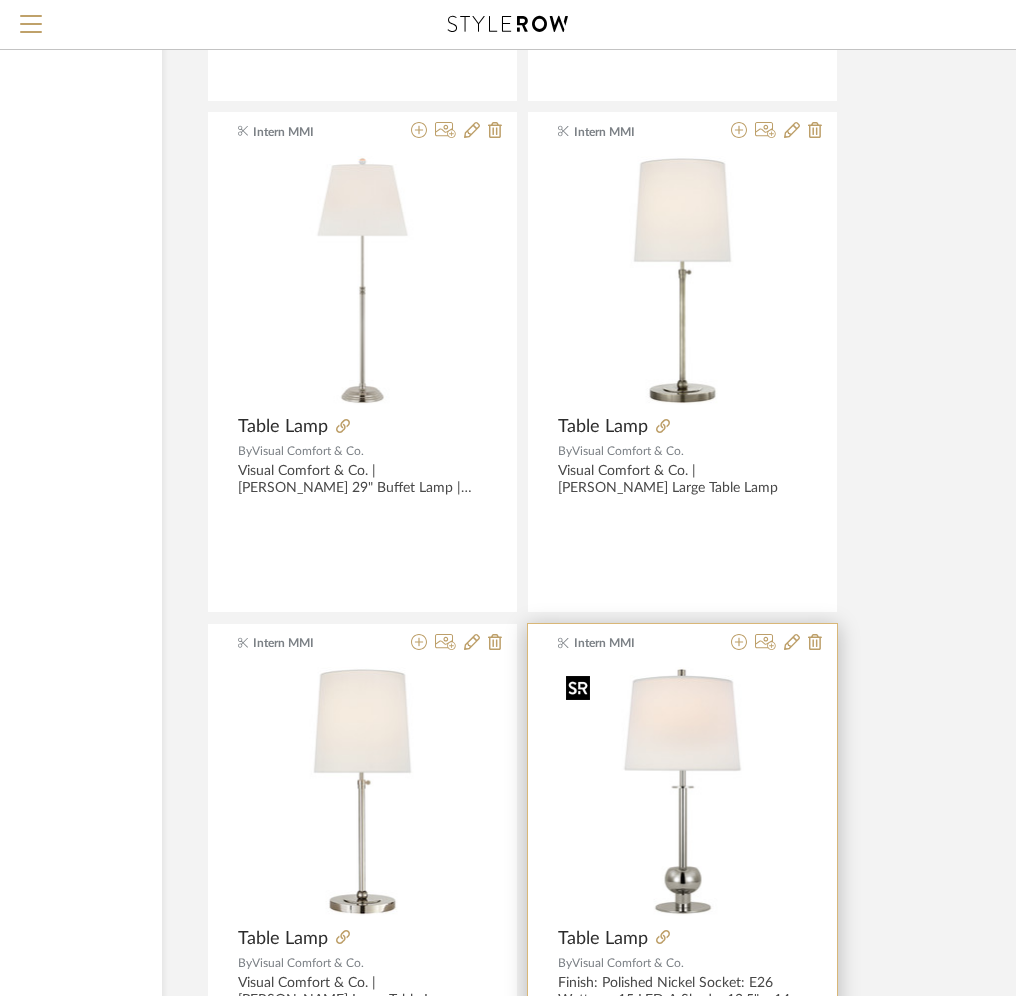 click at bounding box center [682, 791] 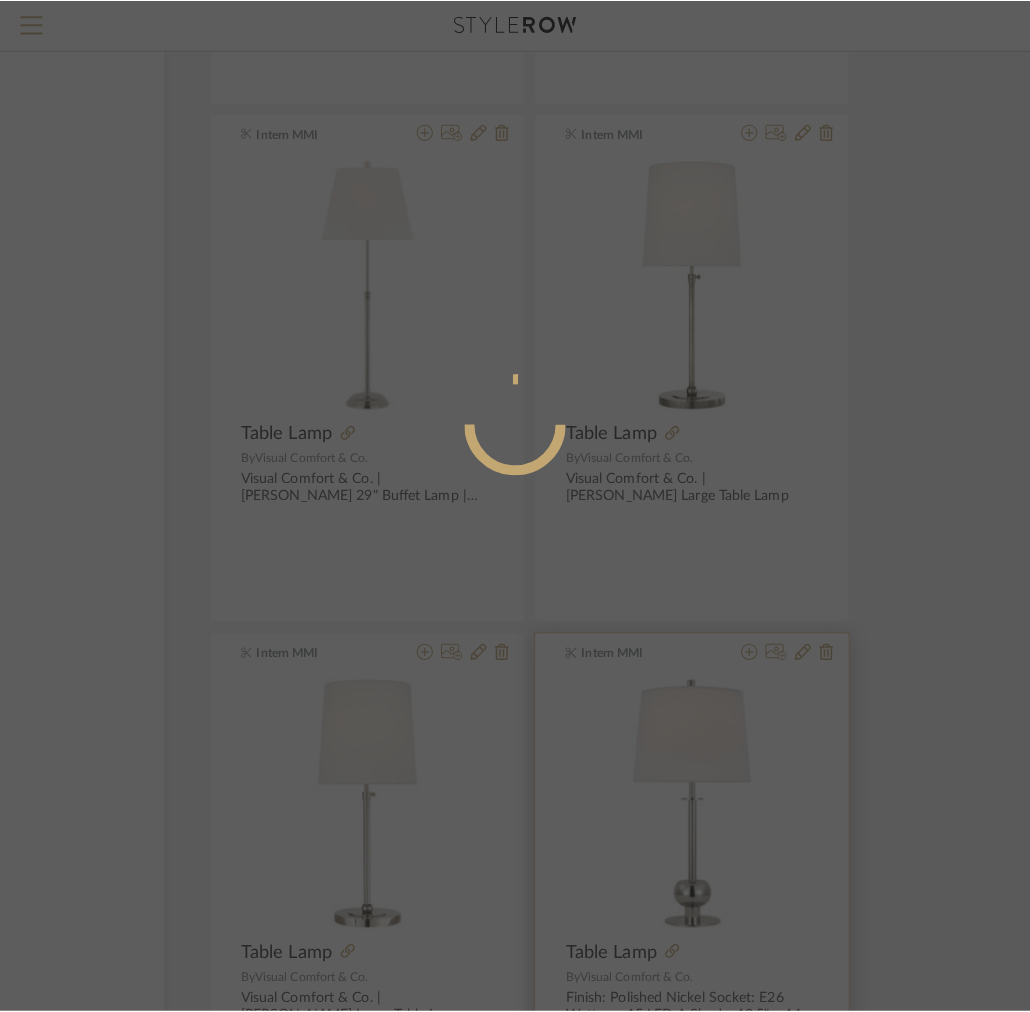 scroll, scrollTop: 0, scrollLeft: 0, axis: both 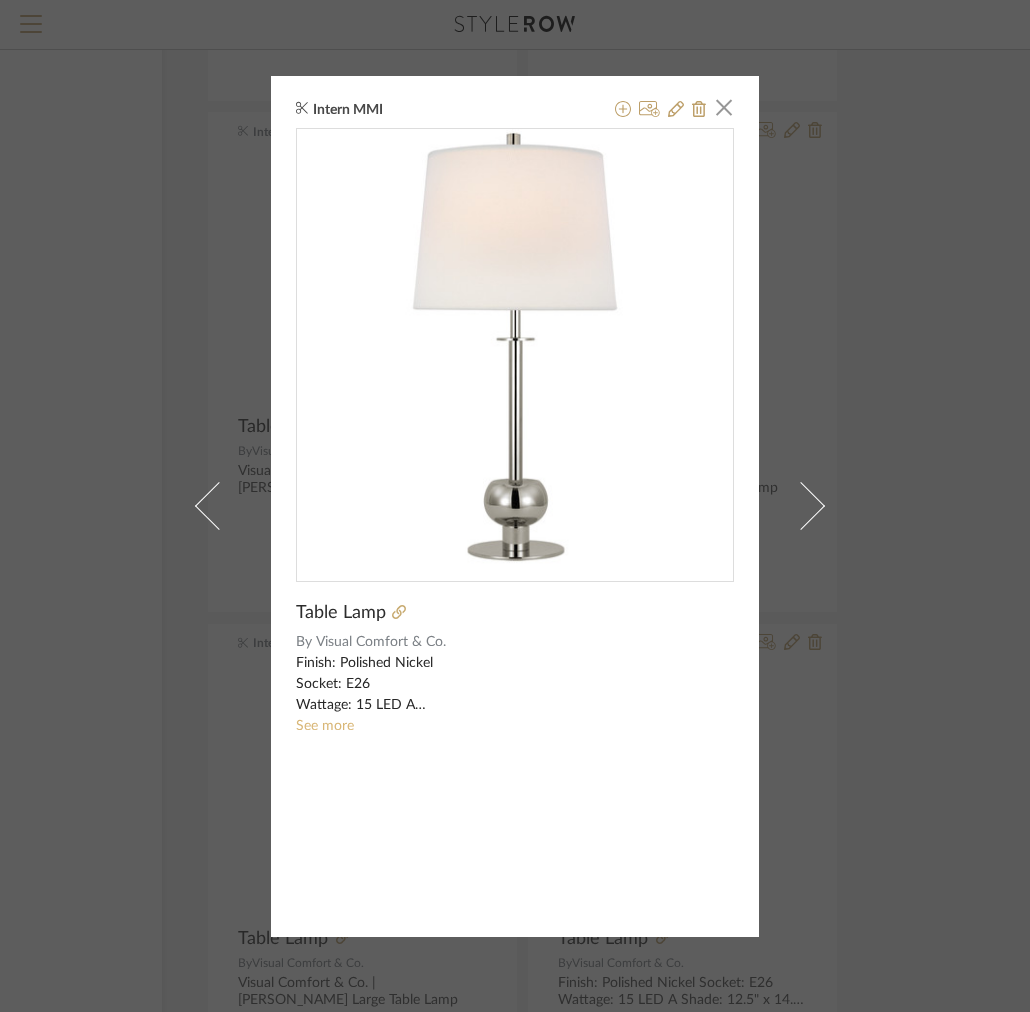 click on "See more" at bounding box center (325, 726) 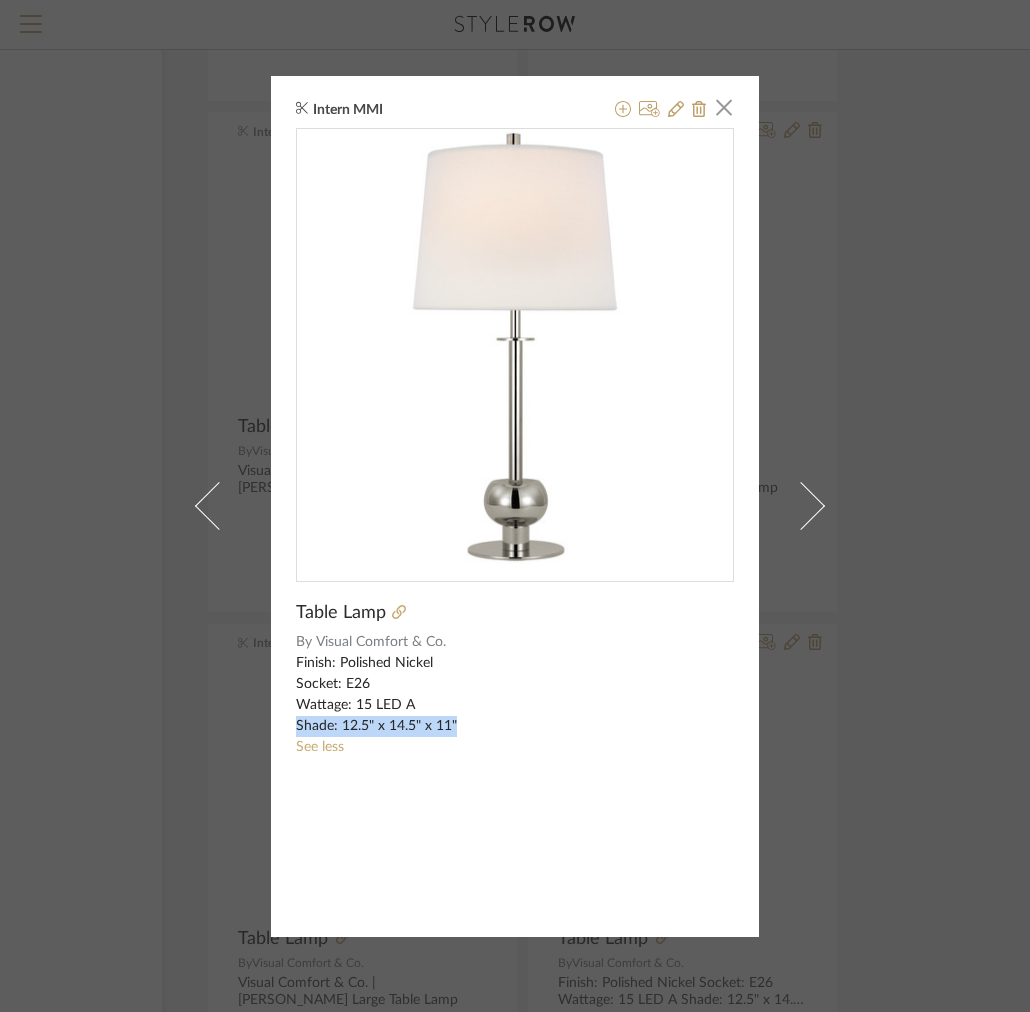 drag, startPoint x: 283, startPoint y: 723, endPoint x: 456, endPoint y: 726, distance: 173.02602 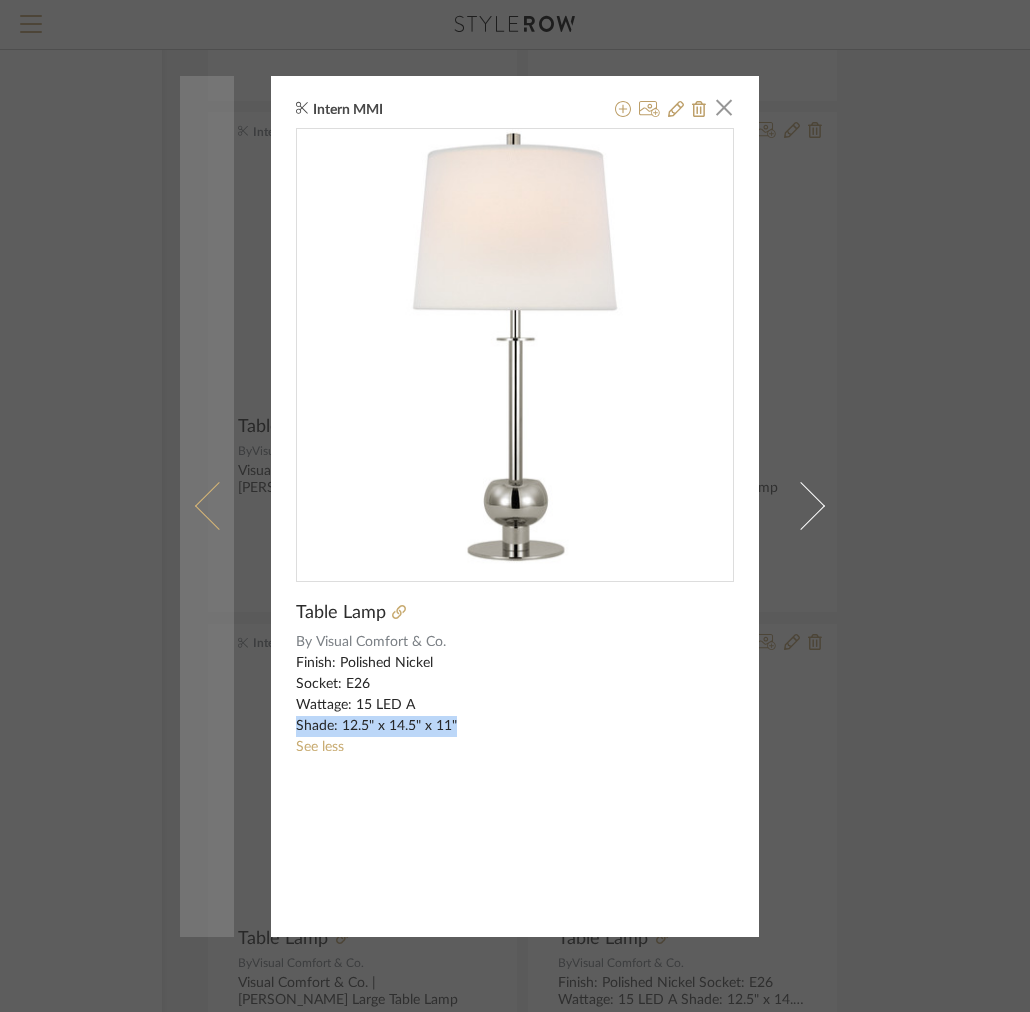 click at bounding box center (219, 506) 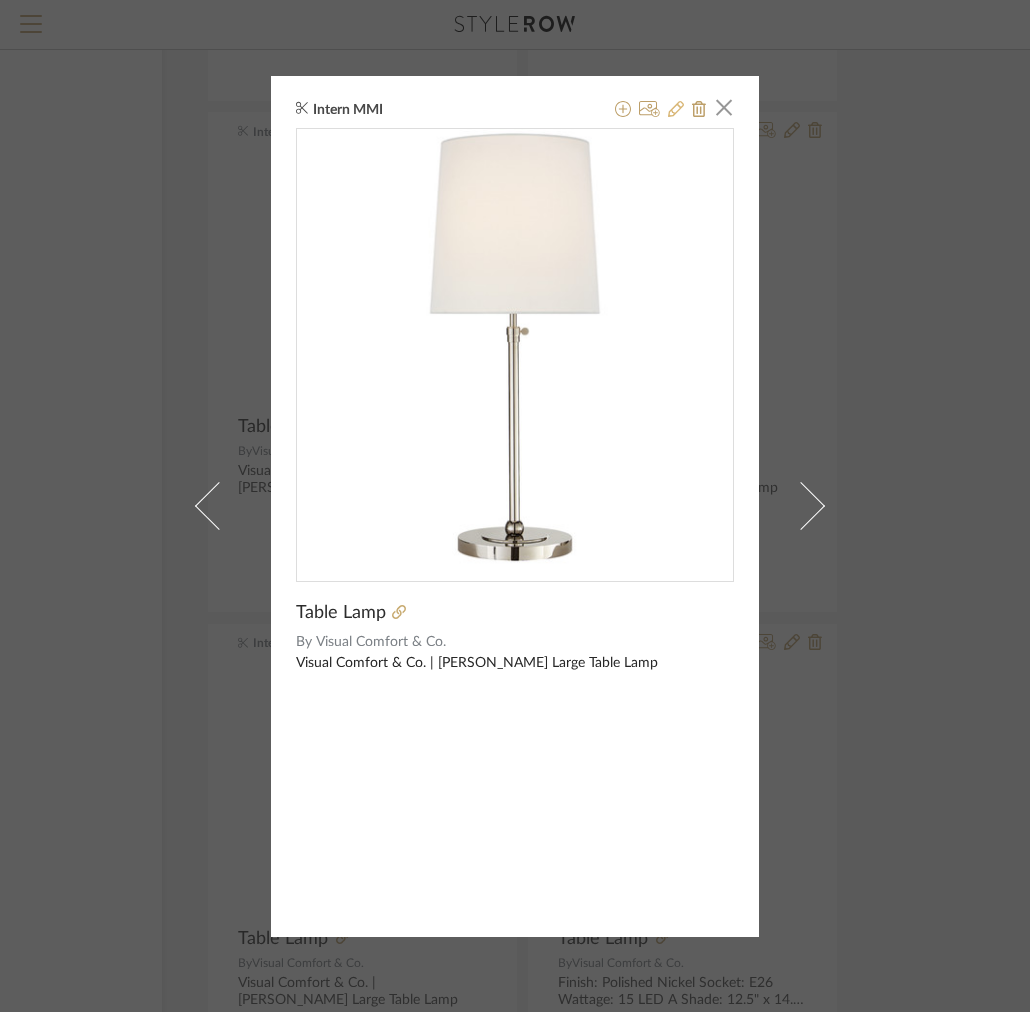 click 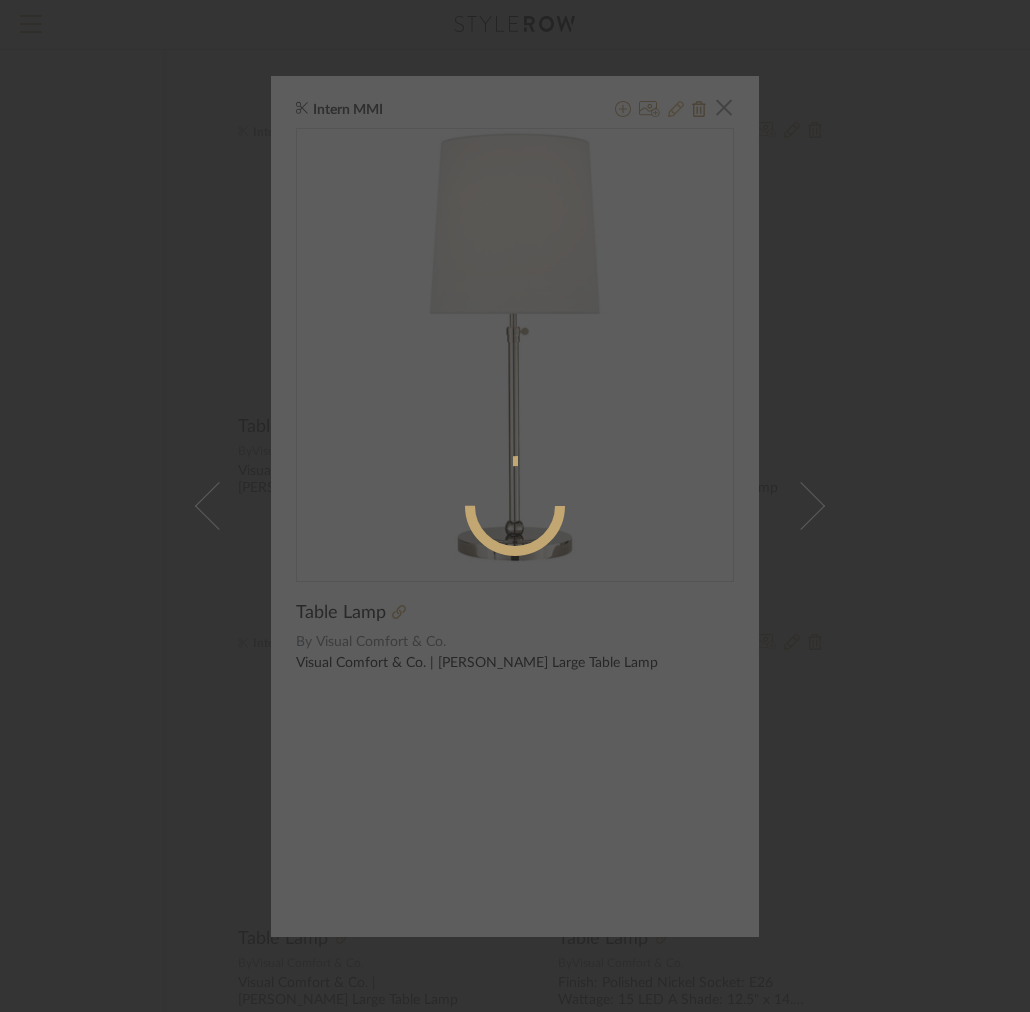 radio on "true" 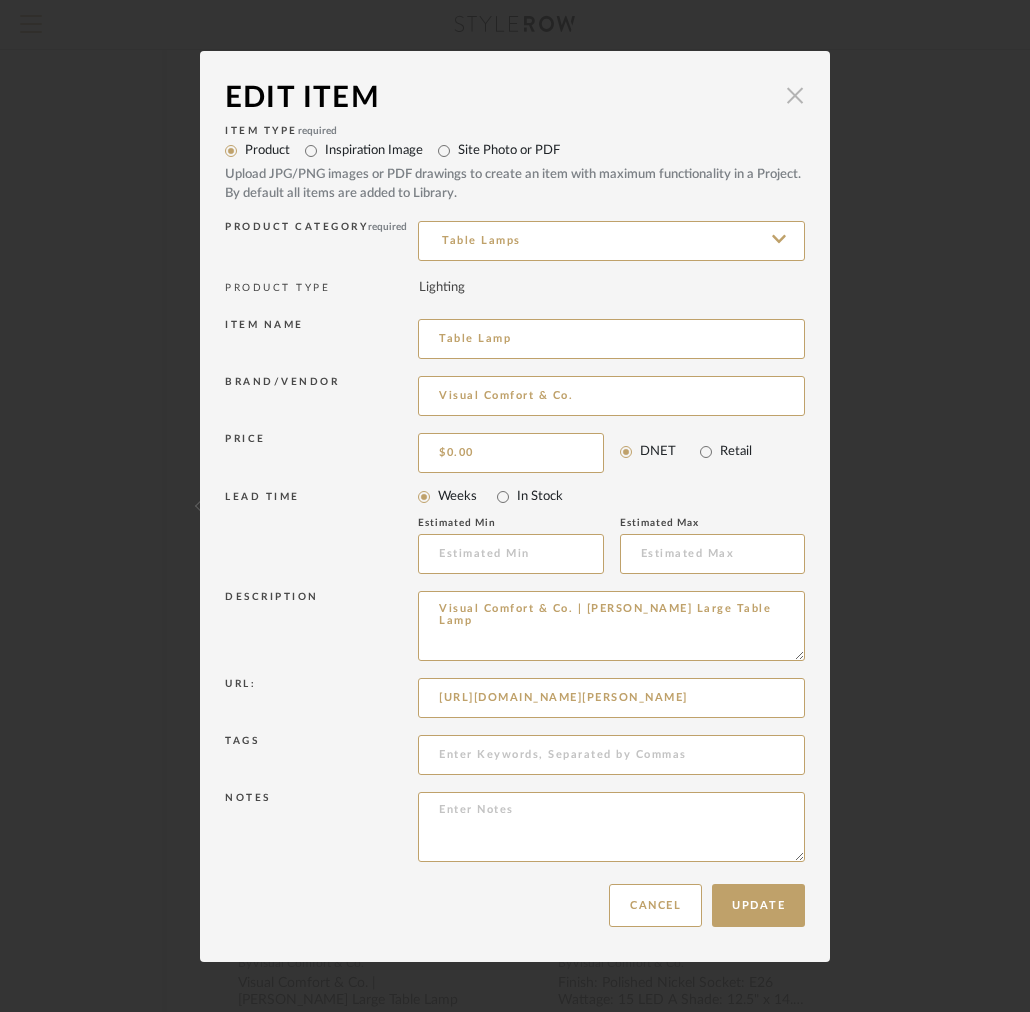click at bounding box center [795, 96] 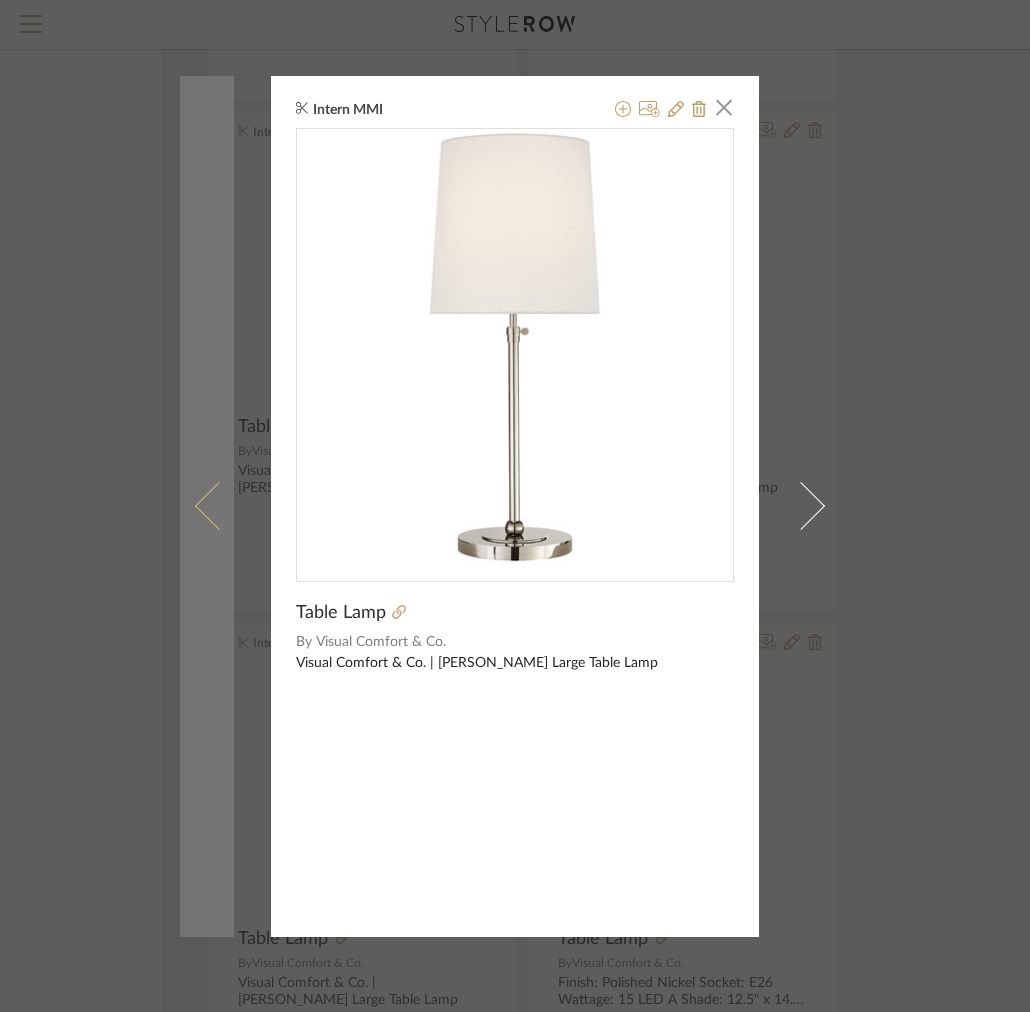 click at bounding box center [207, 506] 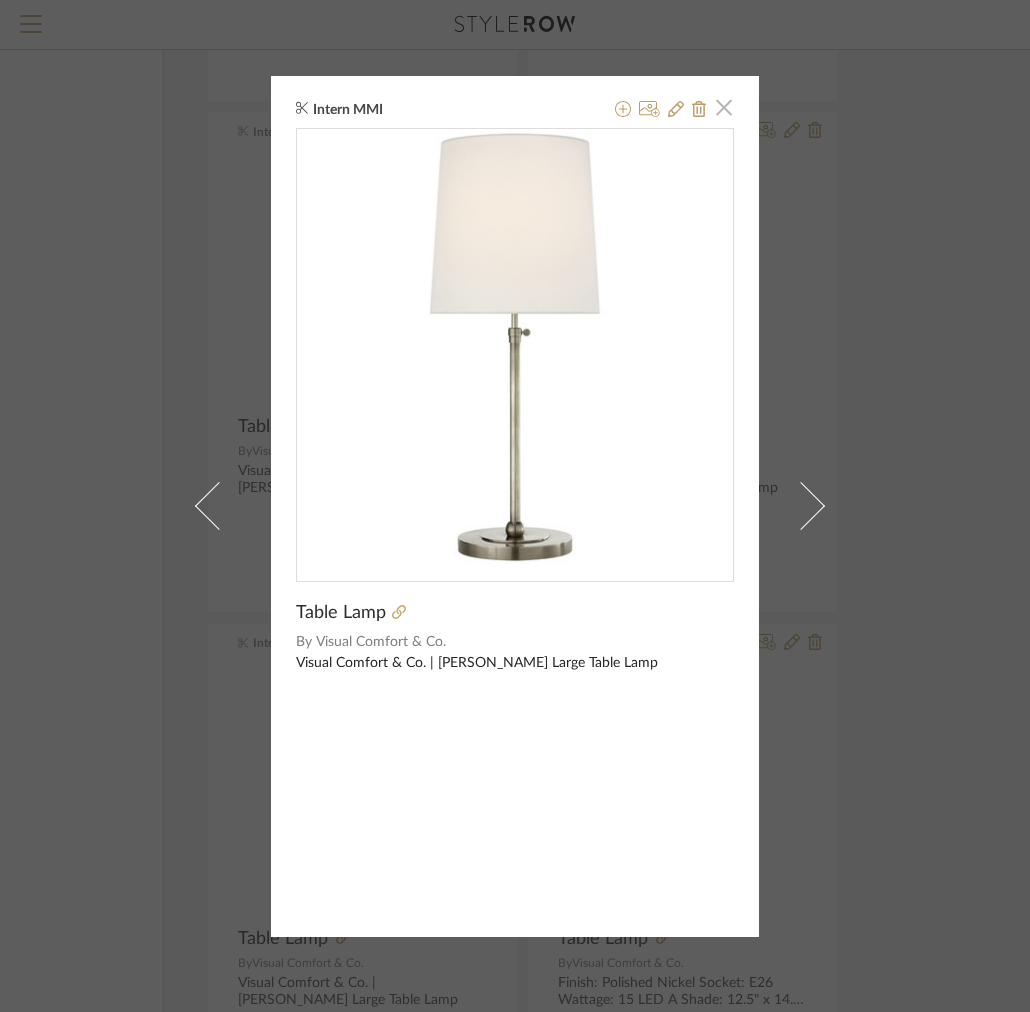 click 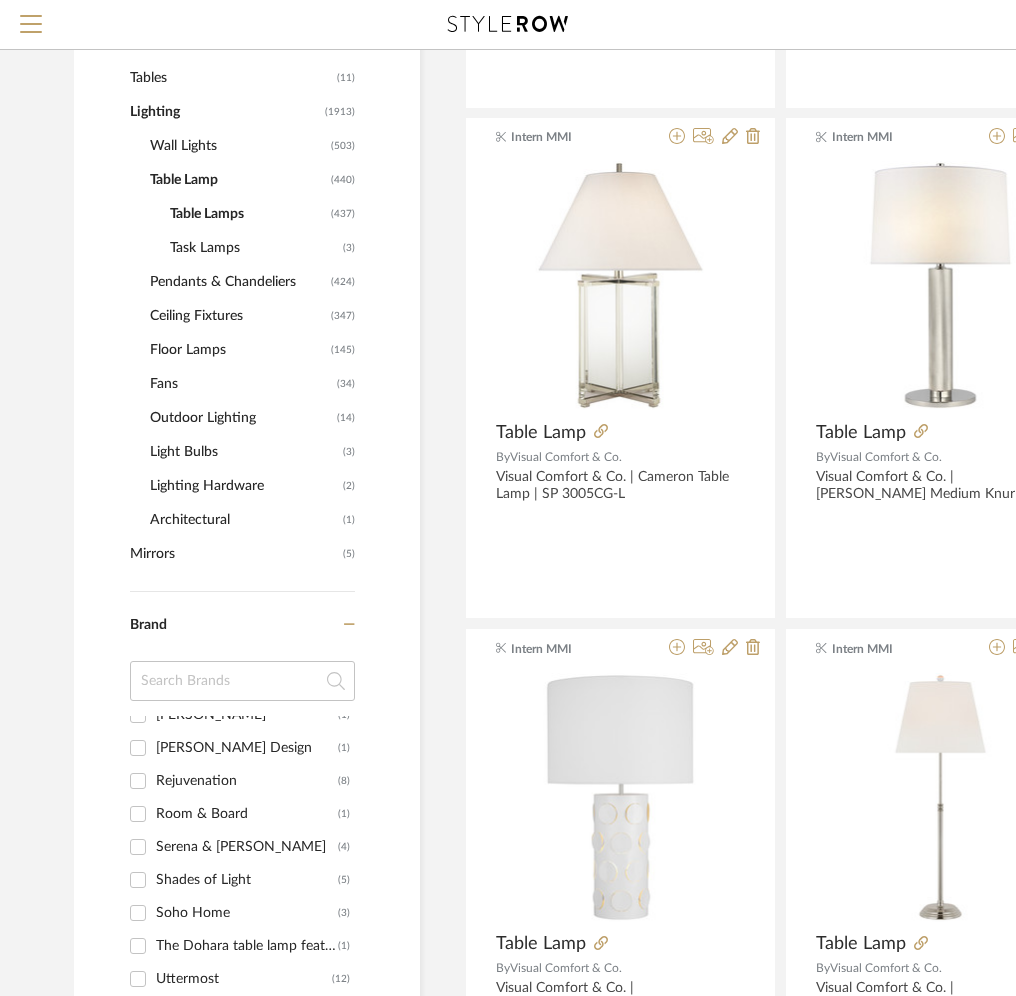 scroll, scrollTop: 548, scrollLeft: 0, axis: vertical 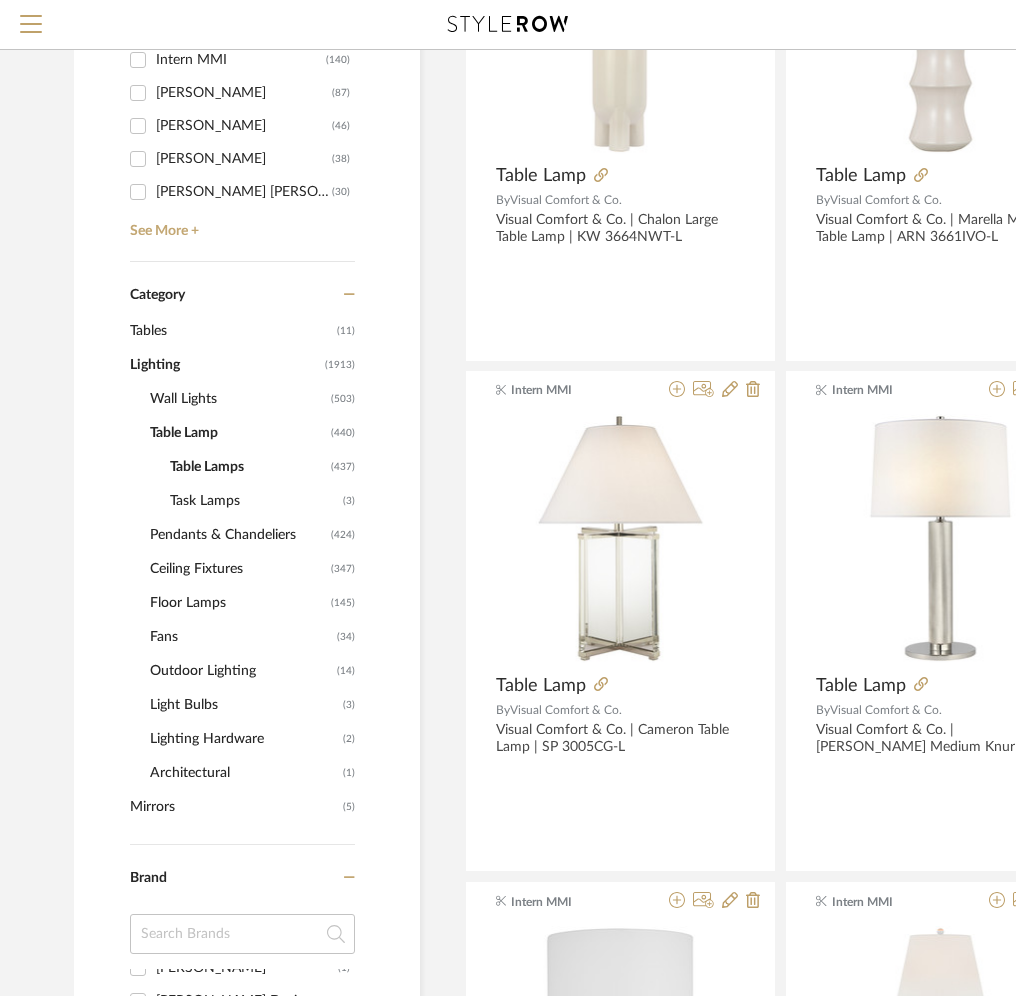 click on "Wall Lights" 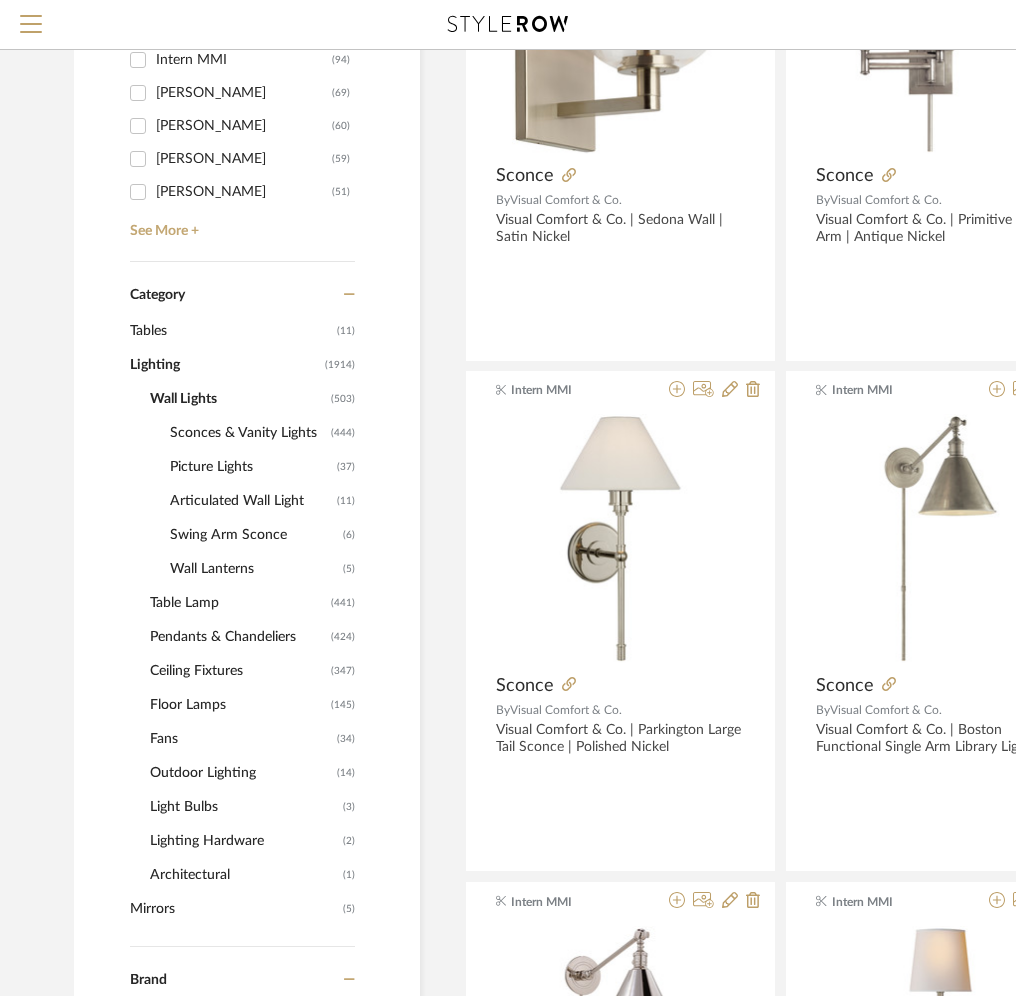 scroll, scrollTop: 1668, scrollLeft: 0, axis: vertical 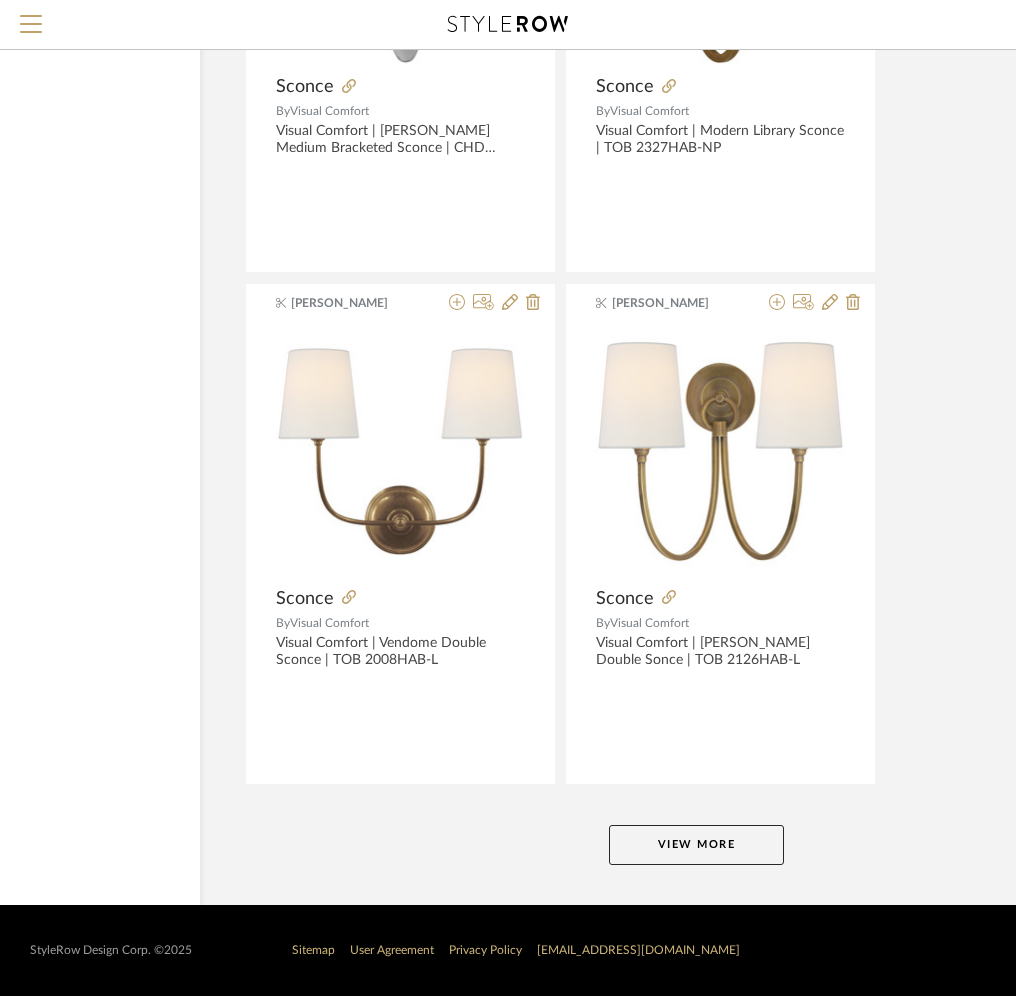 click on "View More" 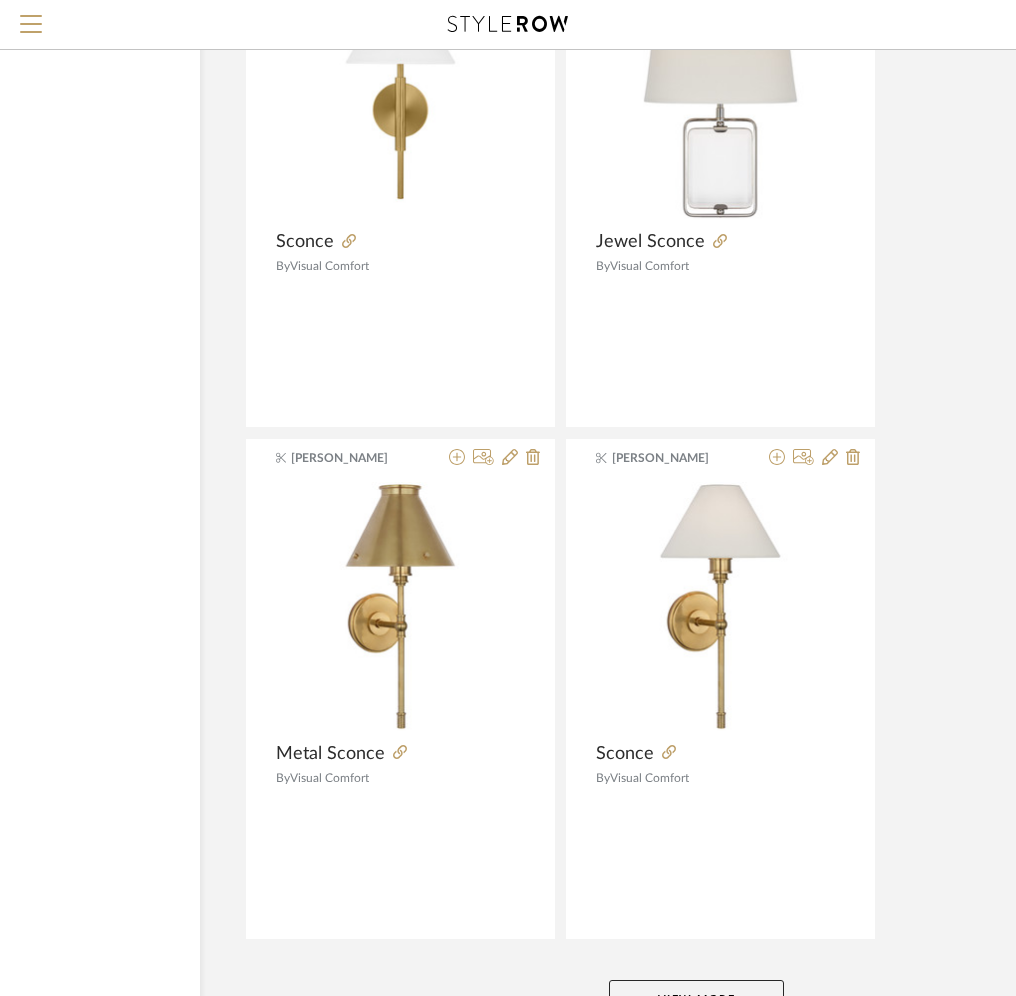 scroll, scrollTop: 18026, scrollLeft: 220, axis: both 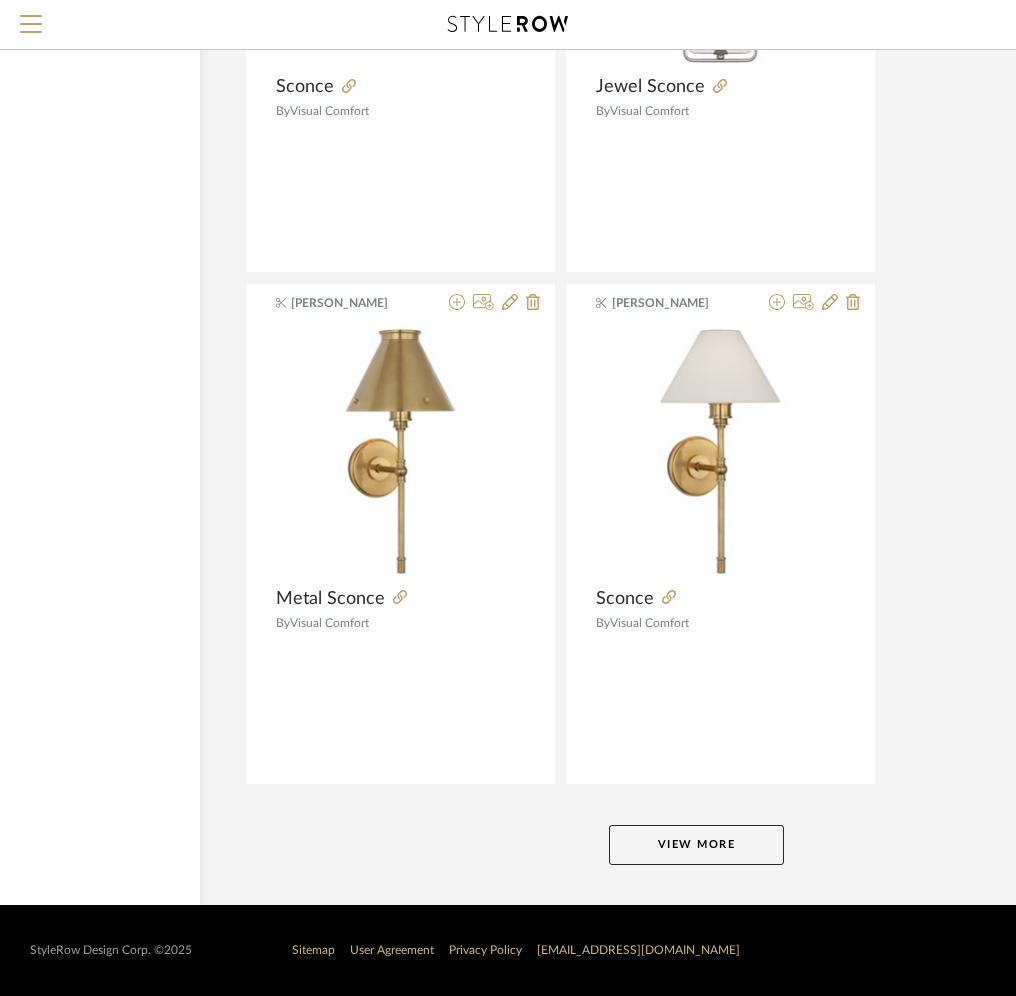 click on "View More" 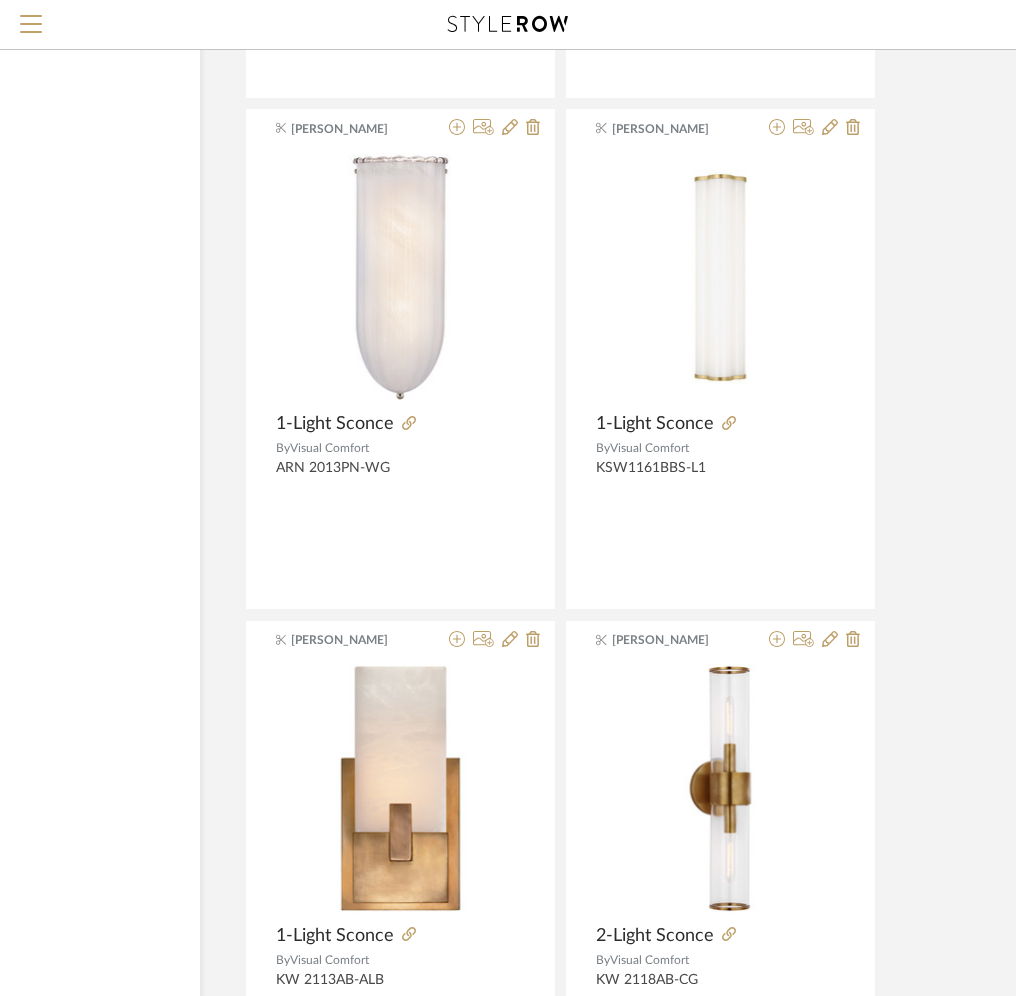 scroll, scrollTop: 20745, scrollLeft: 220, axis: both 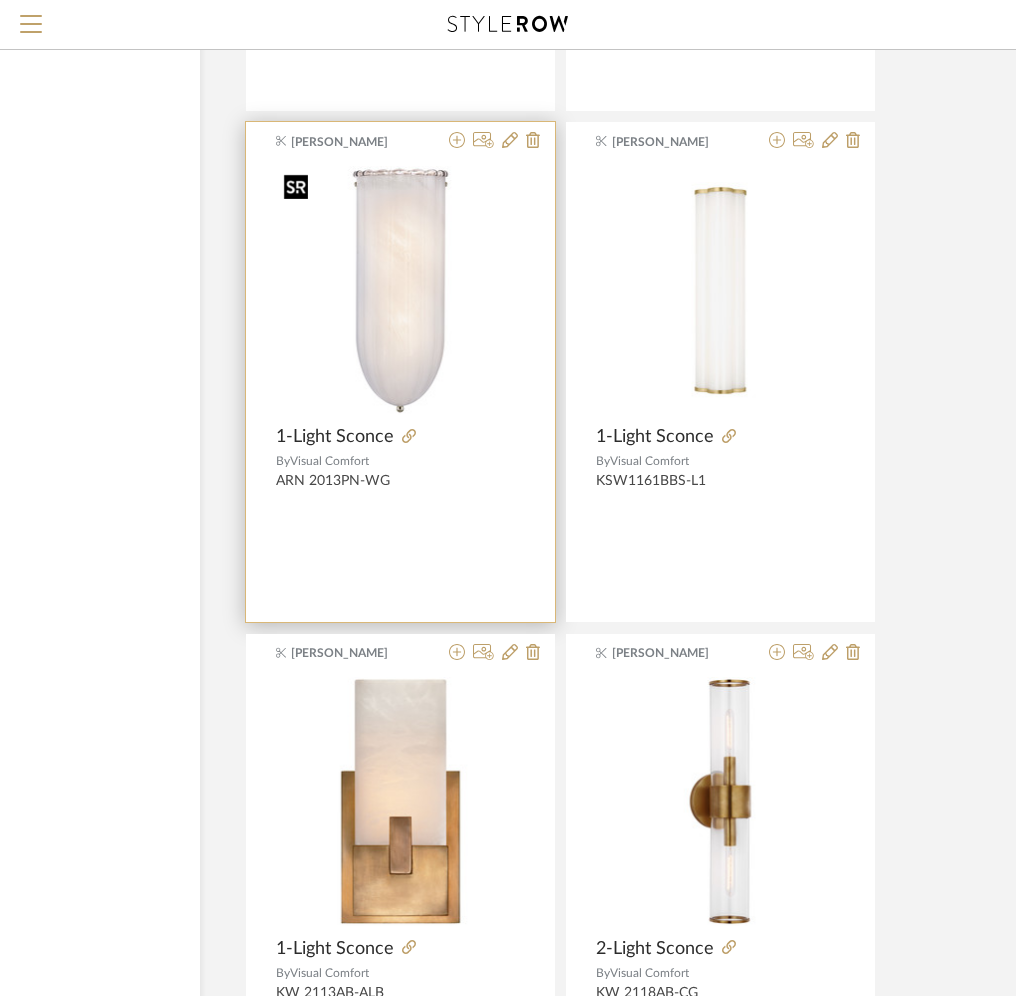click at bounding box center (400, 290) 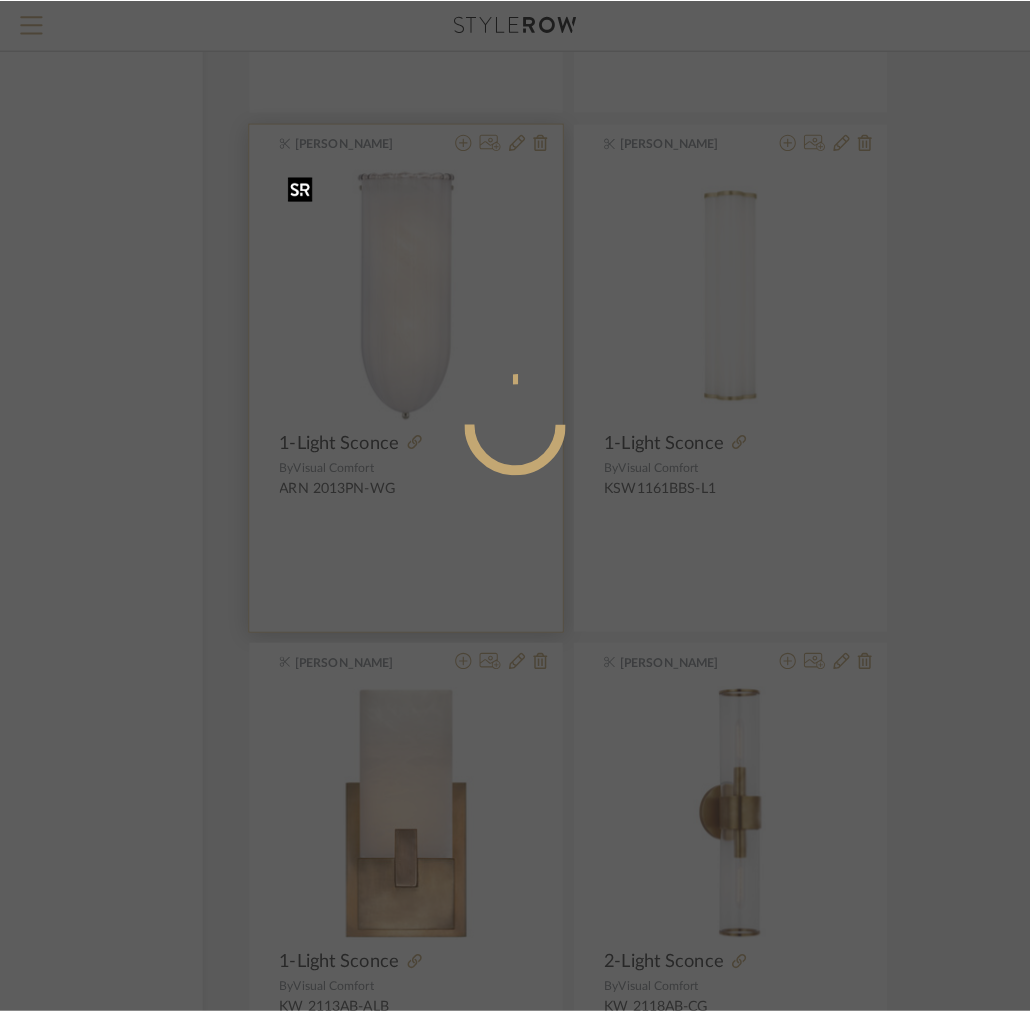 scroll, scrollTop: 0, scrollLeft: 0, axis: both 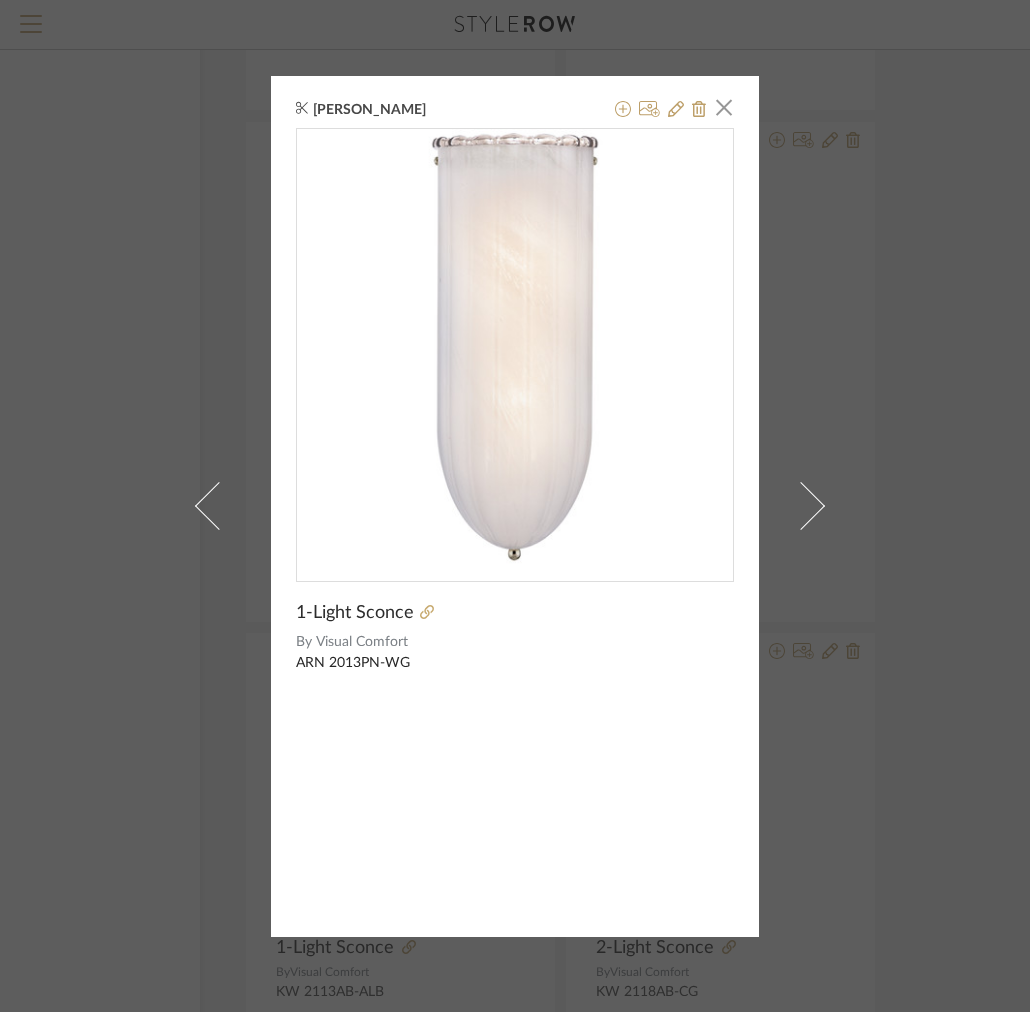 click on "Maddie Warlick × 1-Light Sconce By Visual Comfort ARN 2013PN-WG" at bounding box center (515, 506) 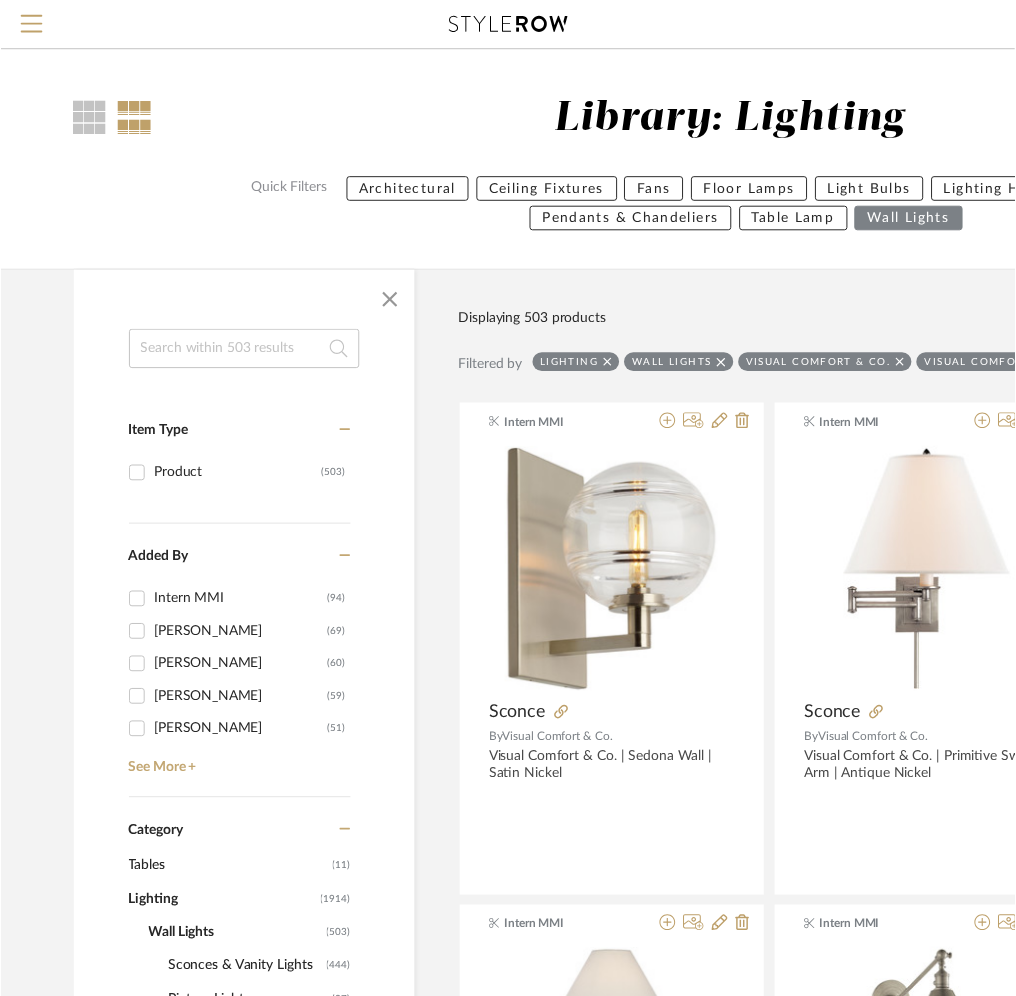 scroll, scrollTop: 20745, scrollLeft: 220, axis: both 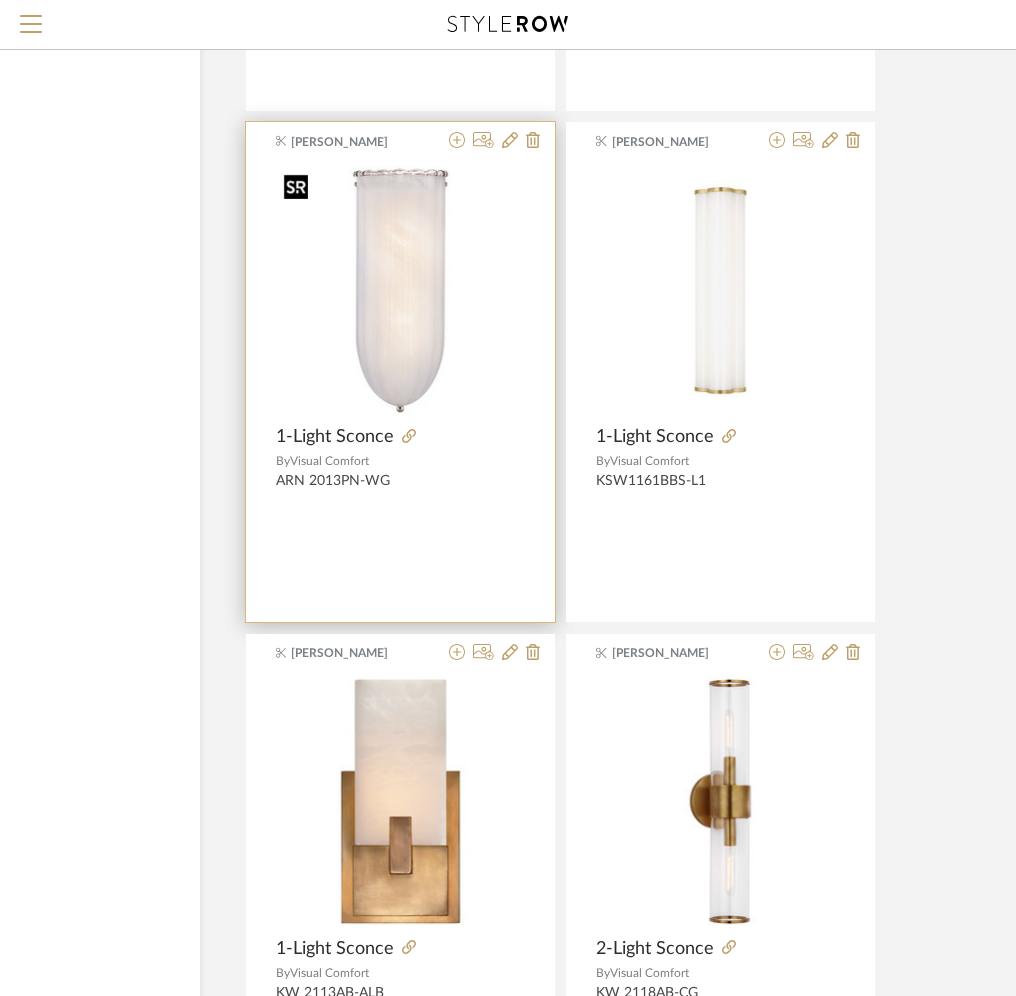 click at bounding box center [400, 290] 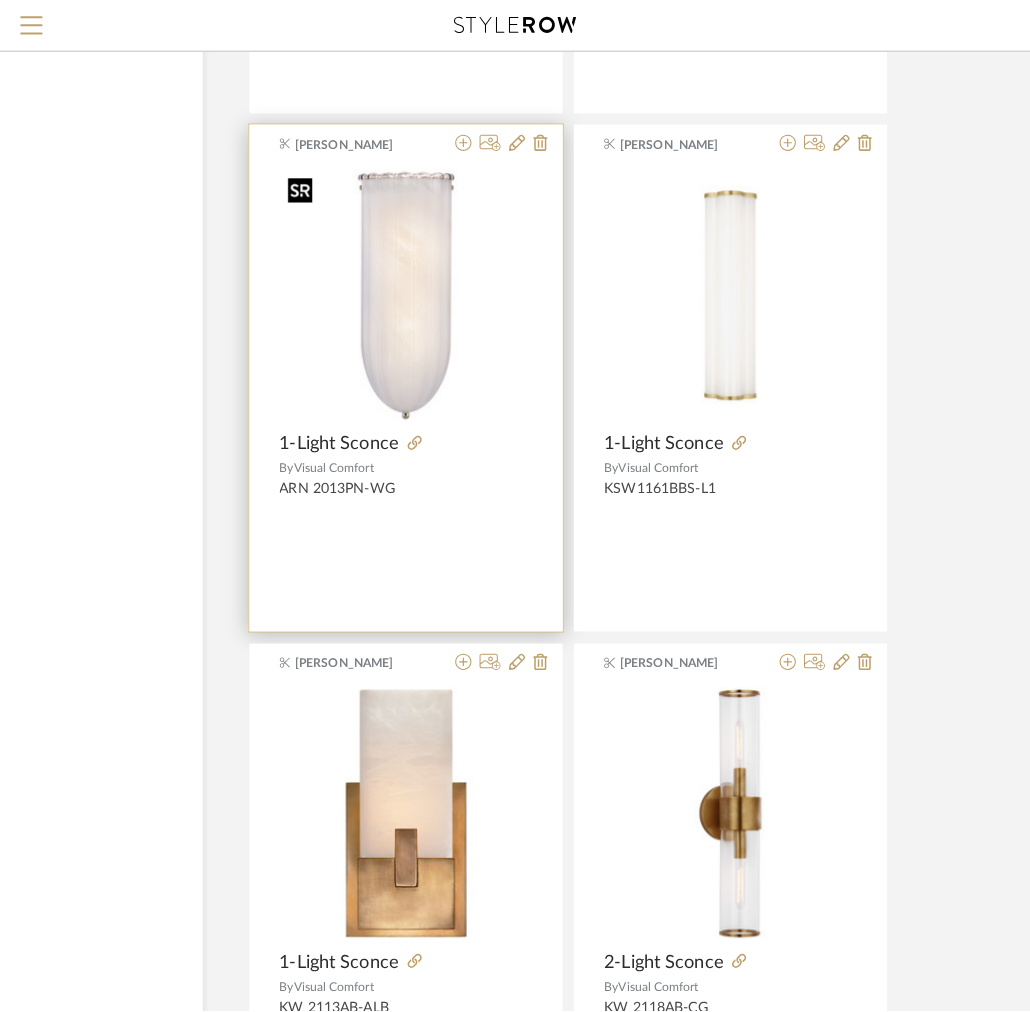 scroll, scrollTop: 0, scrollLeft: 0, axis: both 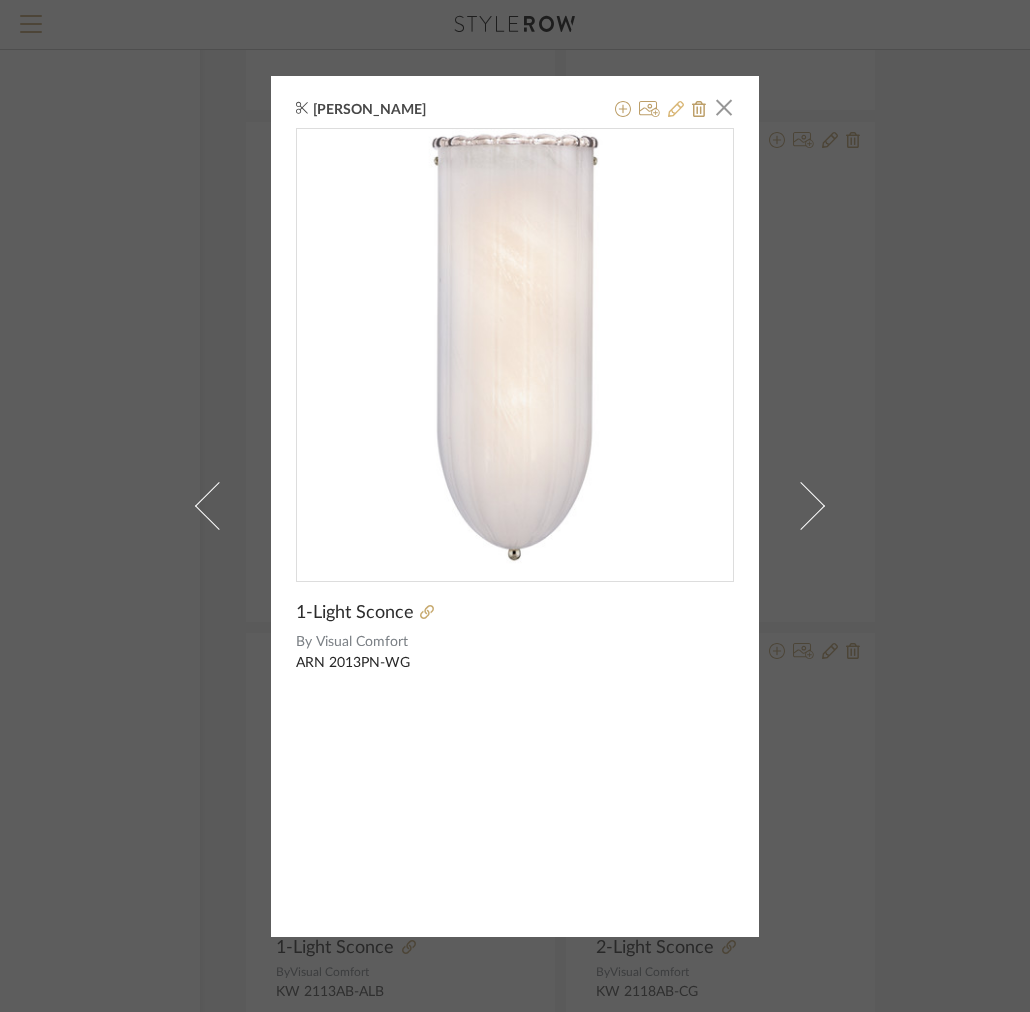 click 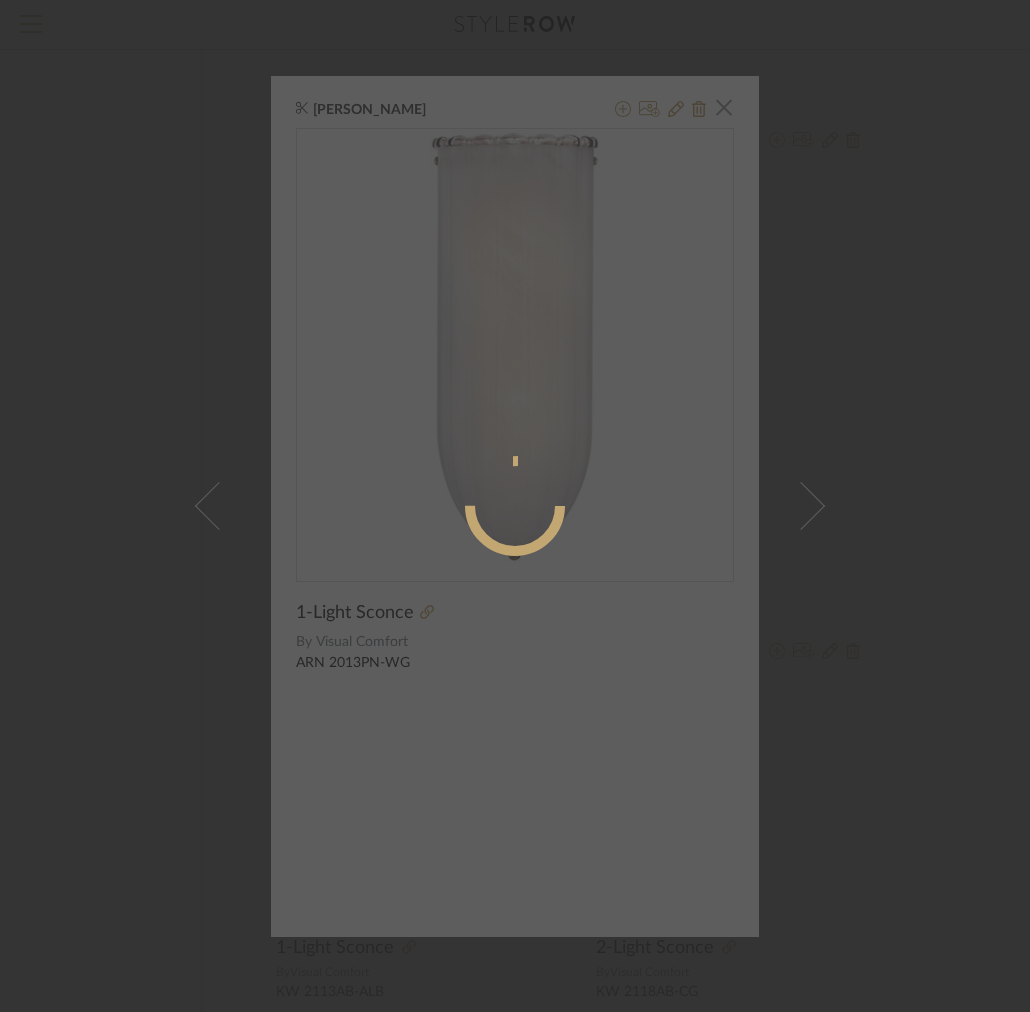 radio on "true" 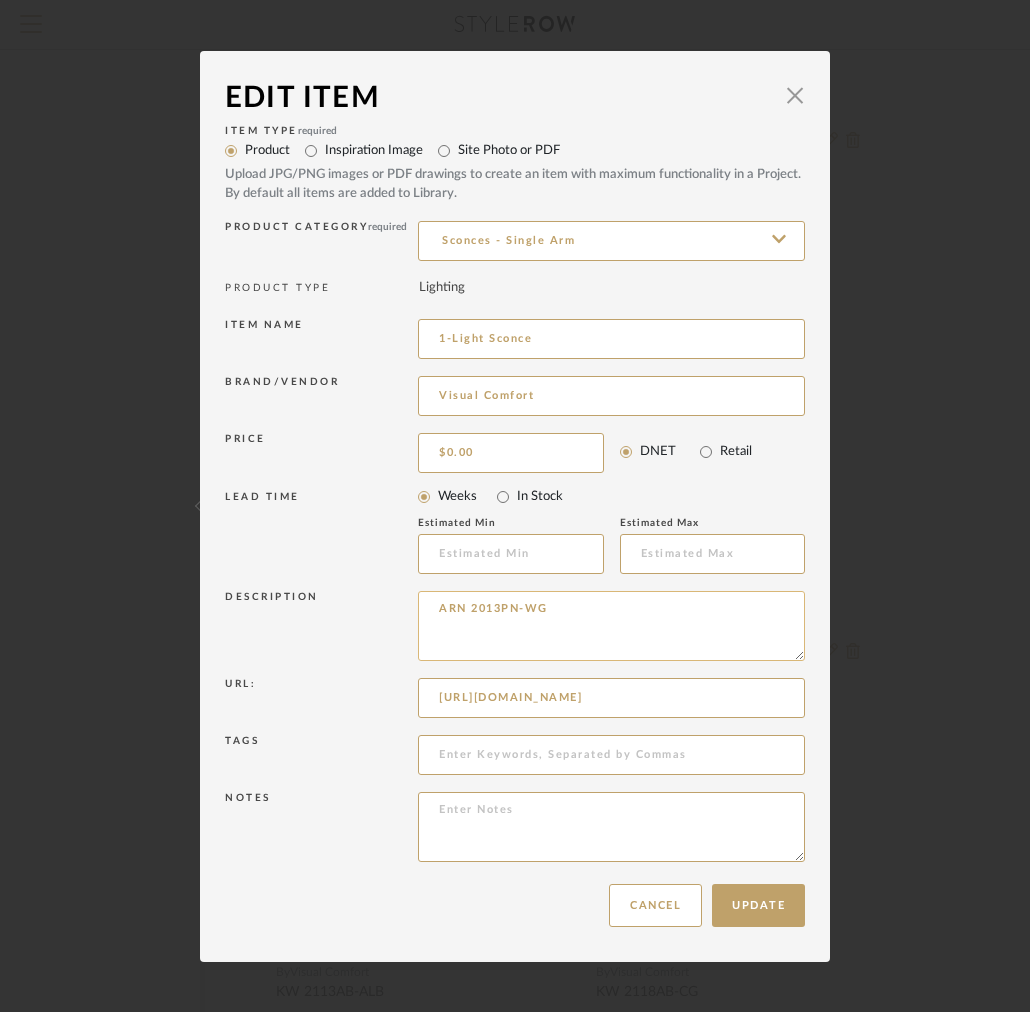 drag, startPoint x: 431, startPoint y: 610, endPoint x: 563, endPoint y: 610, distance: 132 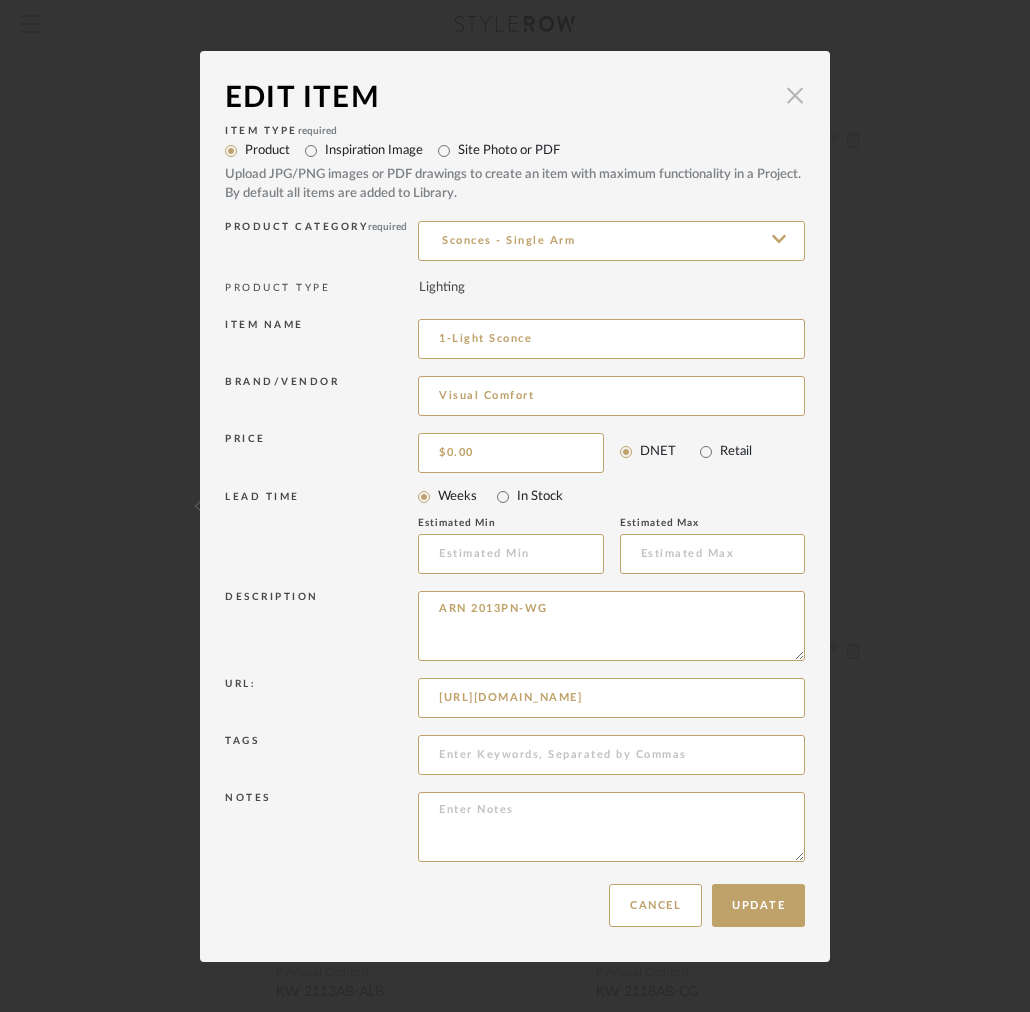 click at bounding box center (795, 96) 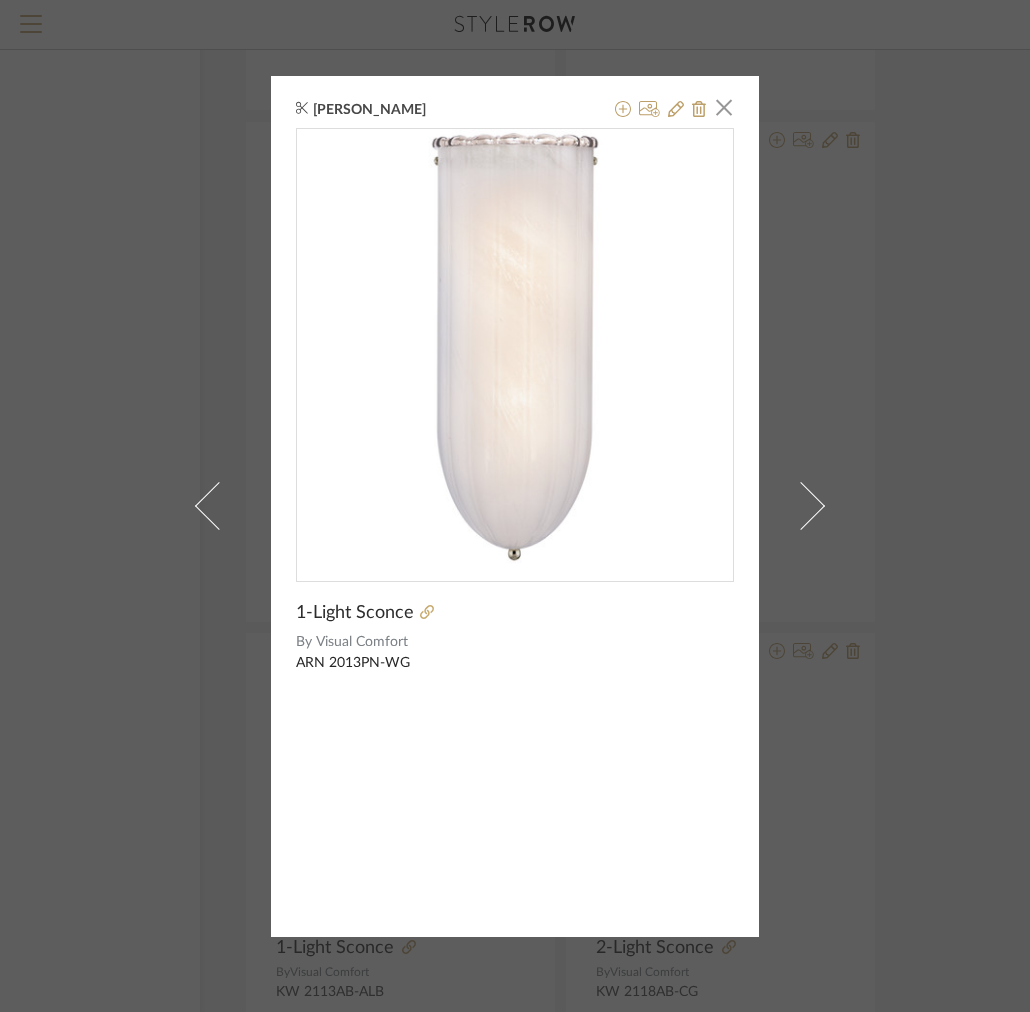 click on "Maddie Warlick × 1-Light Sconce By Visual Comfort ARN 2013PN-WG" at bounding box center [515, 506] 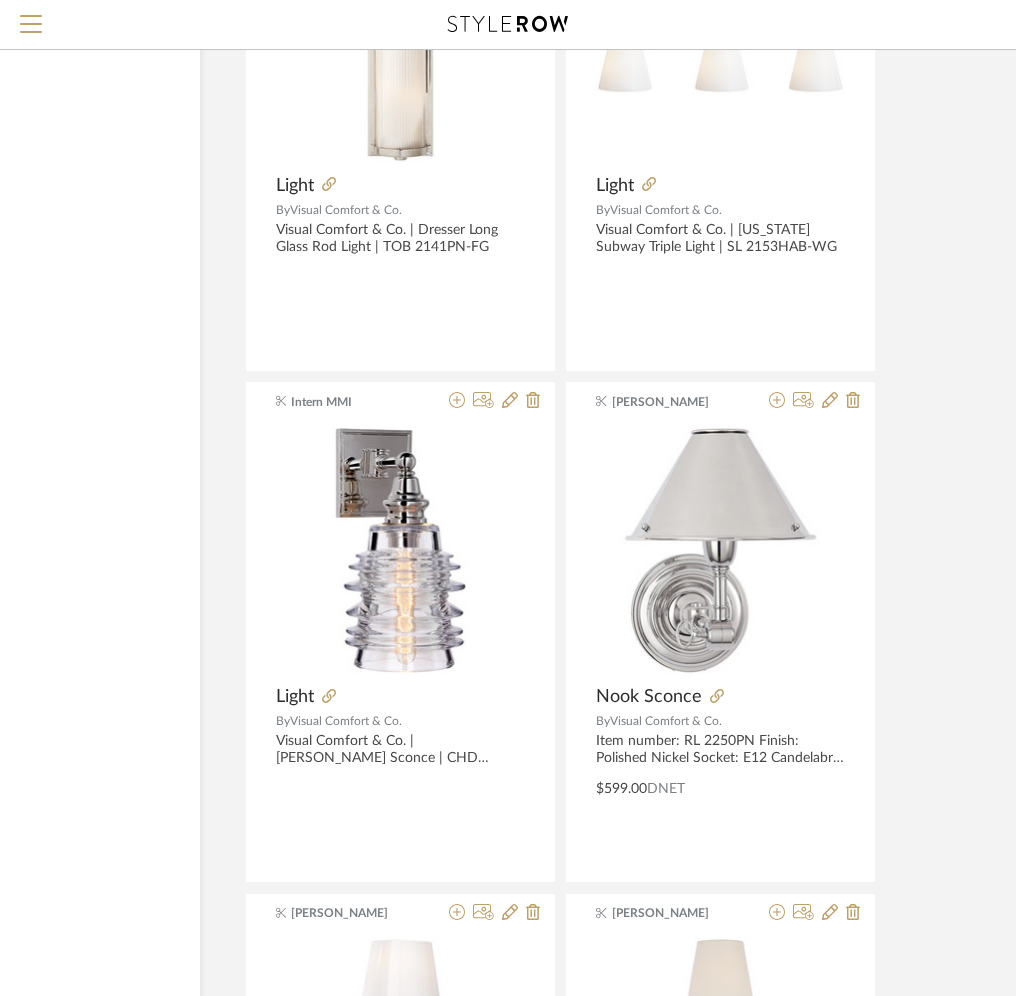 scroll, scrollTop: 10237, scrollLeft: 220, axis: both 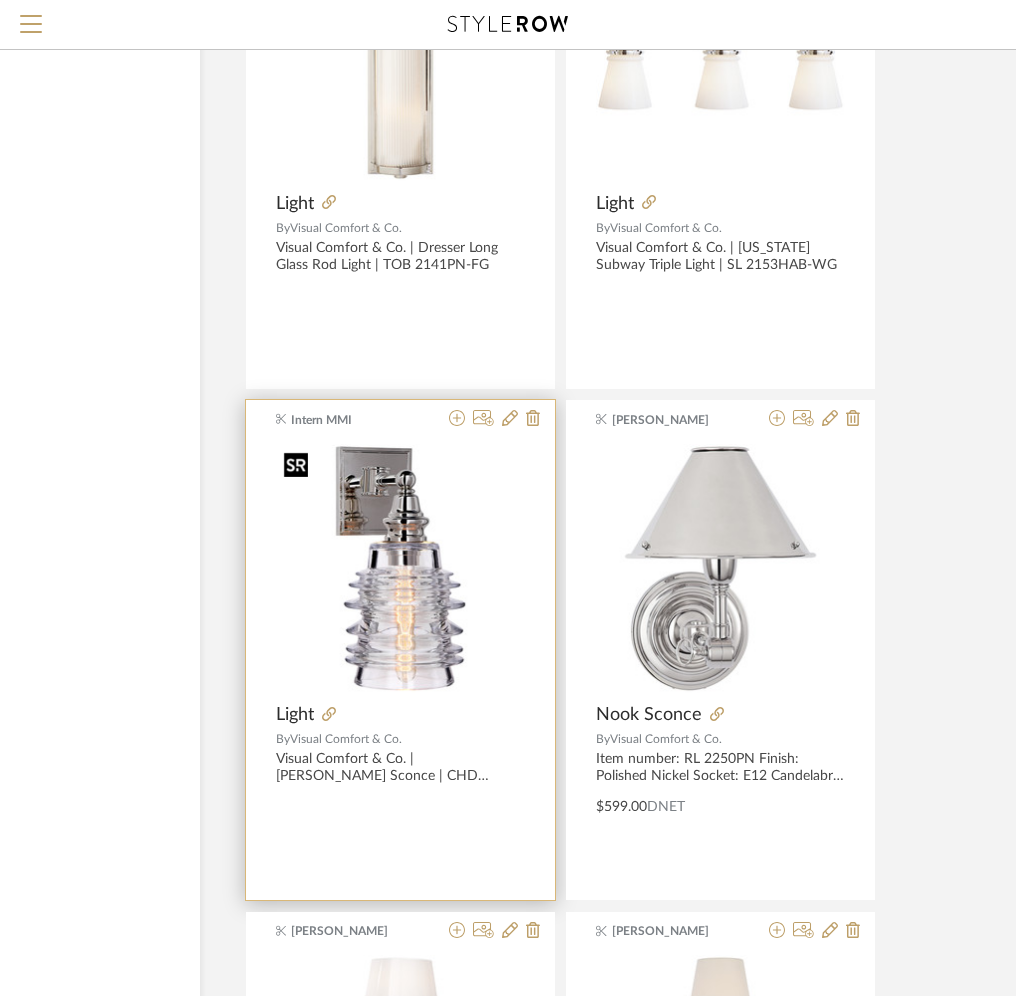 click at bounding box center (400, 568) 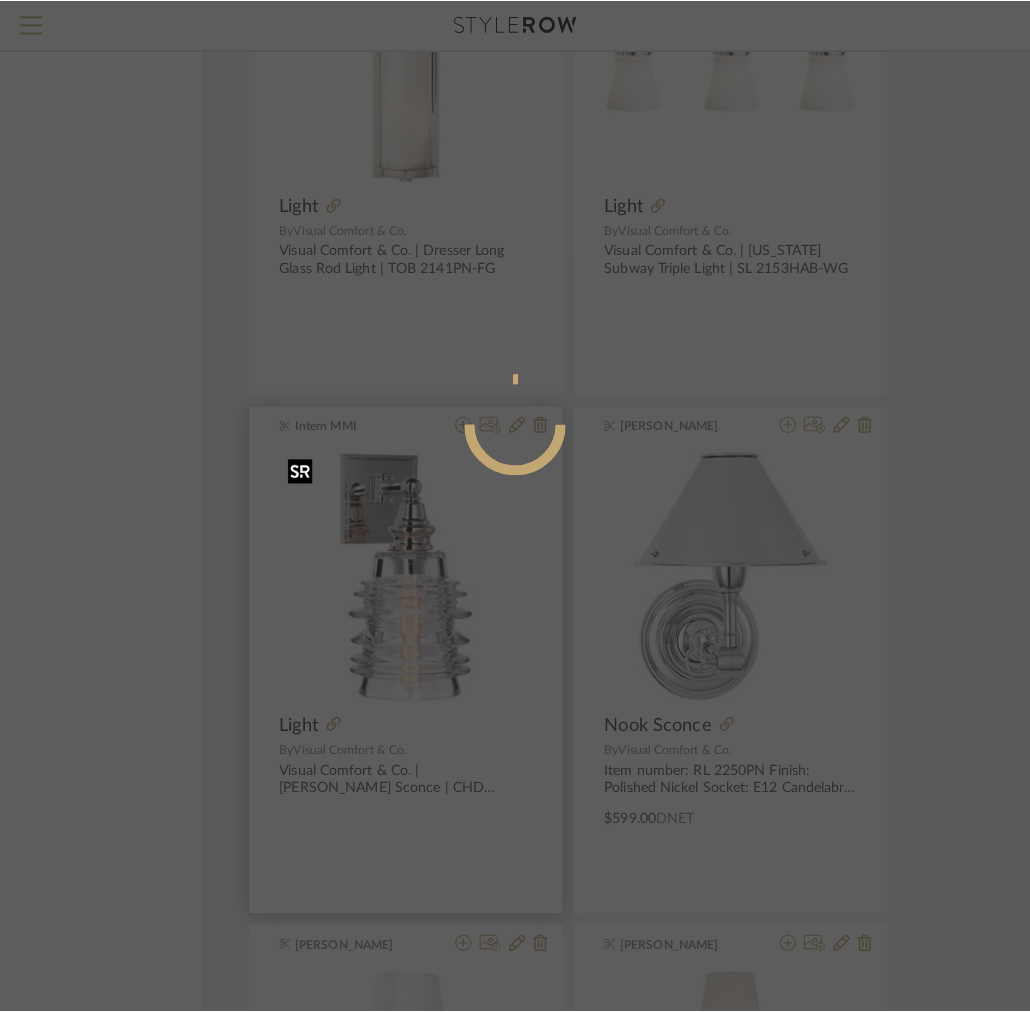 scroll, scrollTop: 0, scrollLeft: 0, axis: both 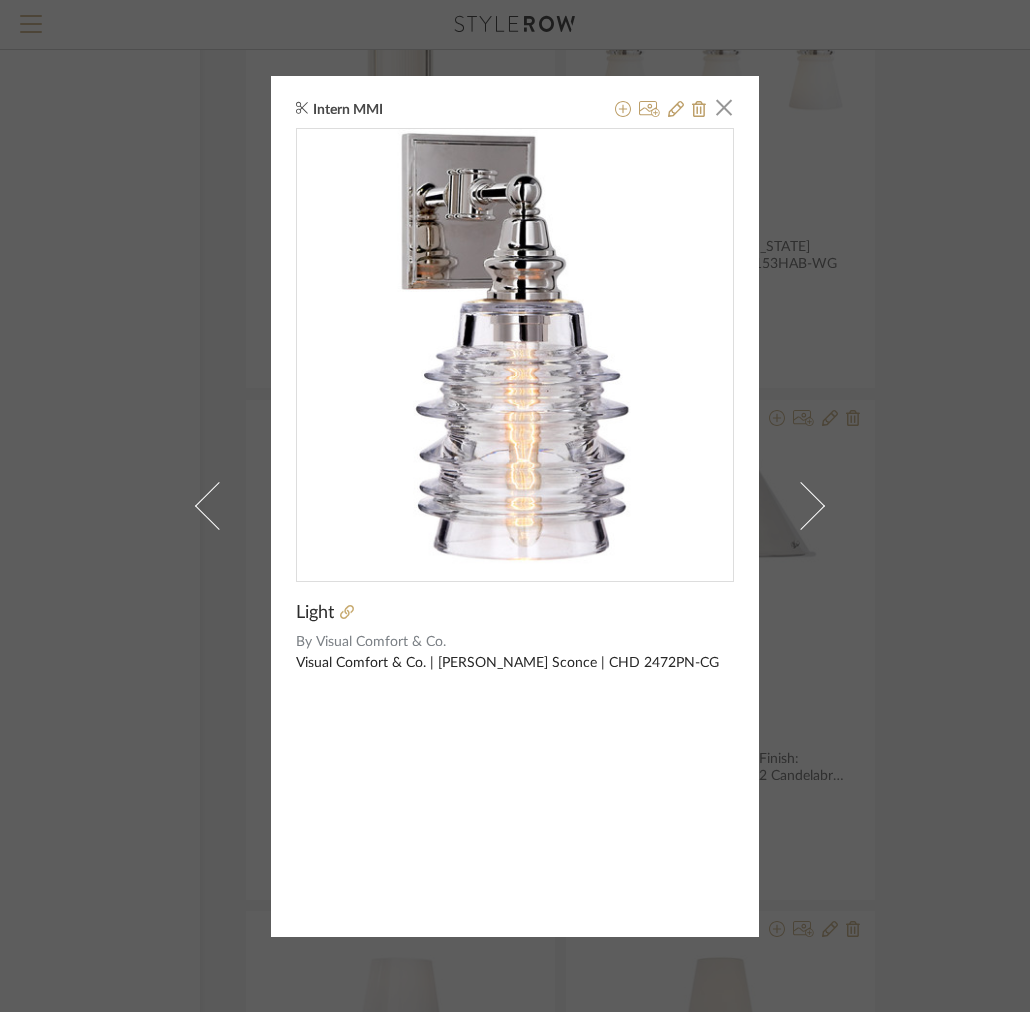 click on "Intern MMI × Light By Visual Comfort & Co. Visual Comfort & Co. | Covington Sconce | CHD 2472PN-CG" at bounding box center (515, 506) 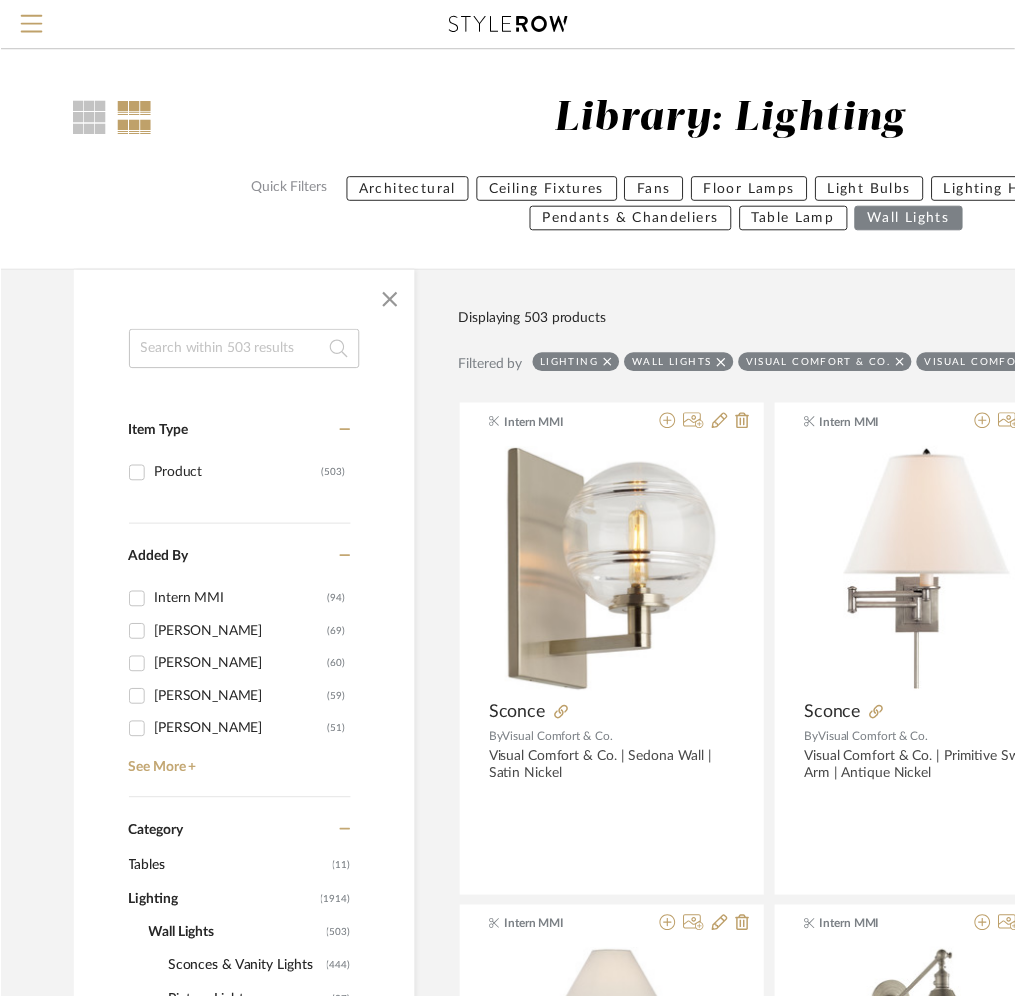 scroll, scrollTop: 10237, scrollLeft: 220, axis: both 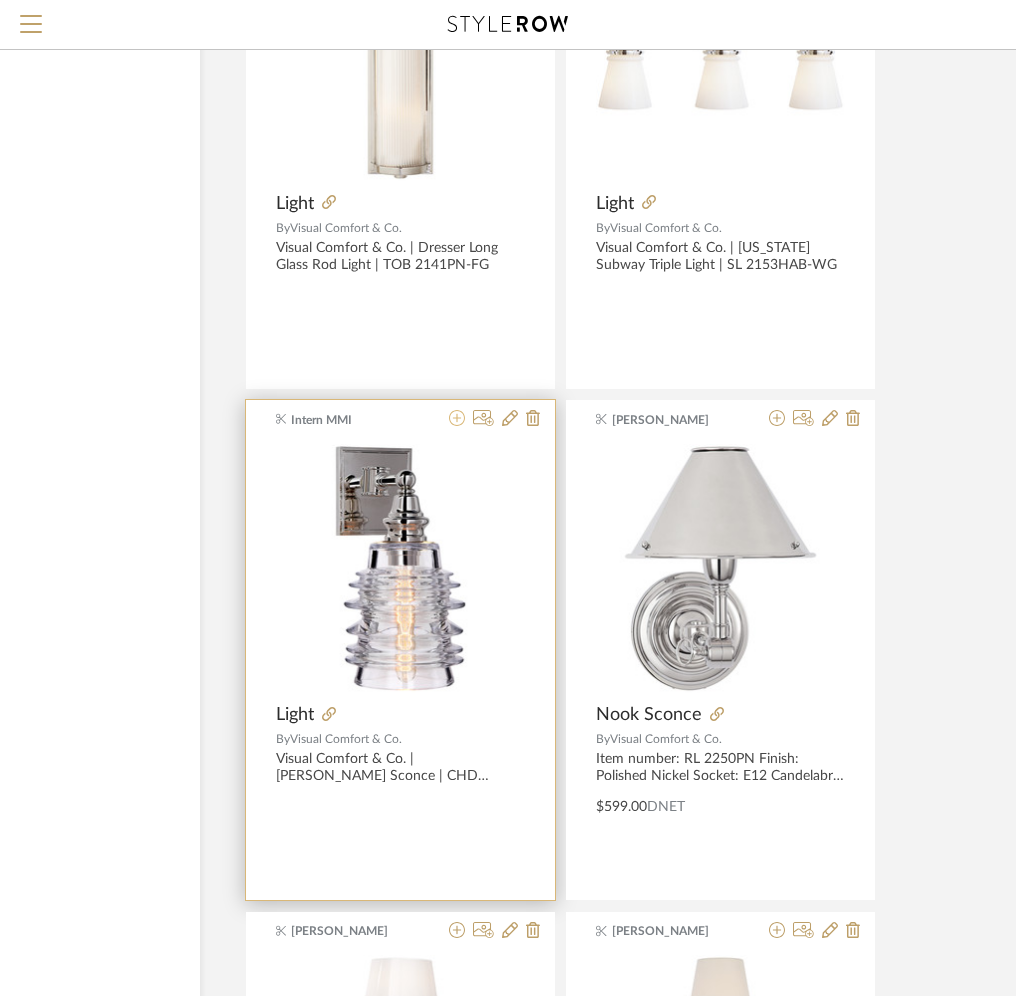 click 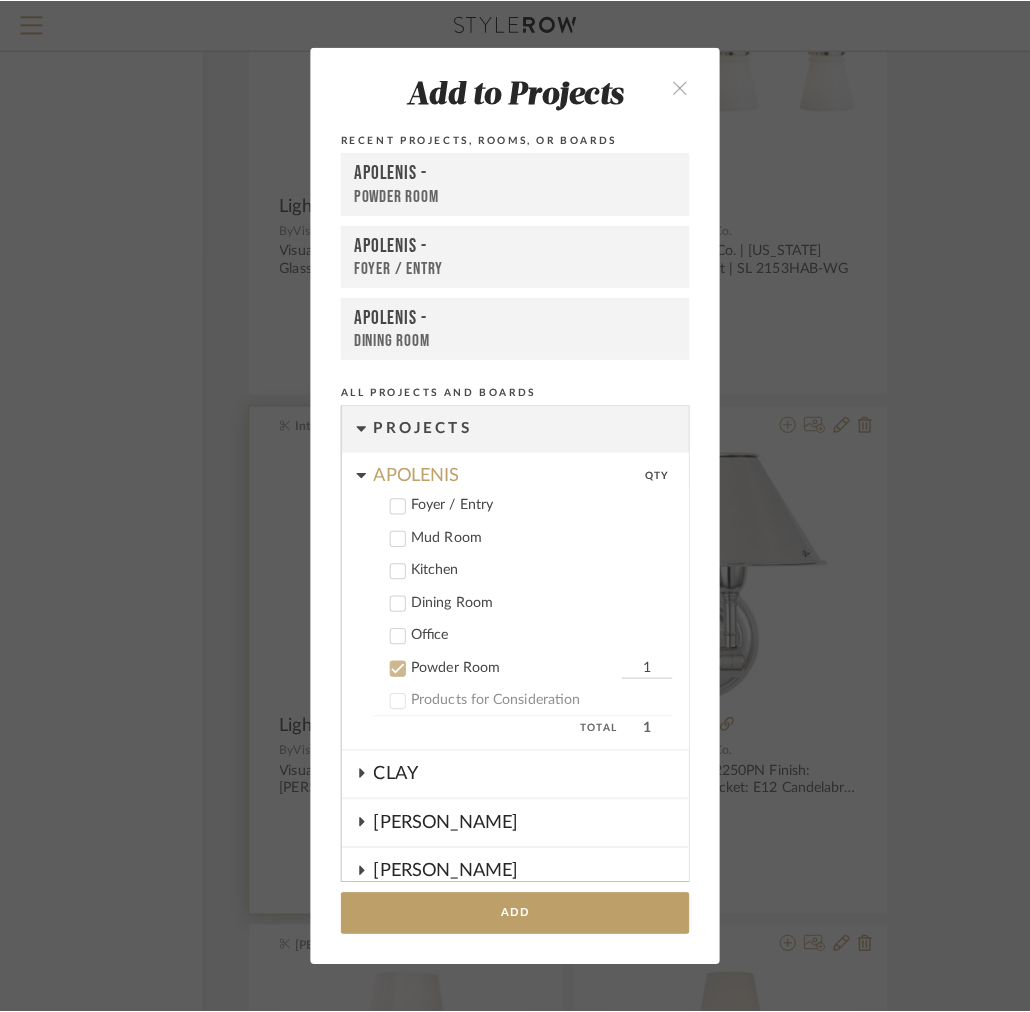scroll, scrollTop: 0, scrollLeft: 0, axis: both 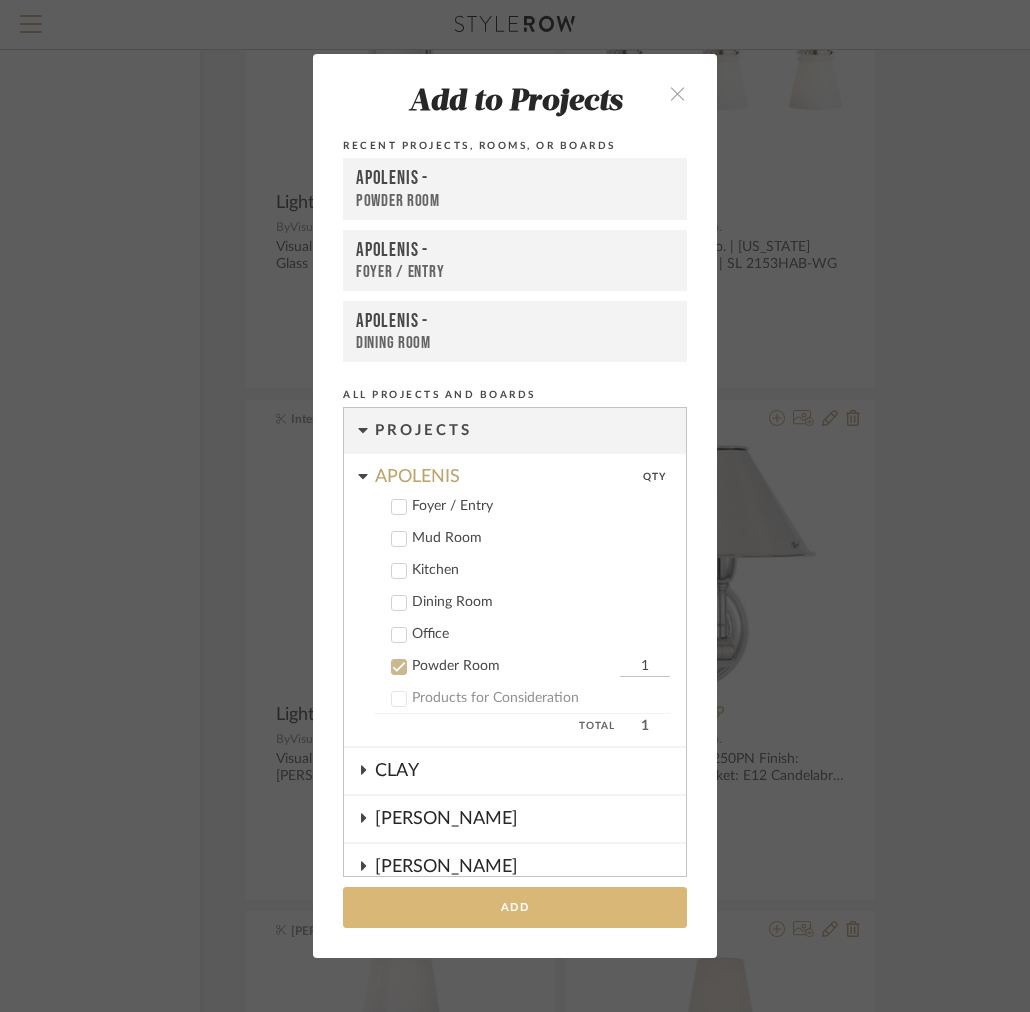 click on "Add" at bounding box center (515, 907) 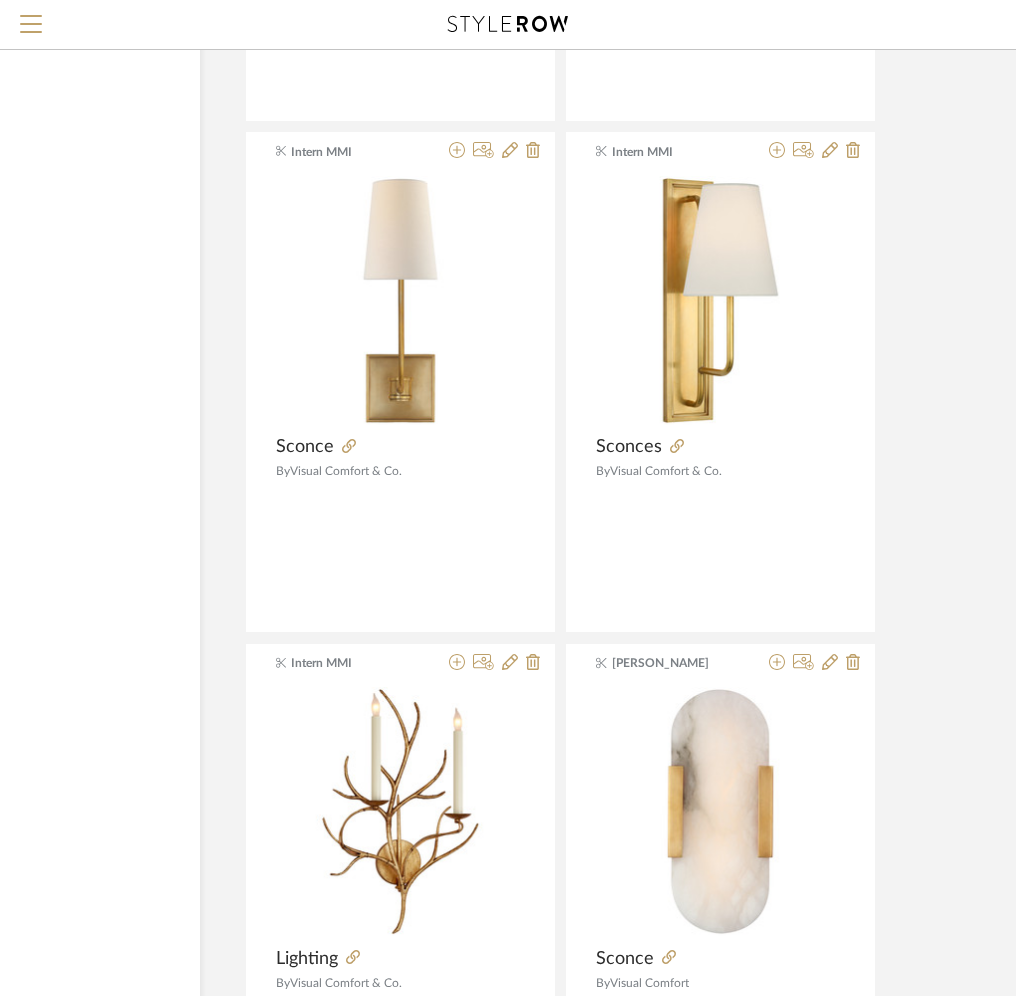 scroll, scrollTop: 7322, scrollLeft: 220, axis: both 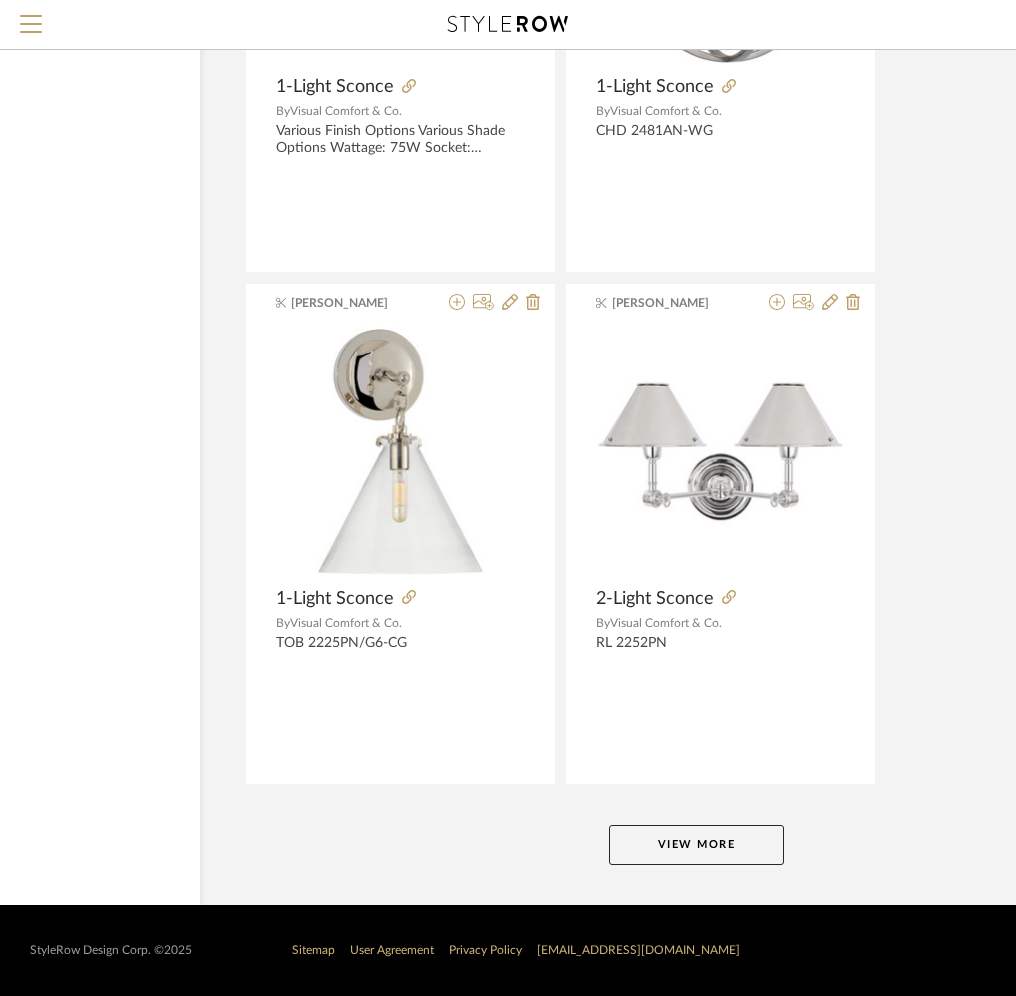 click on "View More" 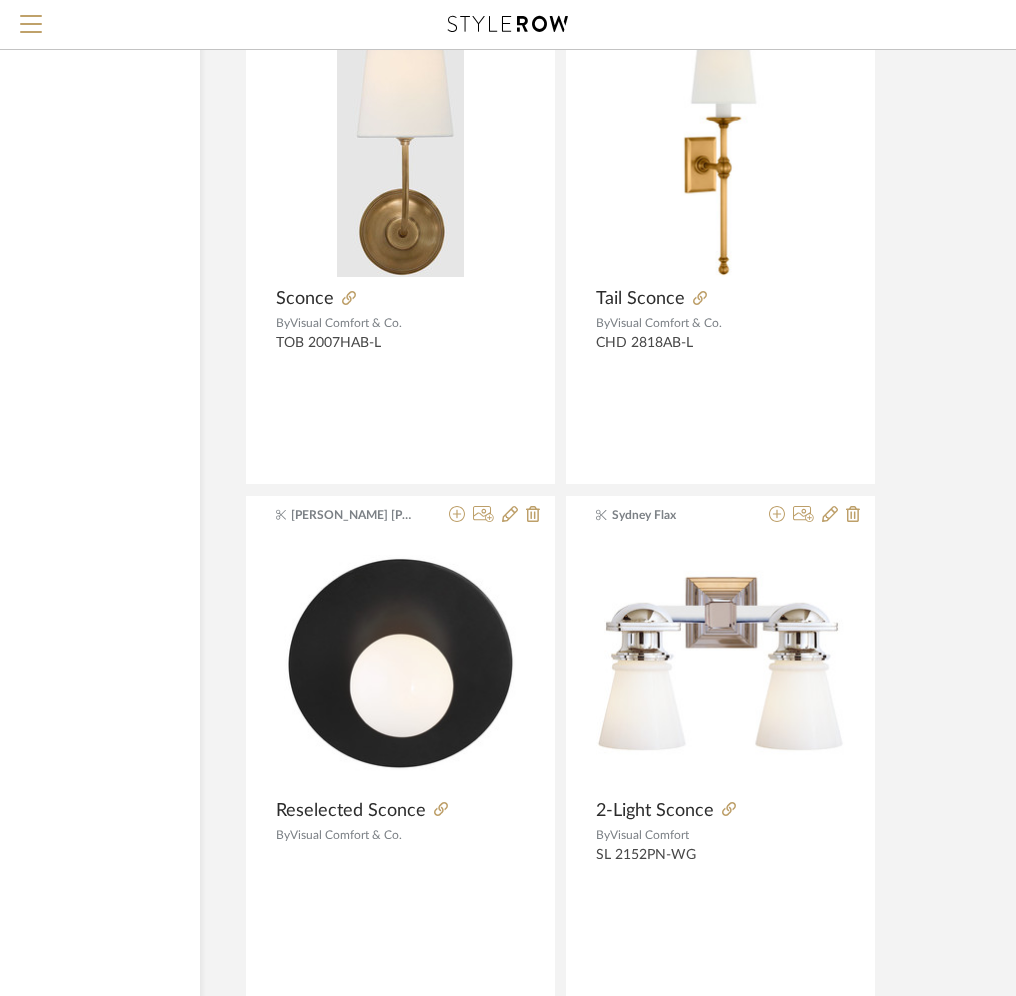 scroll, scrollTop: 36440, scrollLeft: 220, axis: both 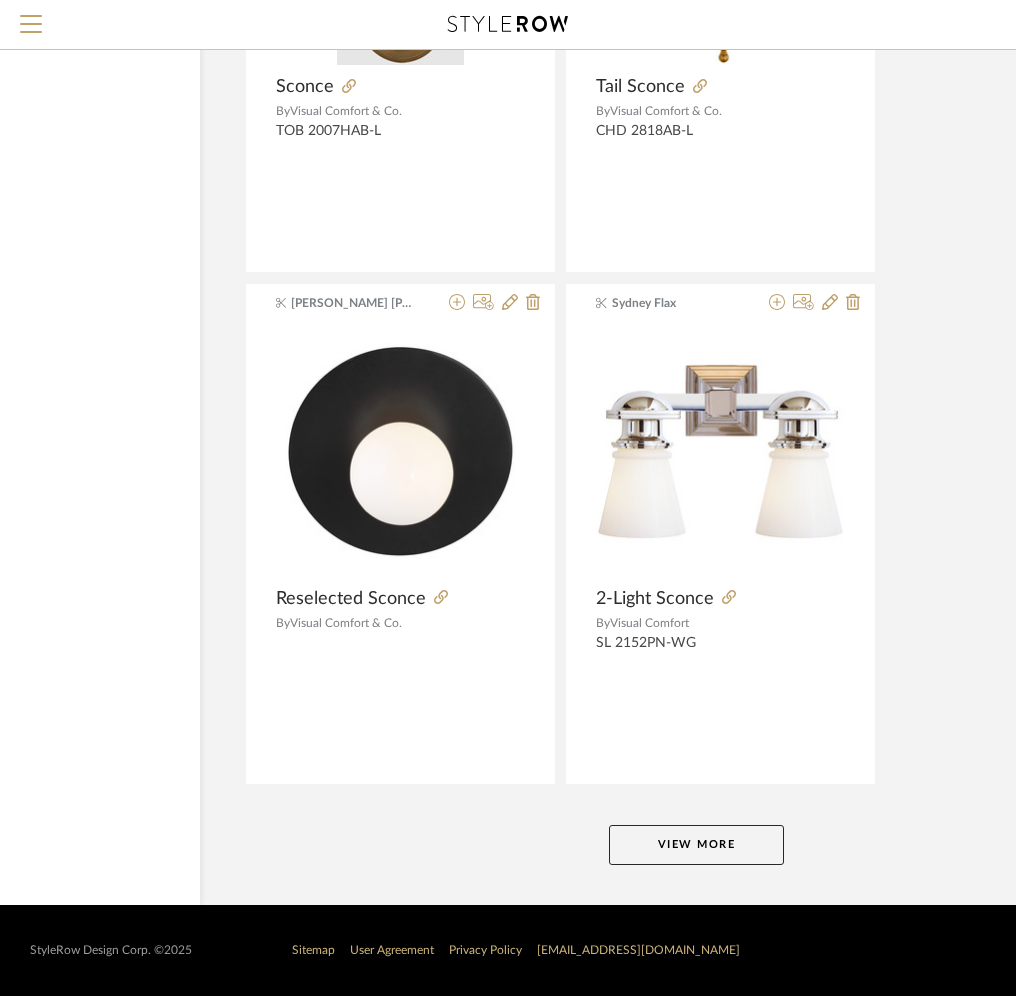 click on "View More" 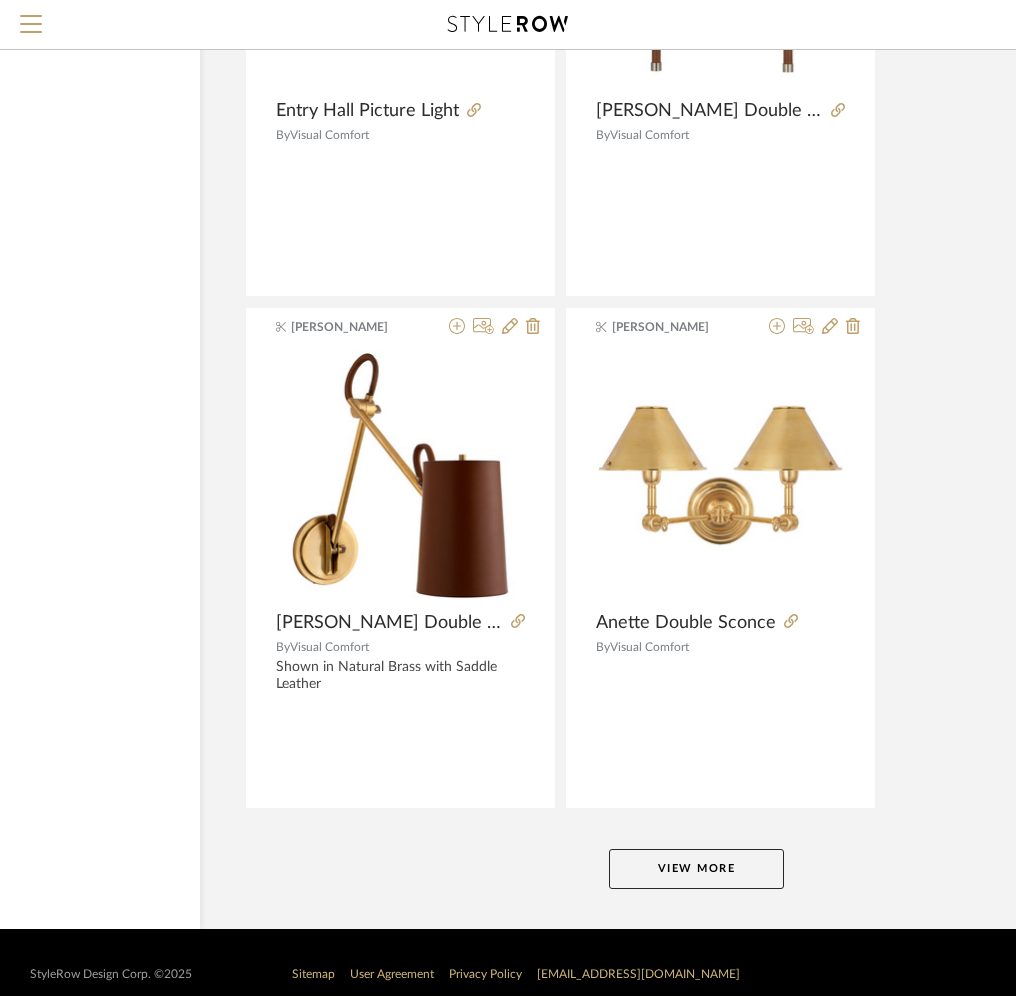 click on "View More" 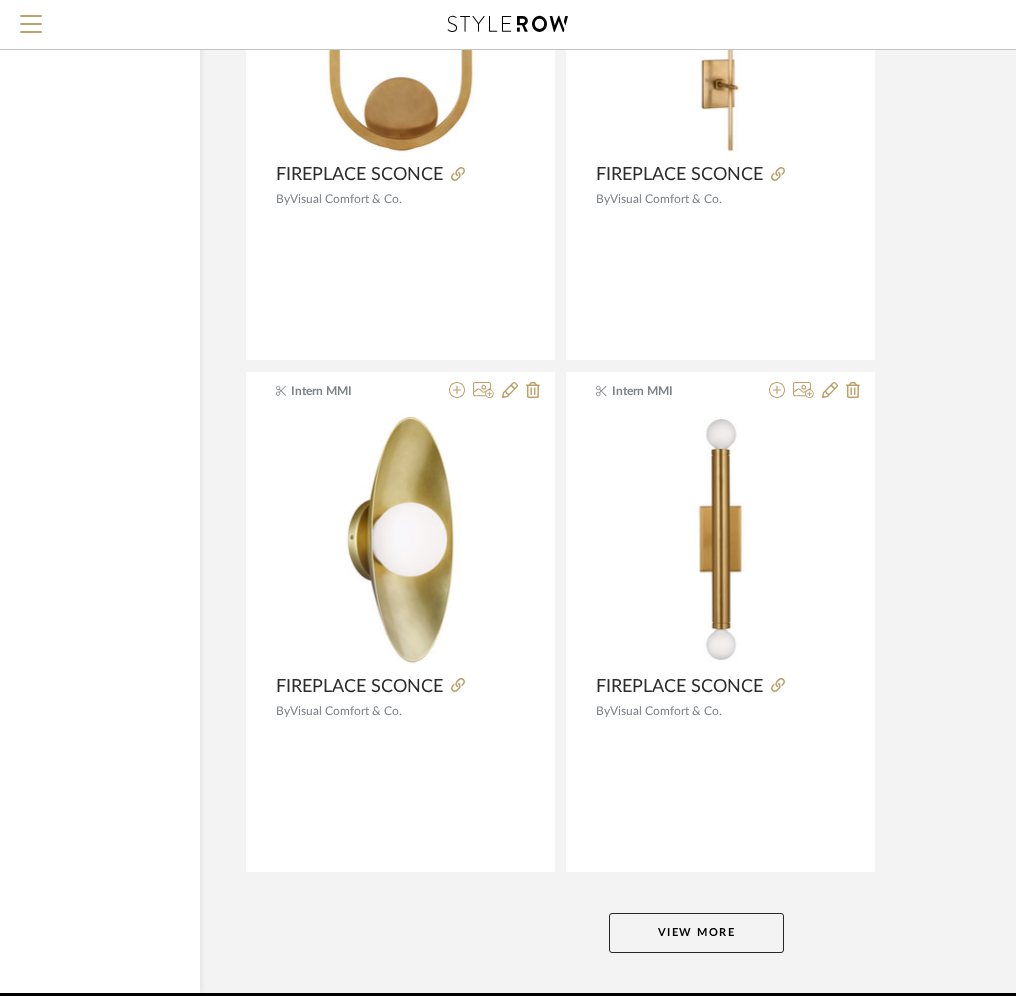 scroll, scrollTop: 54854, scrollLeft: 220, axis: both 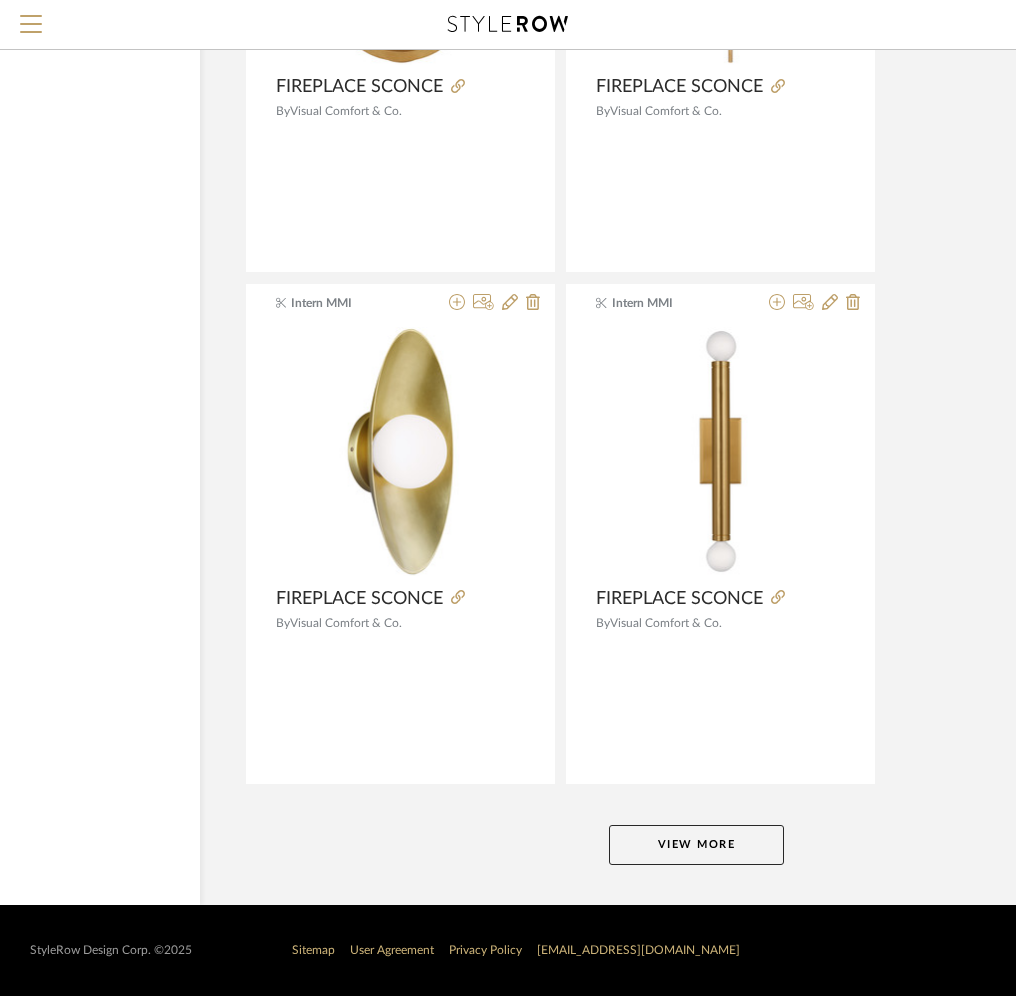 click on "View More" 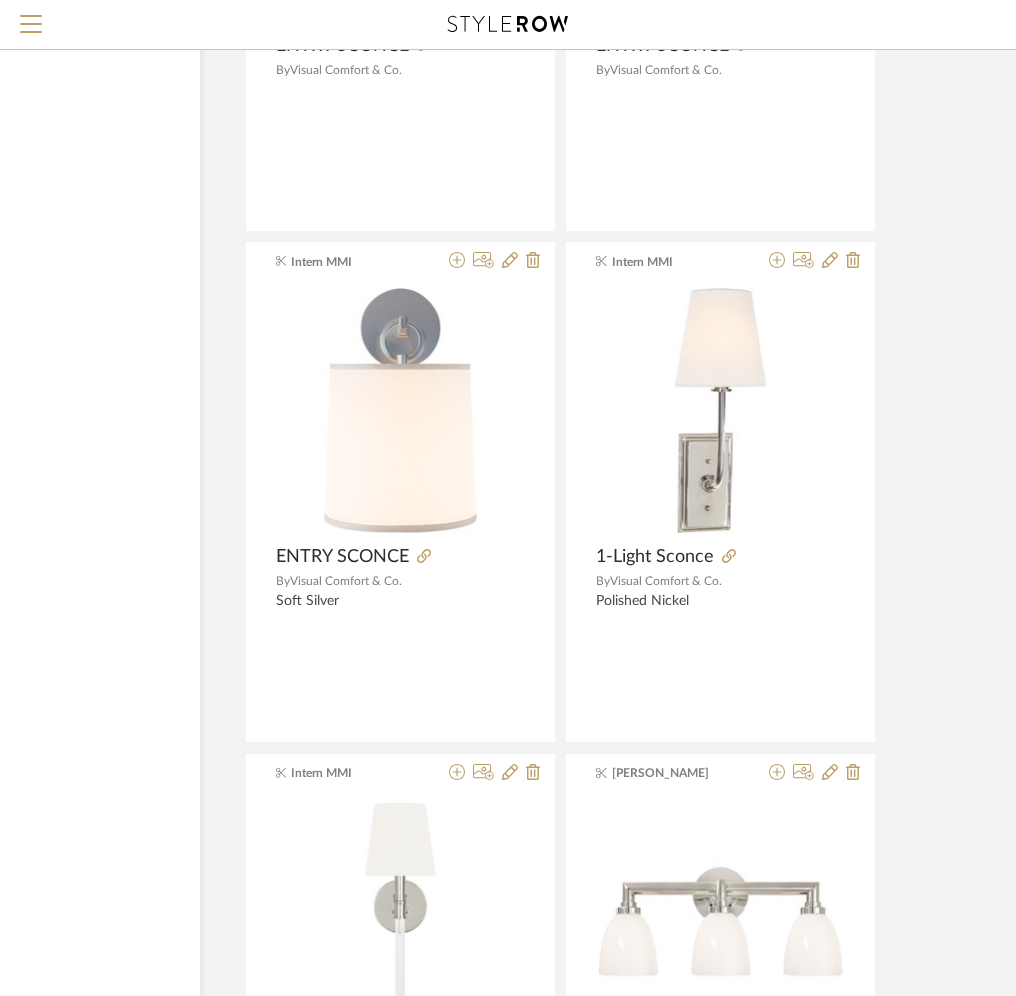 scroll, scrollTop: 59489, scrollLeft: 220, axis: both 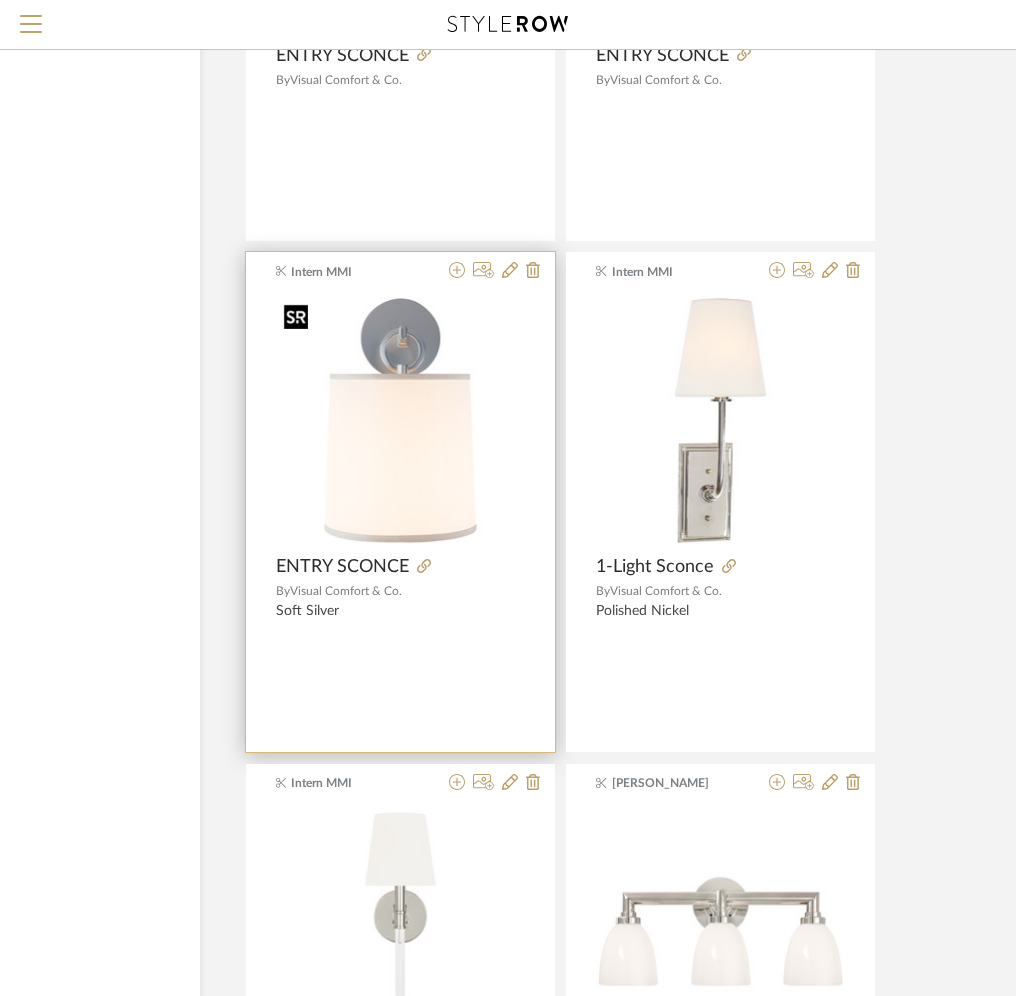 click at bounding box center [400, 420] 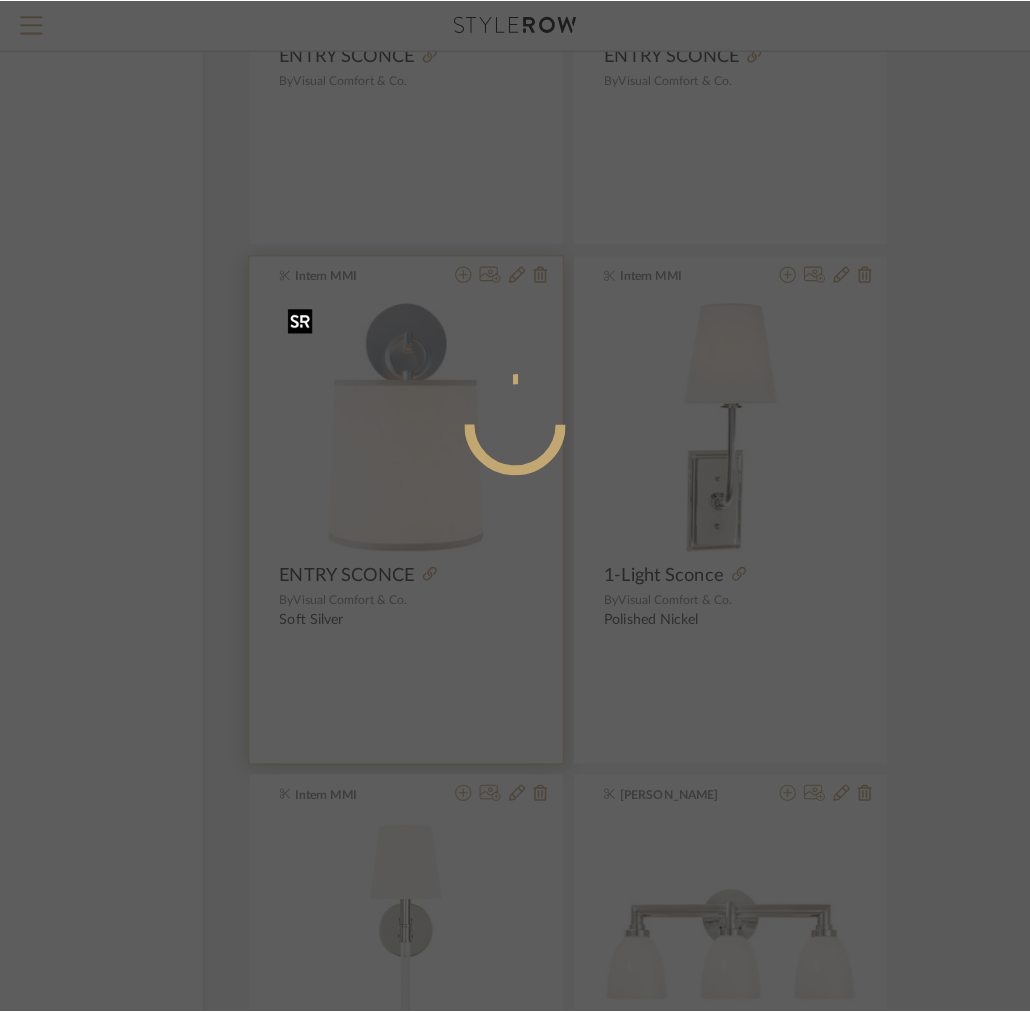 scroll, scrollTop: 0, scrollLeft: 0, axis: both 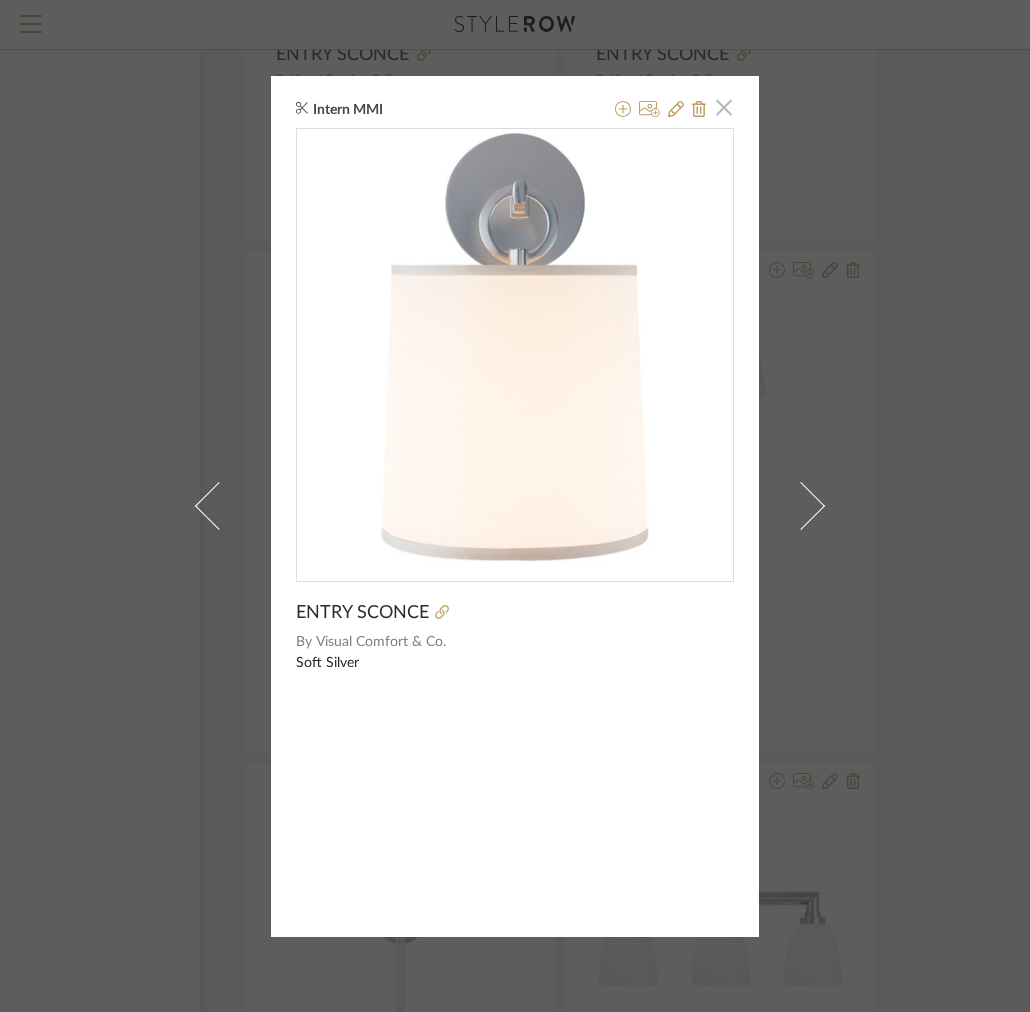 click 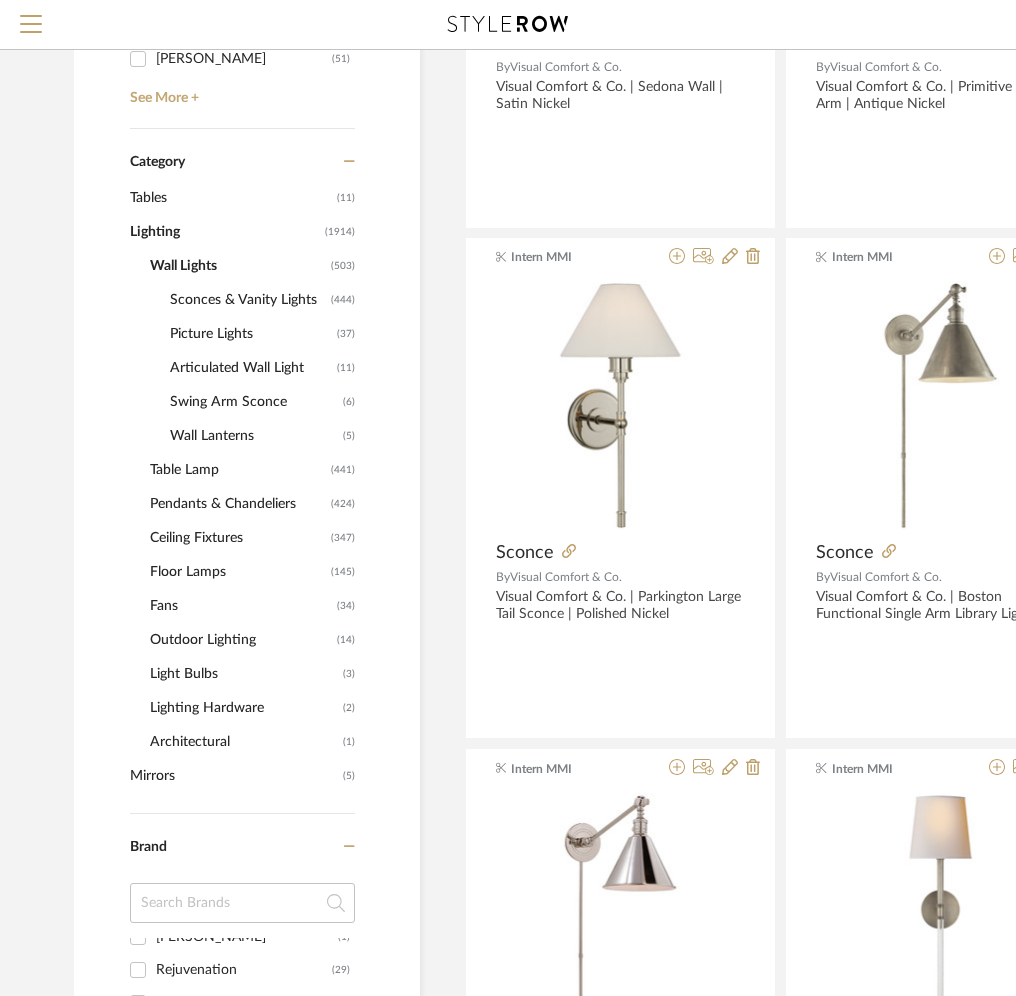 scroll, scrollTop: 679, scrollLeft: 0, axis: vertical 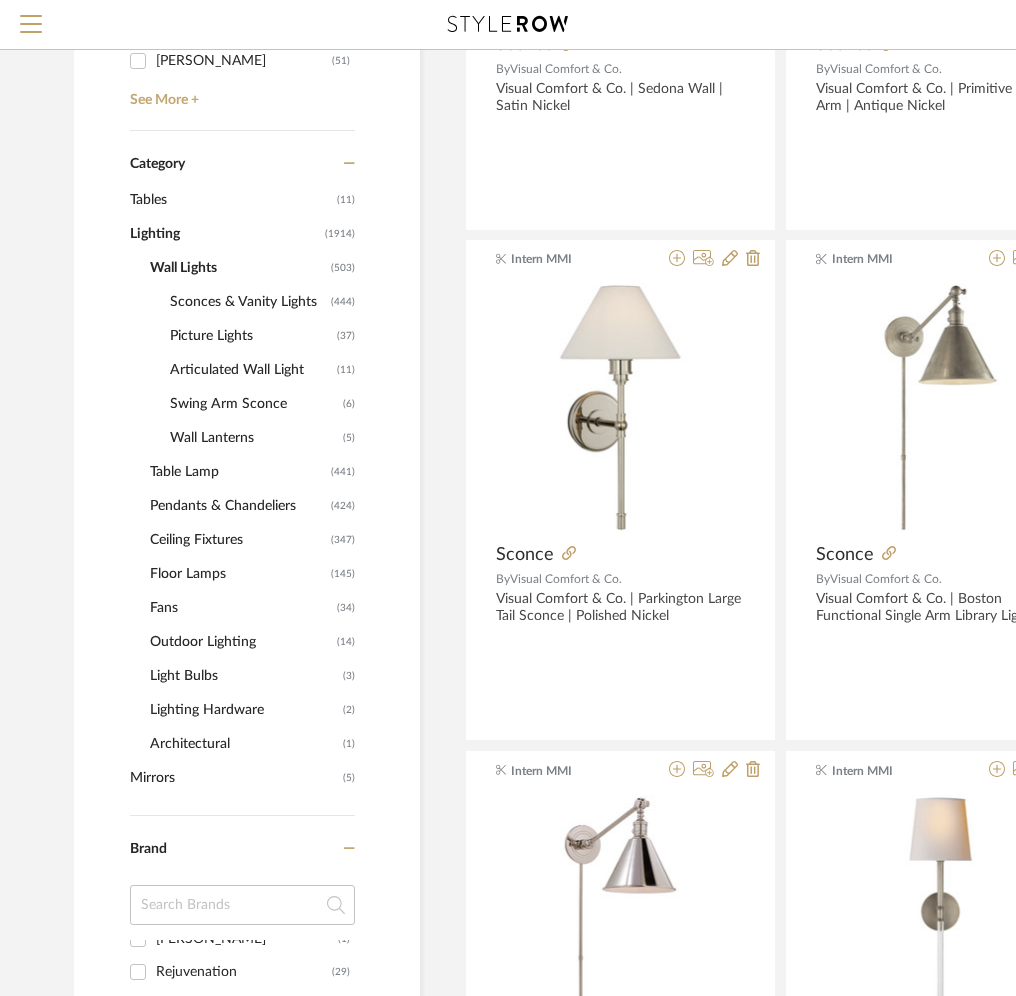 click on "Lighting" 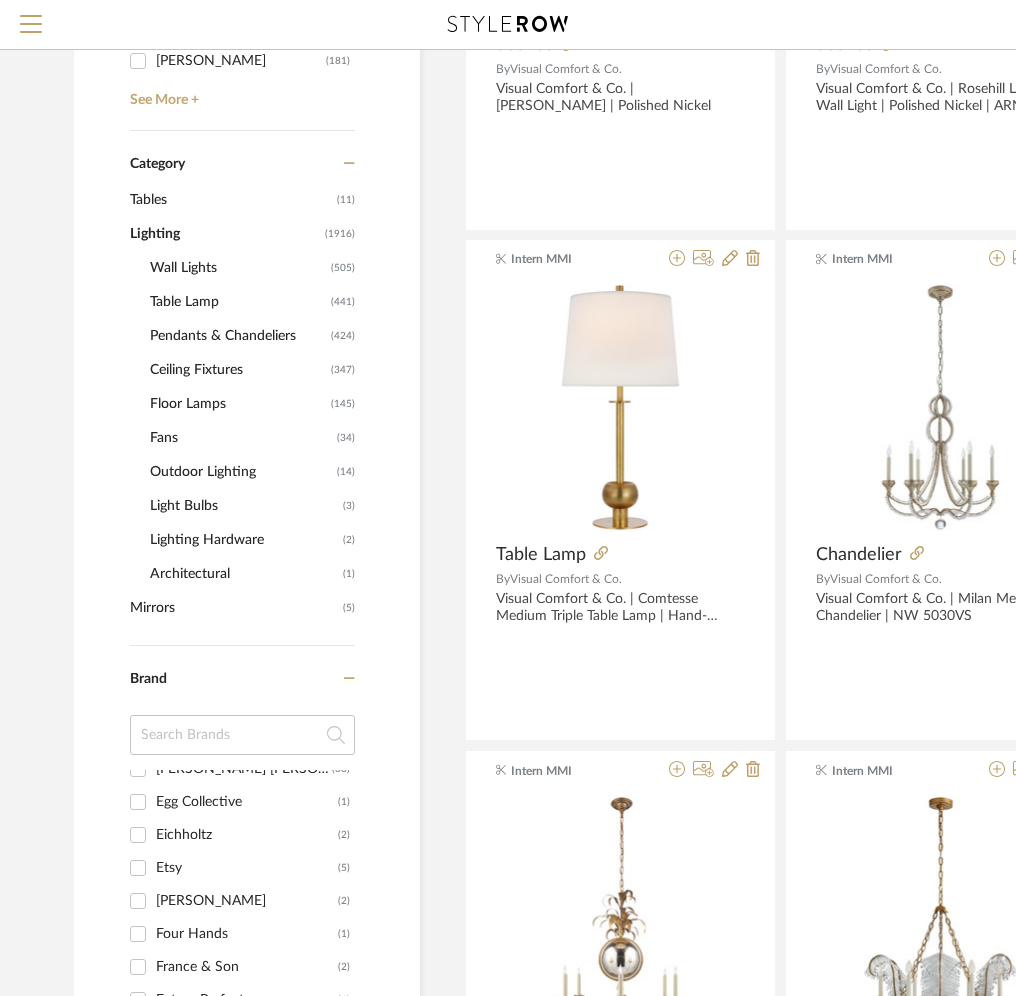 scroll, scrollTop: 4770, scrollLeft: 0, axis: vertical 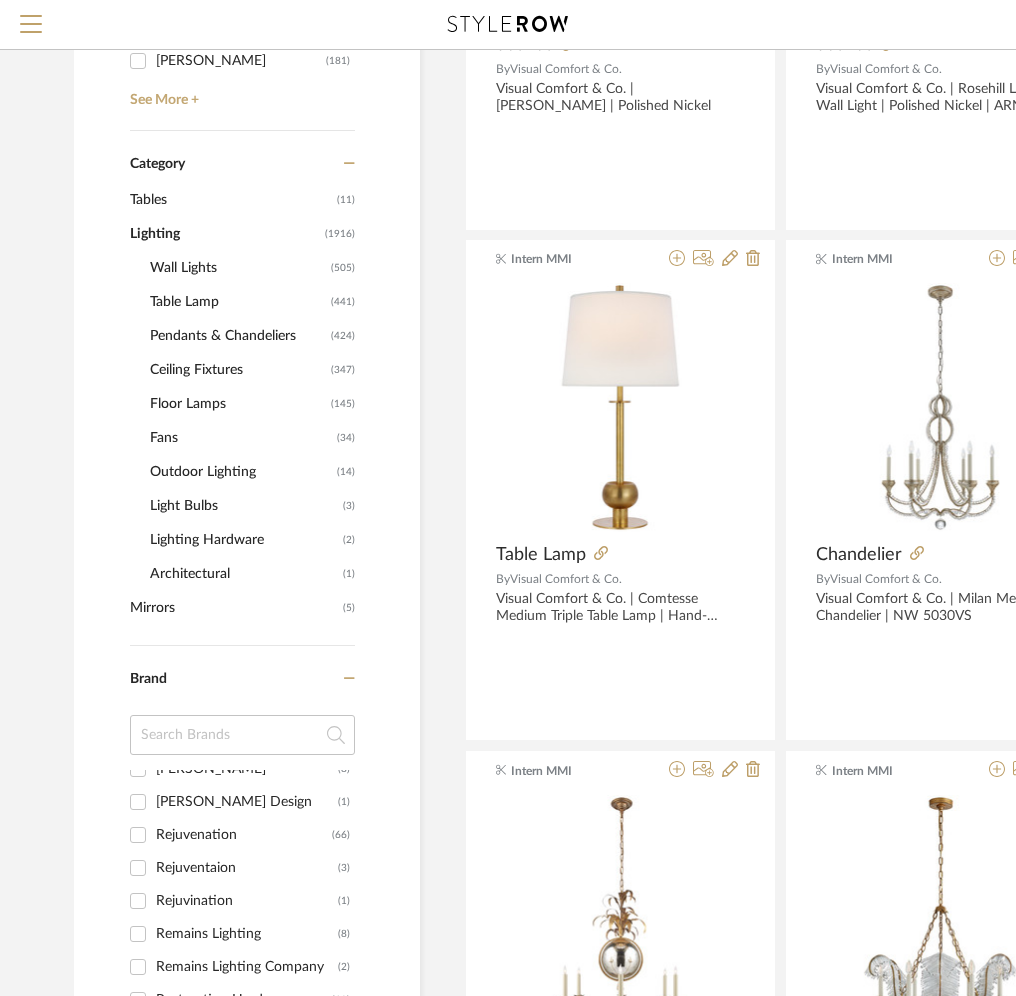 click on "Lighting" 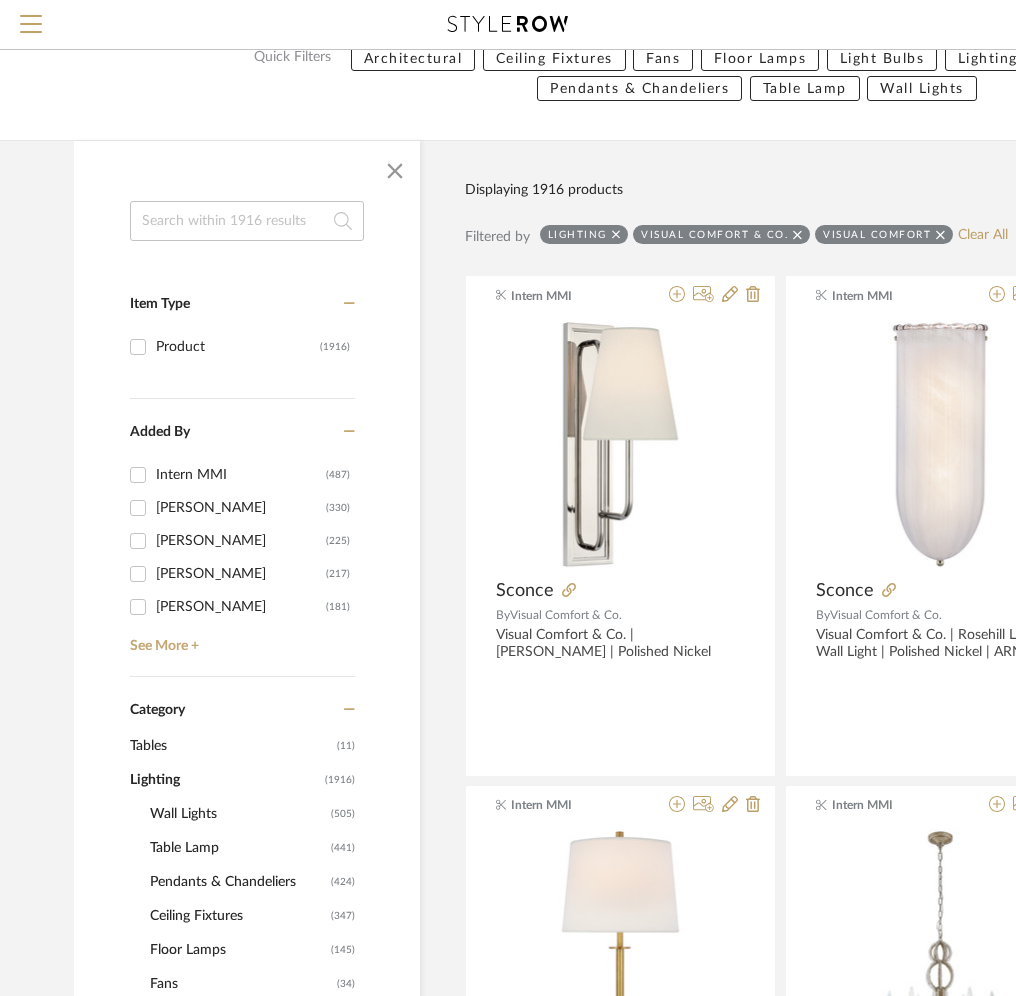 scroll, scrollTop: 305, scrollLeft: 0, axis: vertical 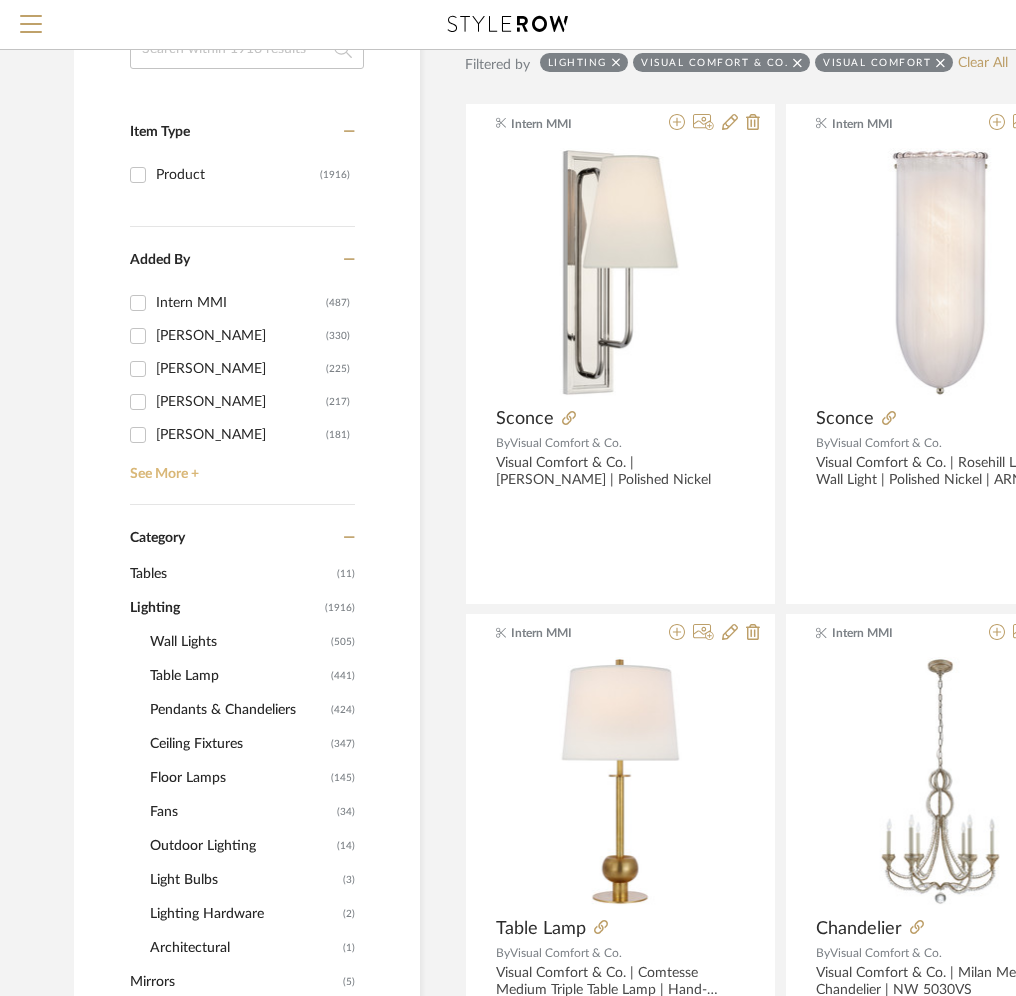 click on "See More +" 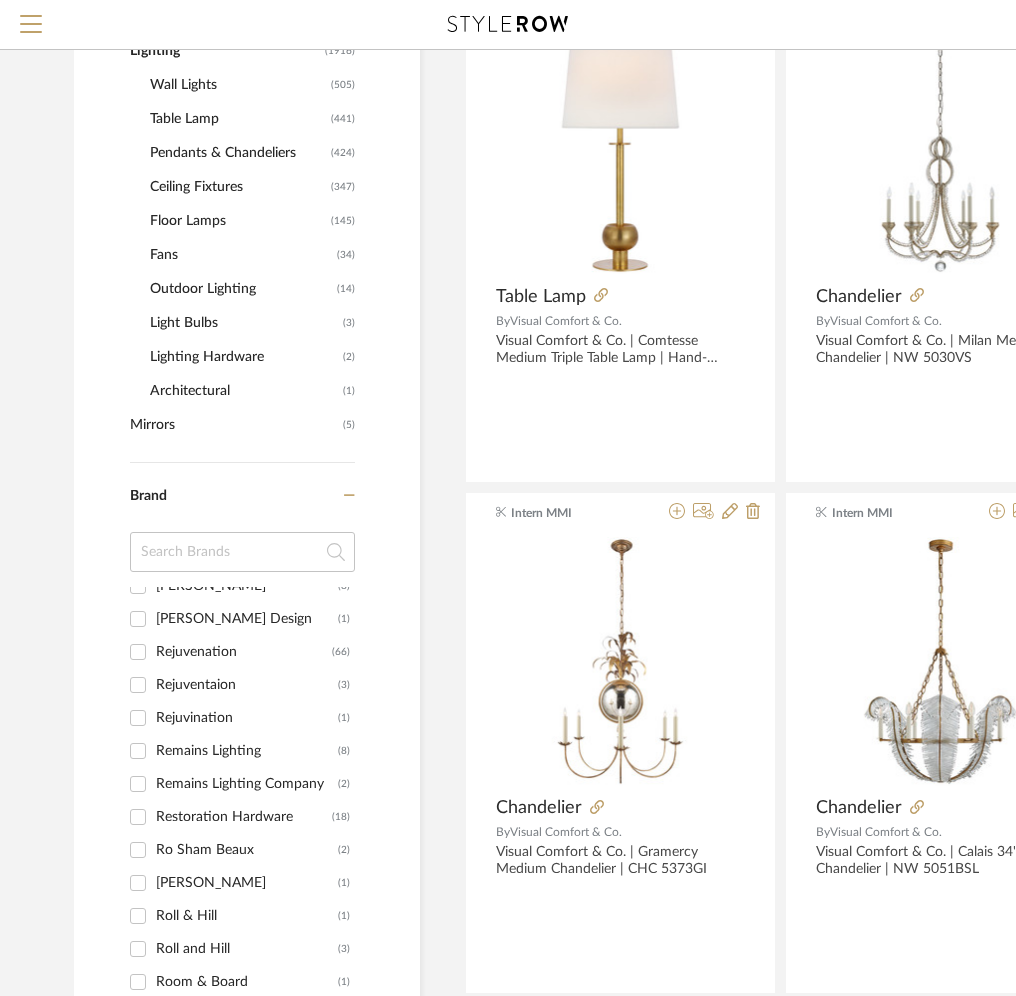 scroll, scrollTop: 984, scrollLeft: 0, axis: vertical 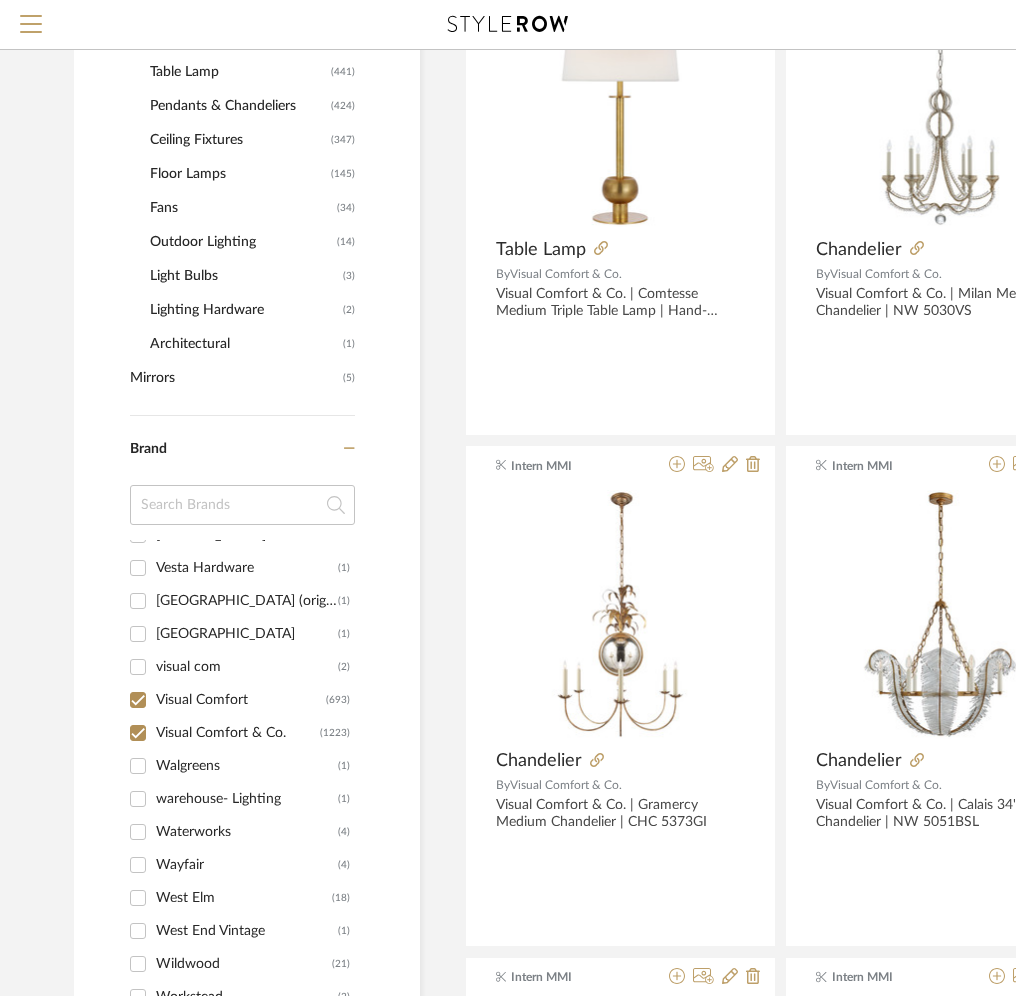click on "Visual Comfort & Co.  (1223)" at bounding box center (138, 733) 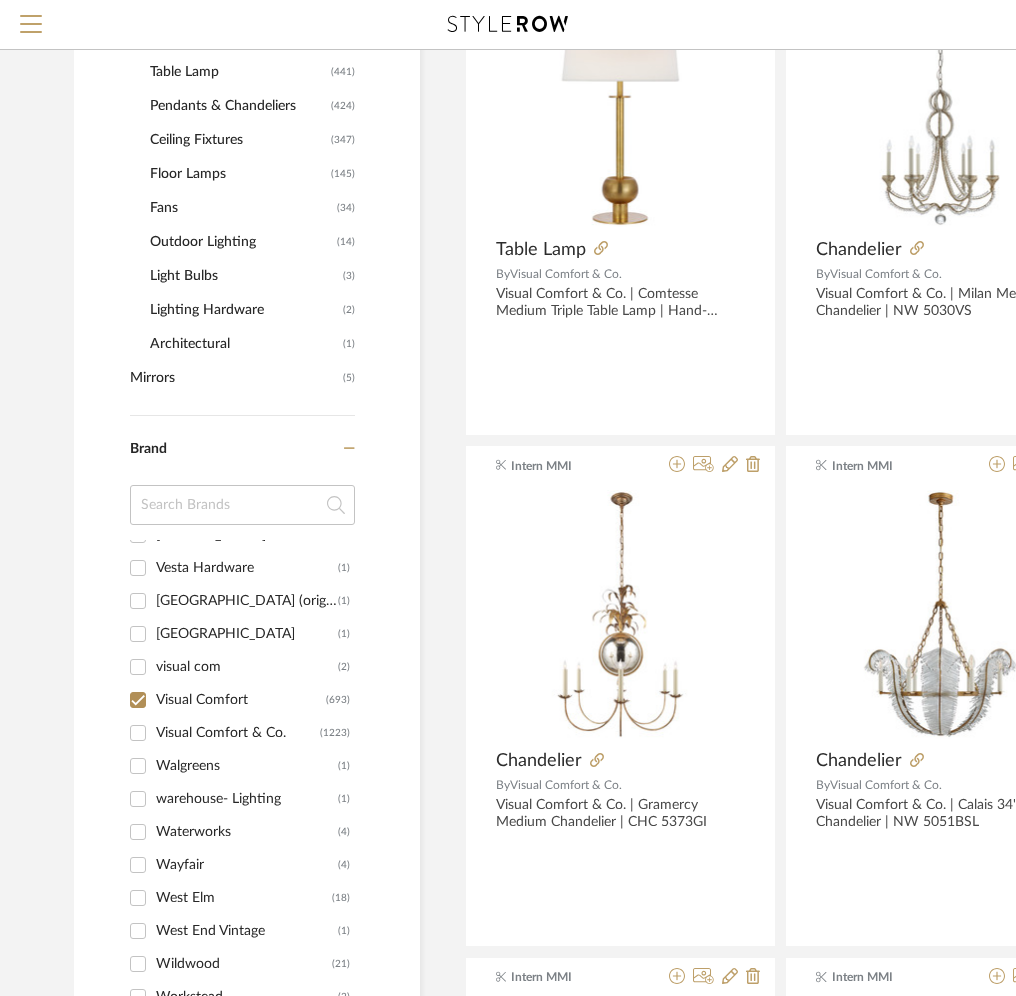 checkbox on "false" 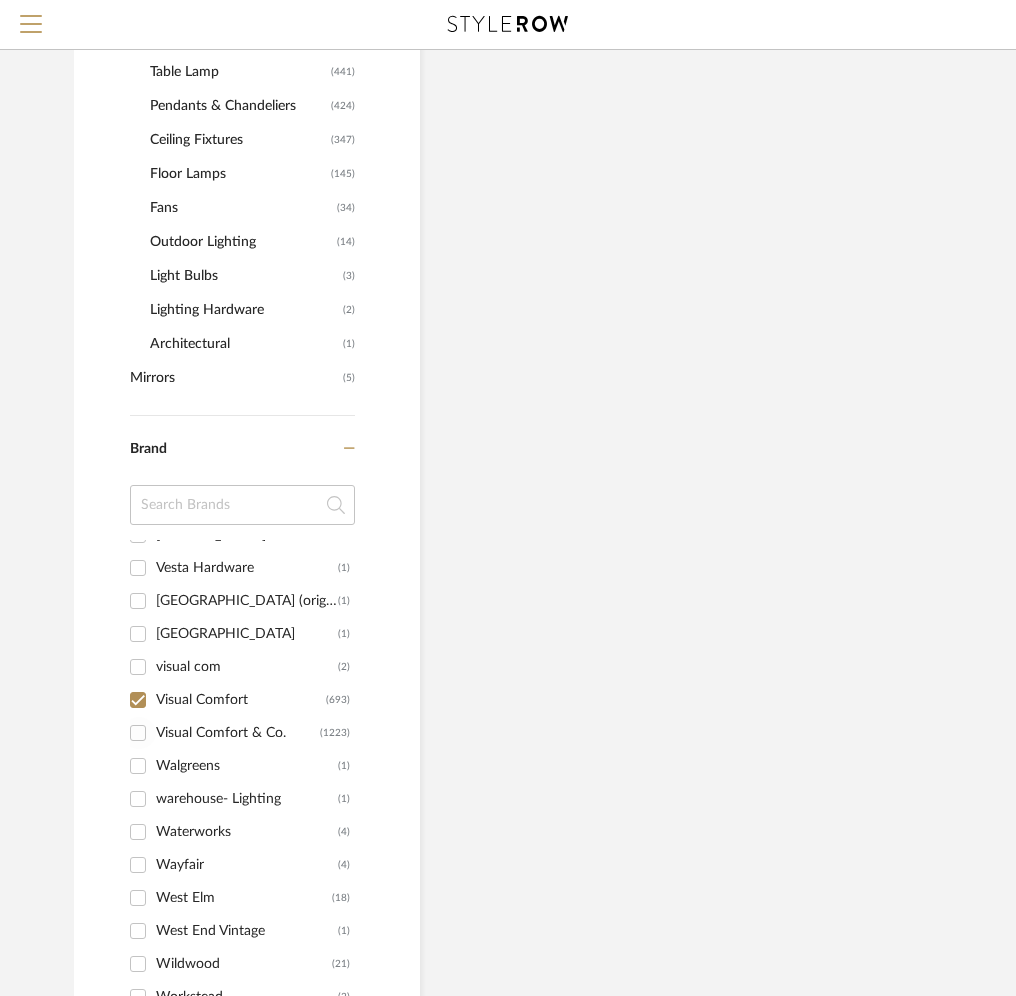 click on "1 OF A KIND  (2)  1st DIBS  (11)  30”  (1)  A Rudin  (1)  ACE Hardware  (1)  All Modern  (1)  Allied Maker  (18)  Amazon  (1)  Anthropolgie  (9)  Anthropologie  (5)  Apparatus Studio  (1)  Arteriors  (85)  Arteriors Home  (14)  Arteriors Outlet  (1)  Articolo  (4)  Ballard Designs  (16)  Barn Light Electric Company  (24)  Bevolo Gas & Electric Lights  (9)  Big Ass Fans  (2)  Birch Lane  (1)  BLUE PRINT LIGHTING  (1)  Blueprint Collection  (1)  blueprint lighting NYC  (1)  BO-HA  (2)  Bone Simple  (12)  Bone Simple Design  (3)  Brent Warr  (1)  Build.com  (10)  Carlycollective  (4)  Carlyle Collective  (3)  CB2  (19)  Cedar & Moss  (35)  CEDAR AND MOSS  (1)  Chairish  (9)  Charlie West  (4)  CHARLIE WEST LAMPS  (4)  Chelsea House  (1)  Circa Lighting  (10)  Coleen & Company  (11)  Coleen and Company  (8)  Corbett Lighting  (1)  Crate & Barrel  (4)  Crate & Kids  (1)  Cuff Studio  (2)  Currey & Company  (87)  Currey and Co  (7)  David Iatesta  (2)  Decor Mote  (1)  Design Within Reach  (3)  DETAILS  (1)  Etsy" 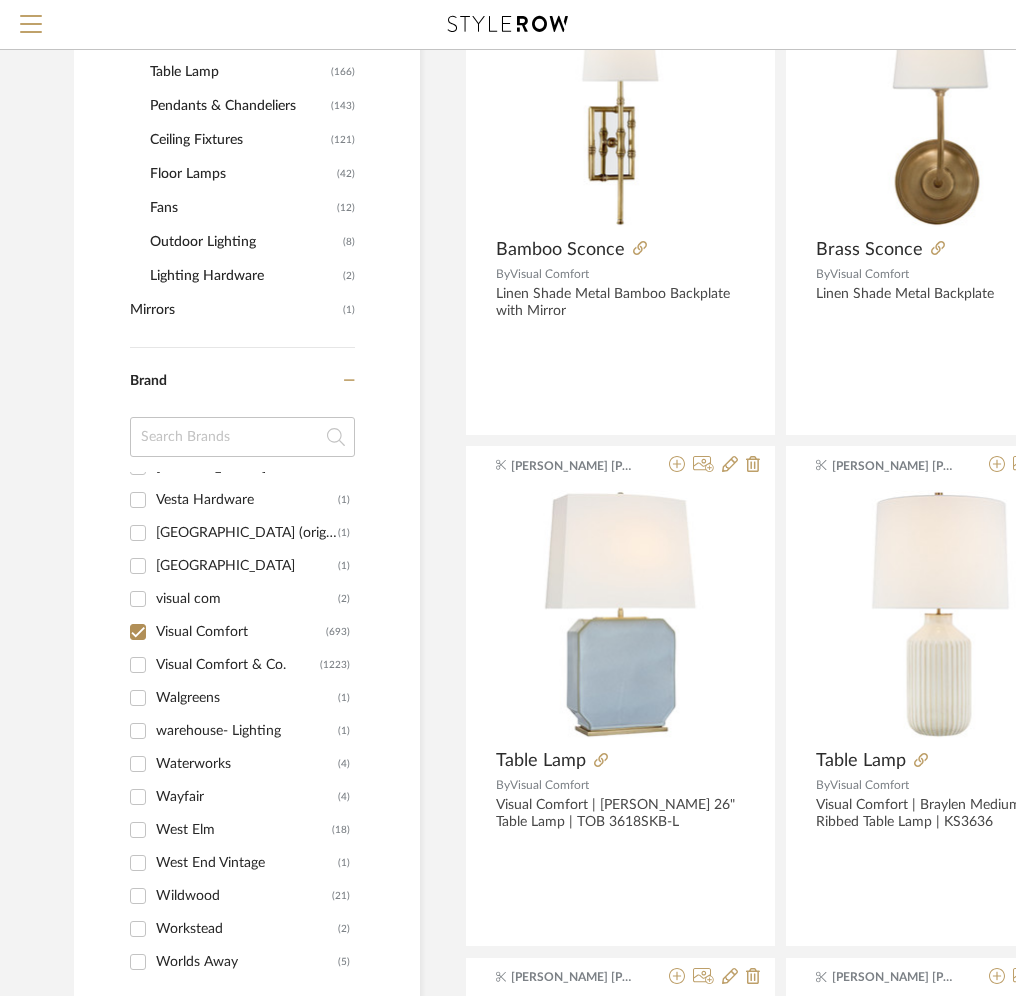 click on "Visual Comfort  (693)" at bounding box center (138, 632) 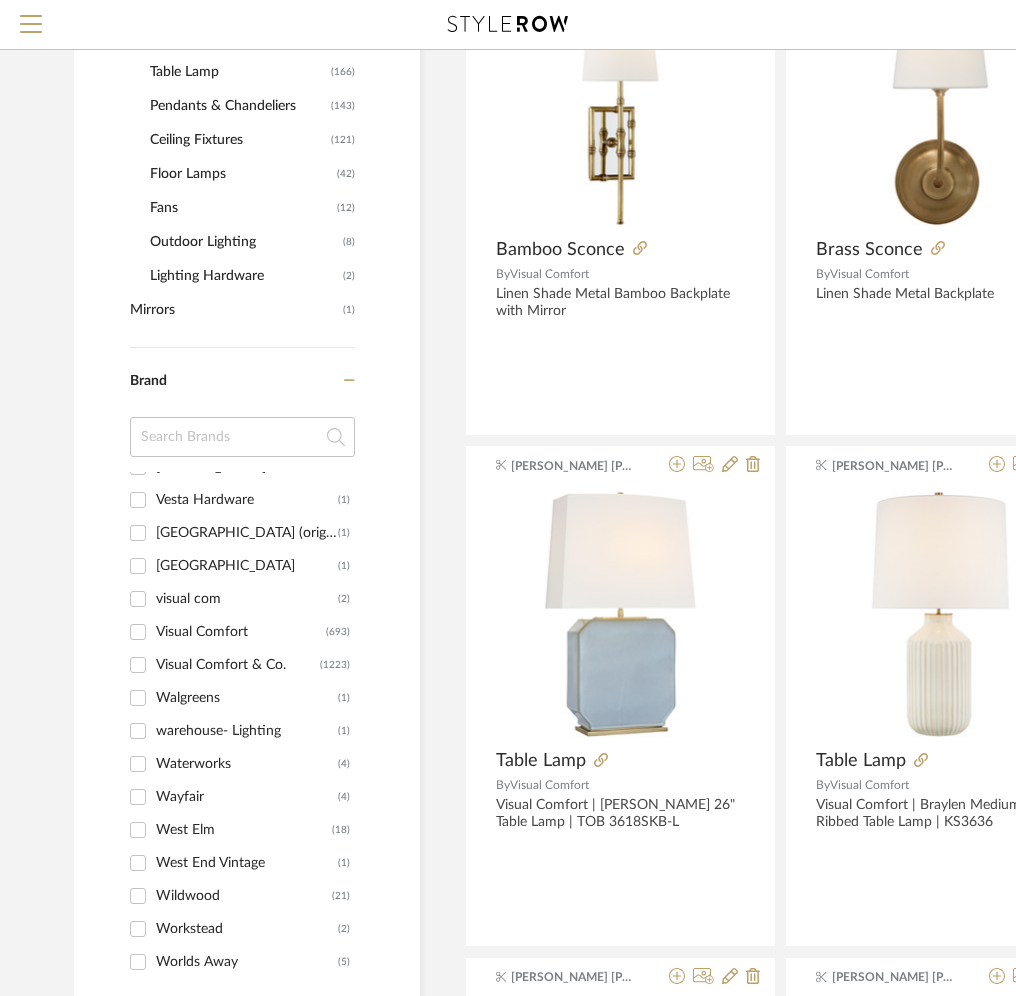 checkbox on "false" 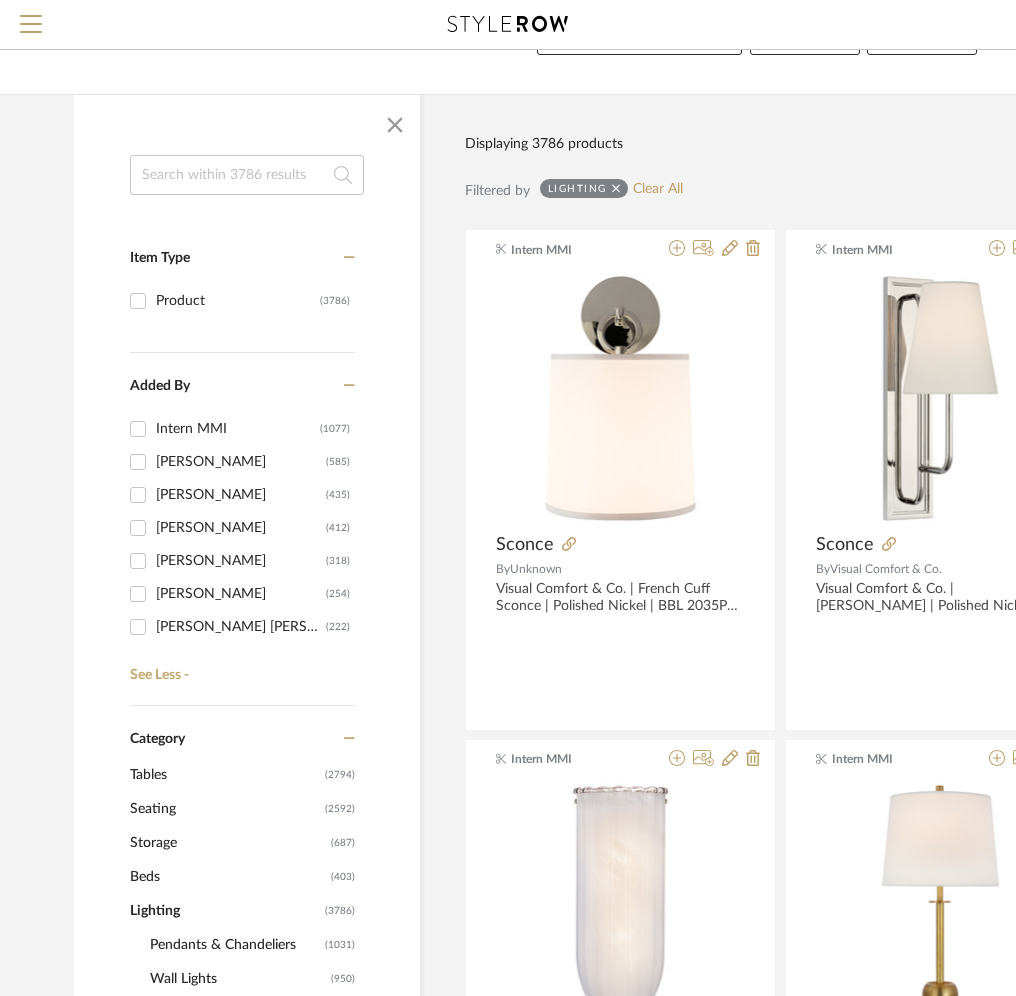 scroll, scrollTop: 0, scrollLeft: 0, axis: both 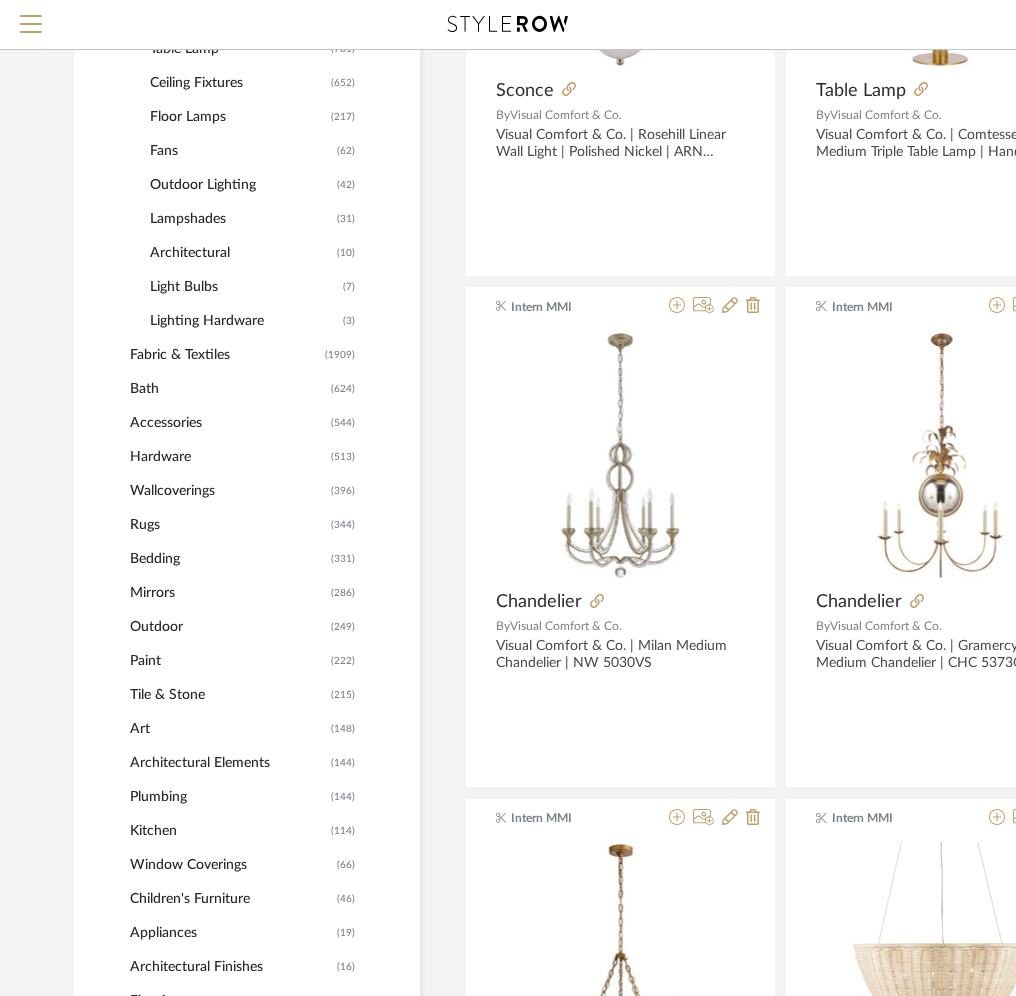 click on "Bath" 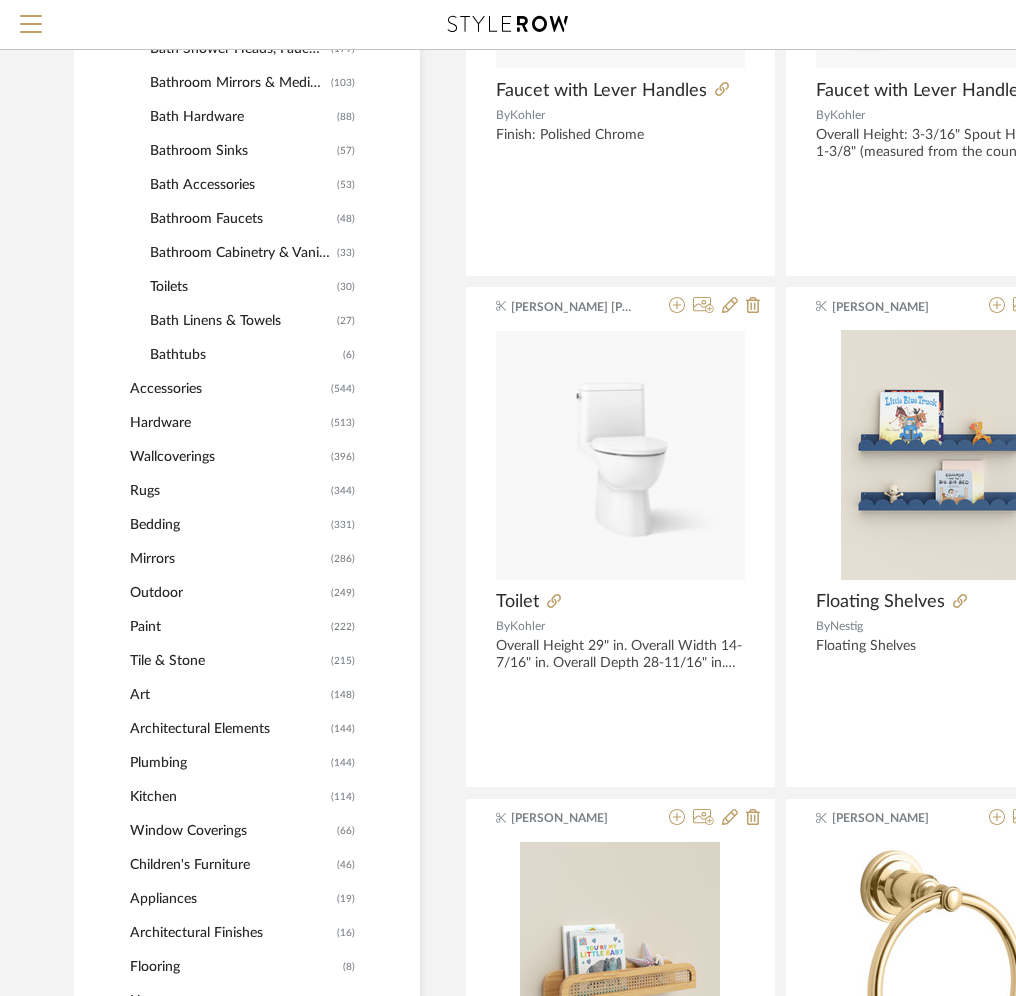 scroll, scrollTop: 156, scrollLeft: 0, axis: vertical 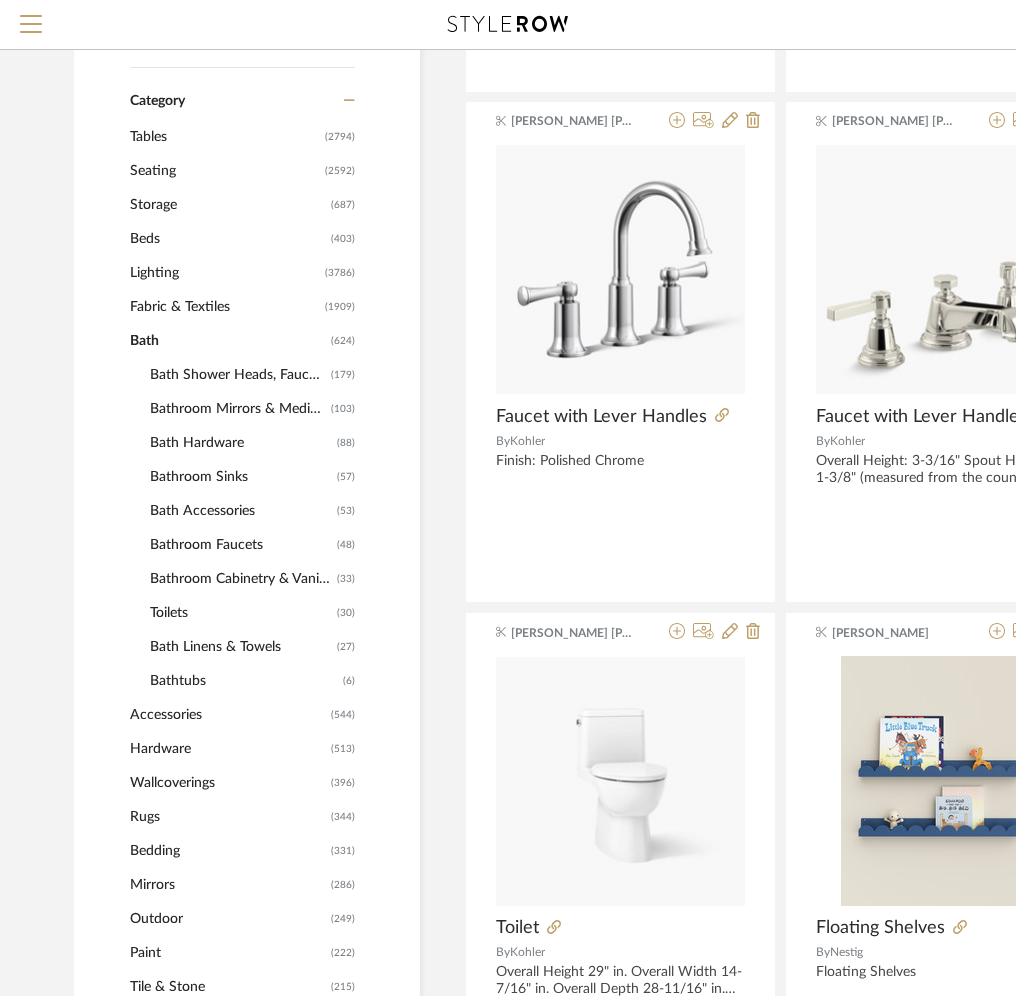 click on "Bathroom Faucets" 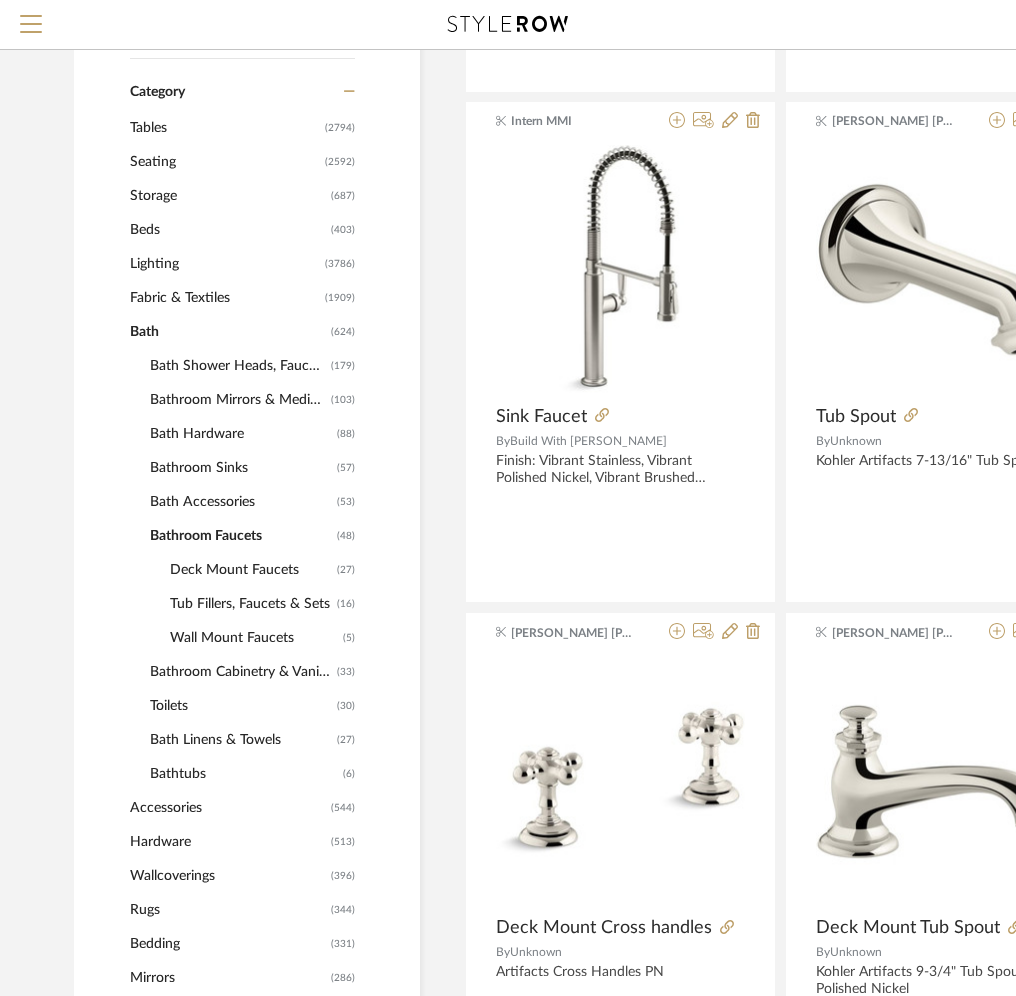 scroll, scrollTop: 808, scrollLeft: 0, axis: vertical 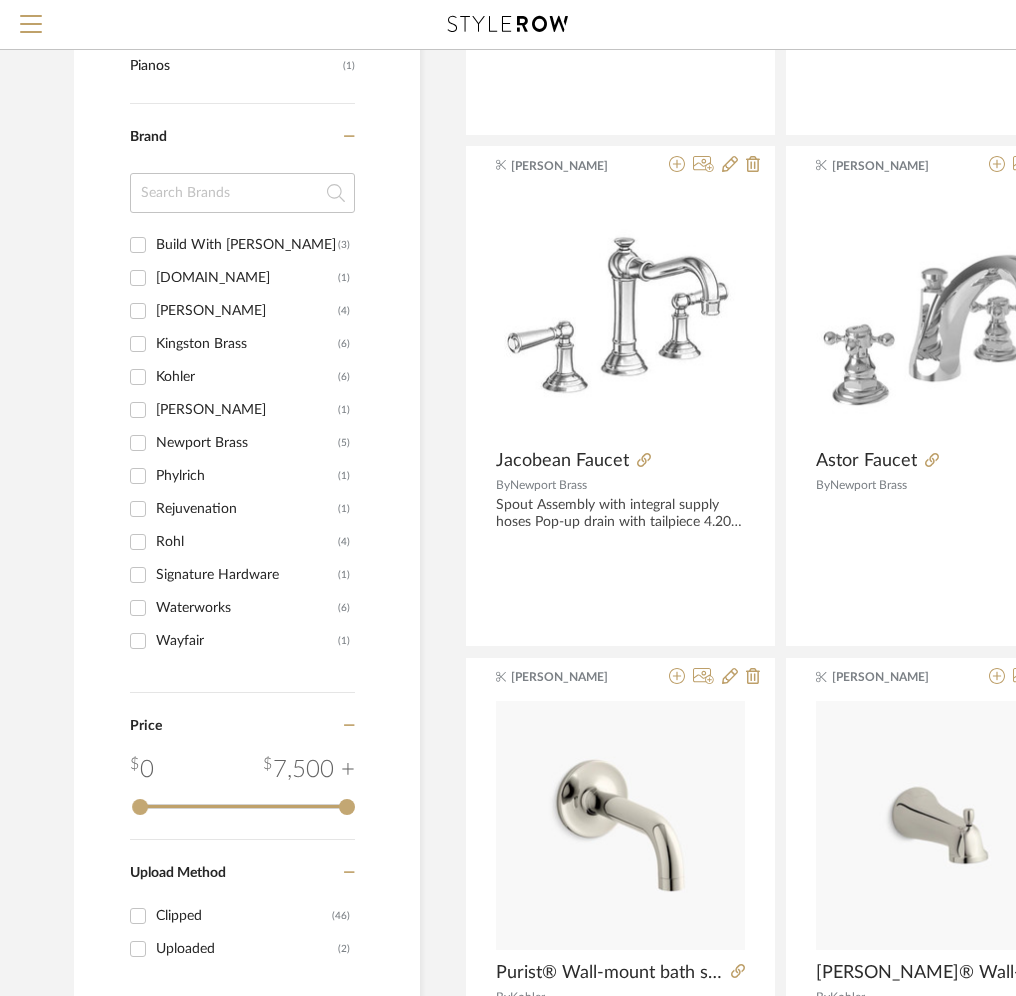 click on "Build With [PERSON_NAME]" at bounding box center [247, 245] 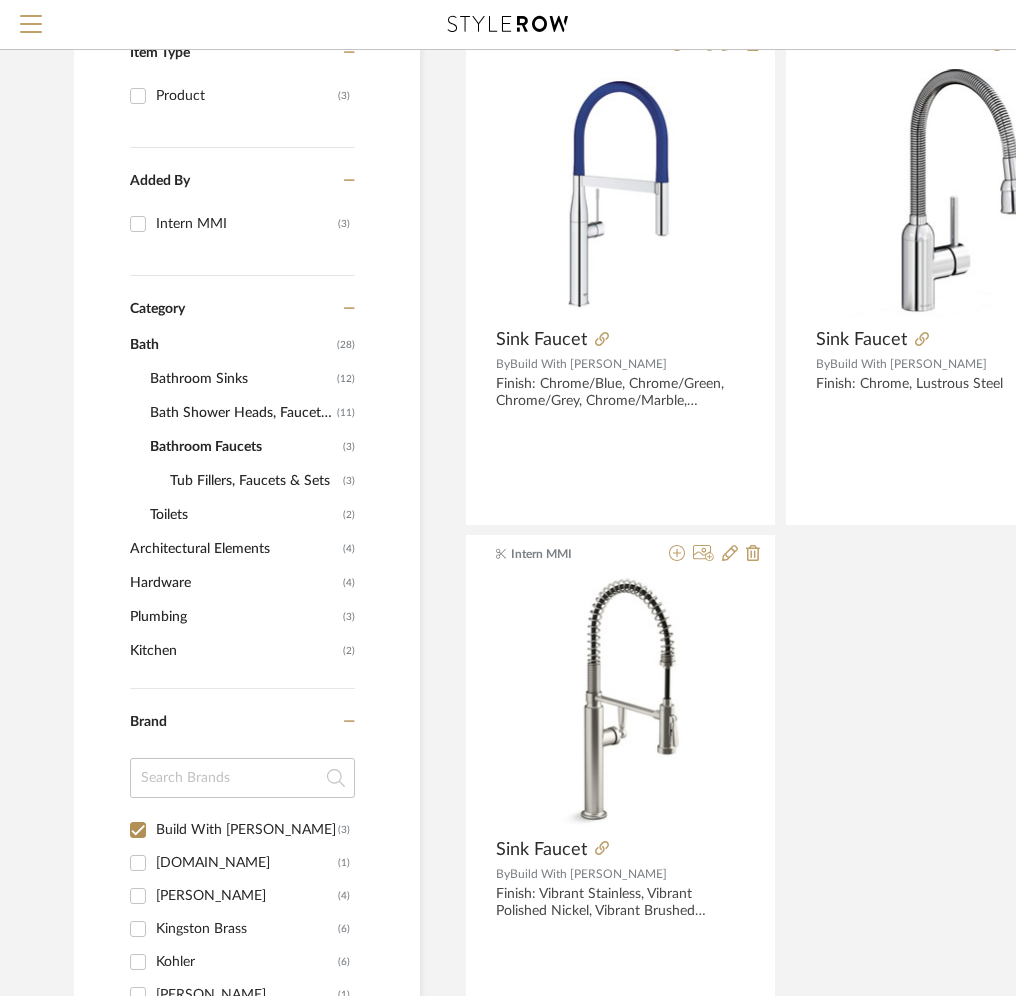 scroll, scrollTop: 353, scrollLeft: 0, axis: vertical 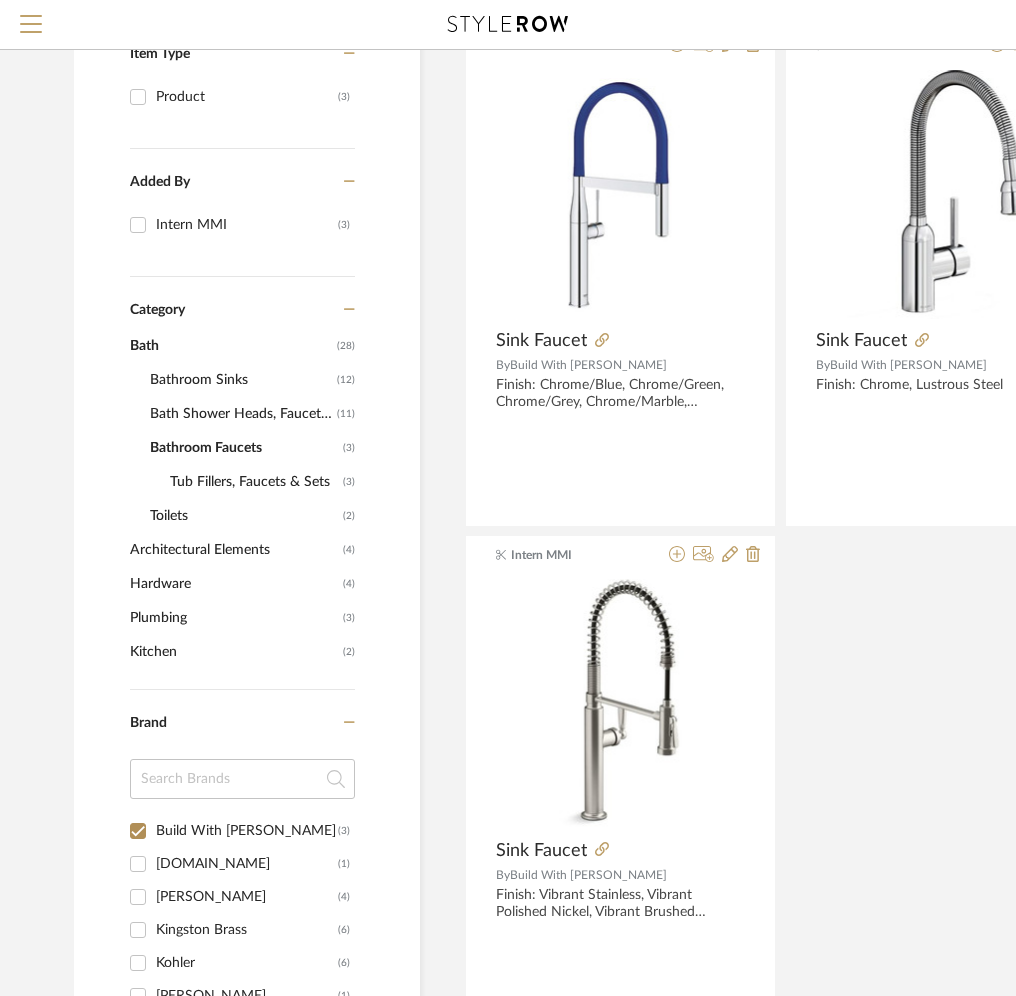 click on "Bath Shower Heads, Faucets & Sets" 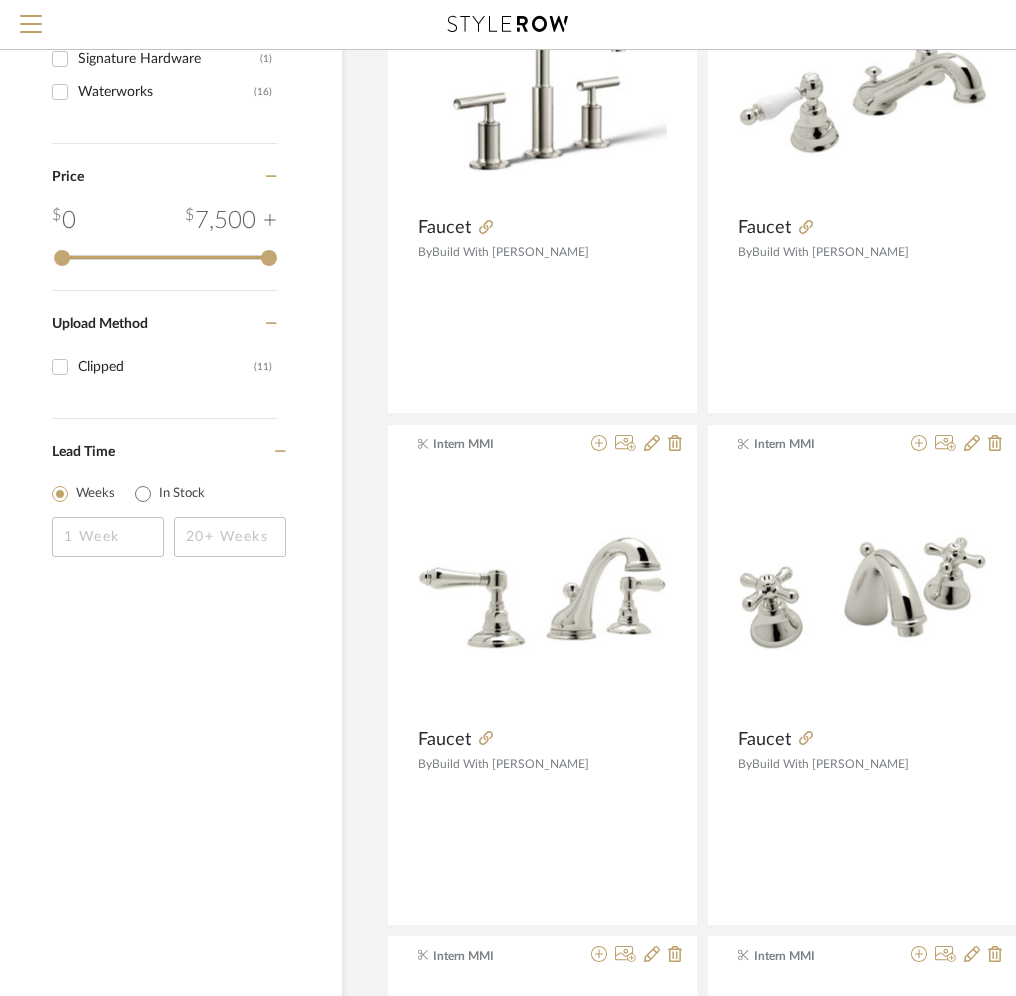 scroll, scrollTop: 1488, scrollLeft: 78, axis: both 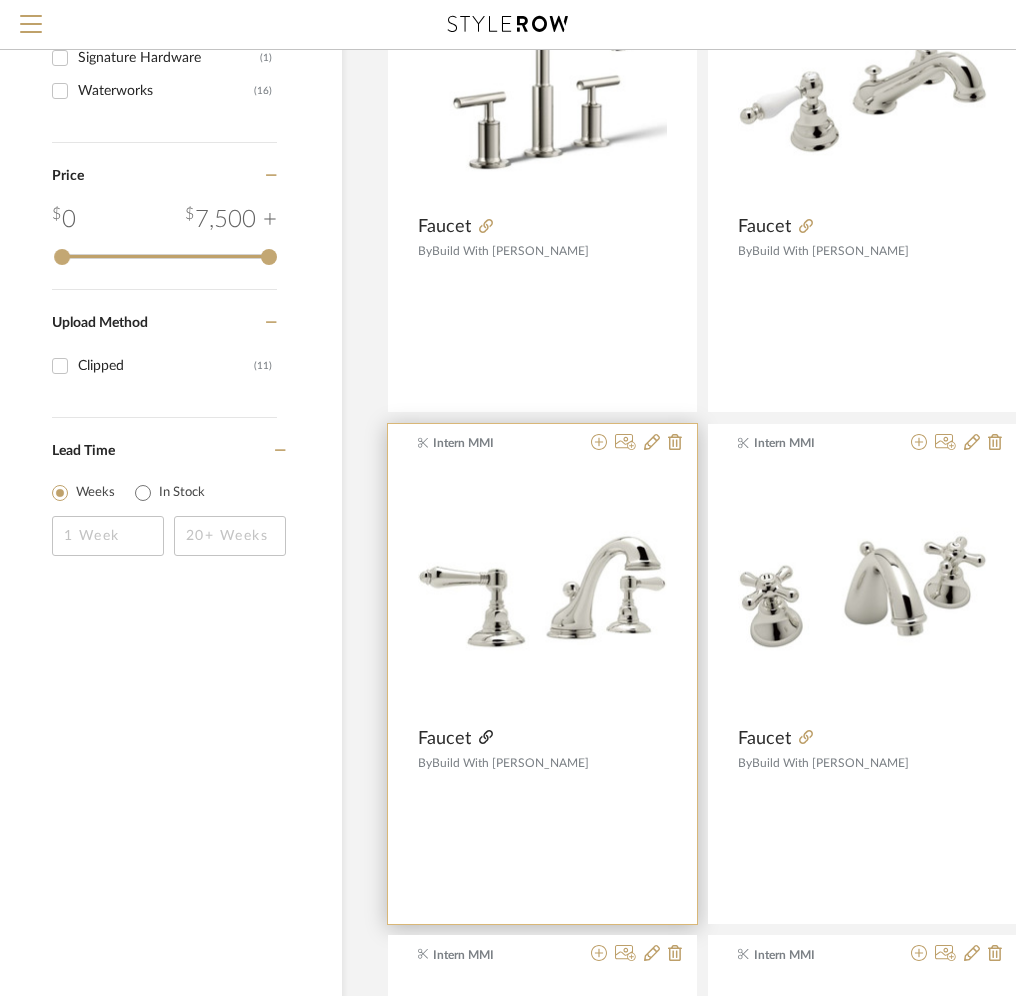 click 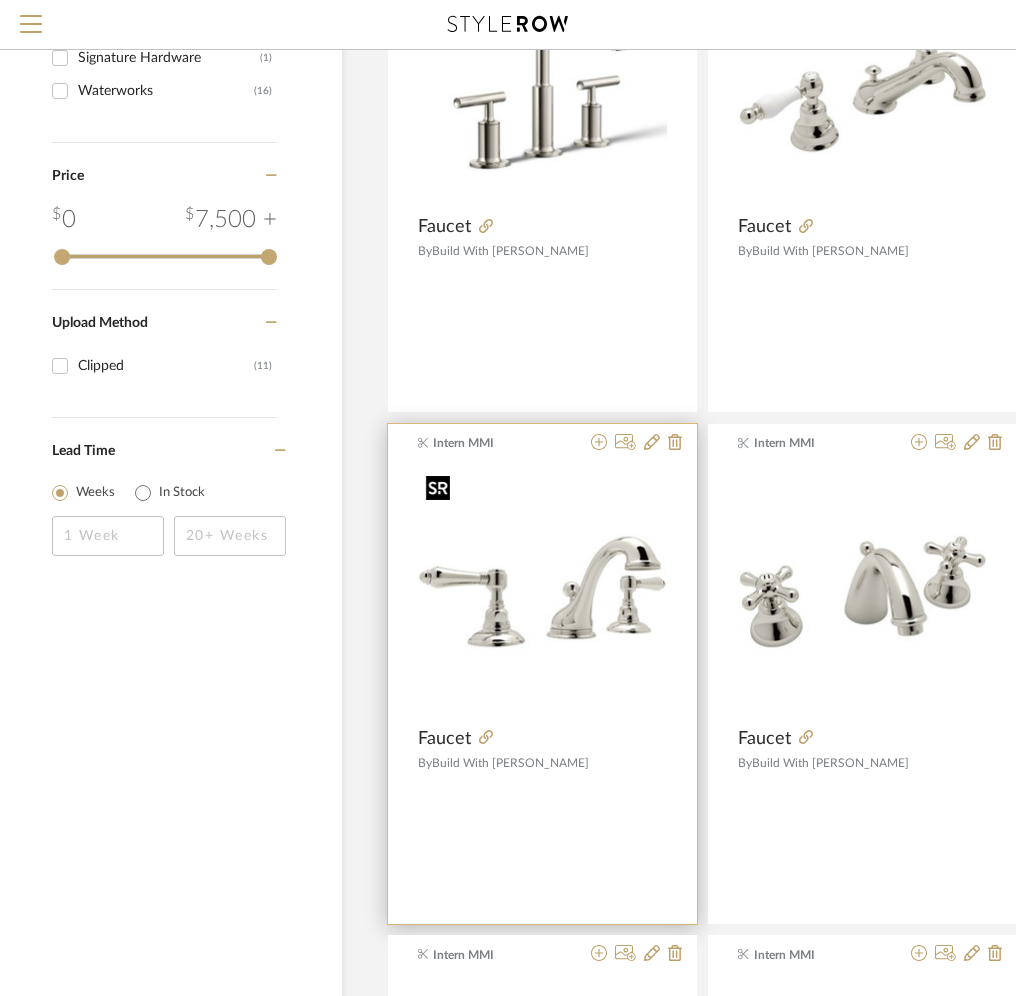 click at bounding box center [542, 591] 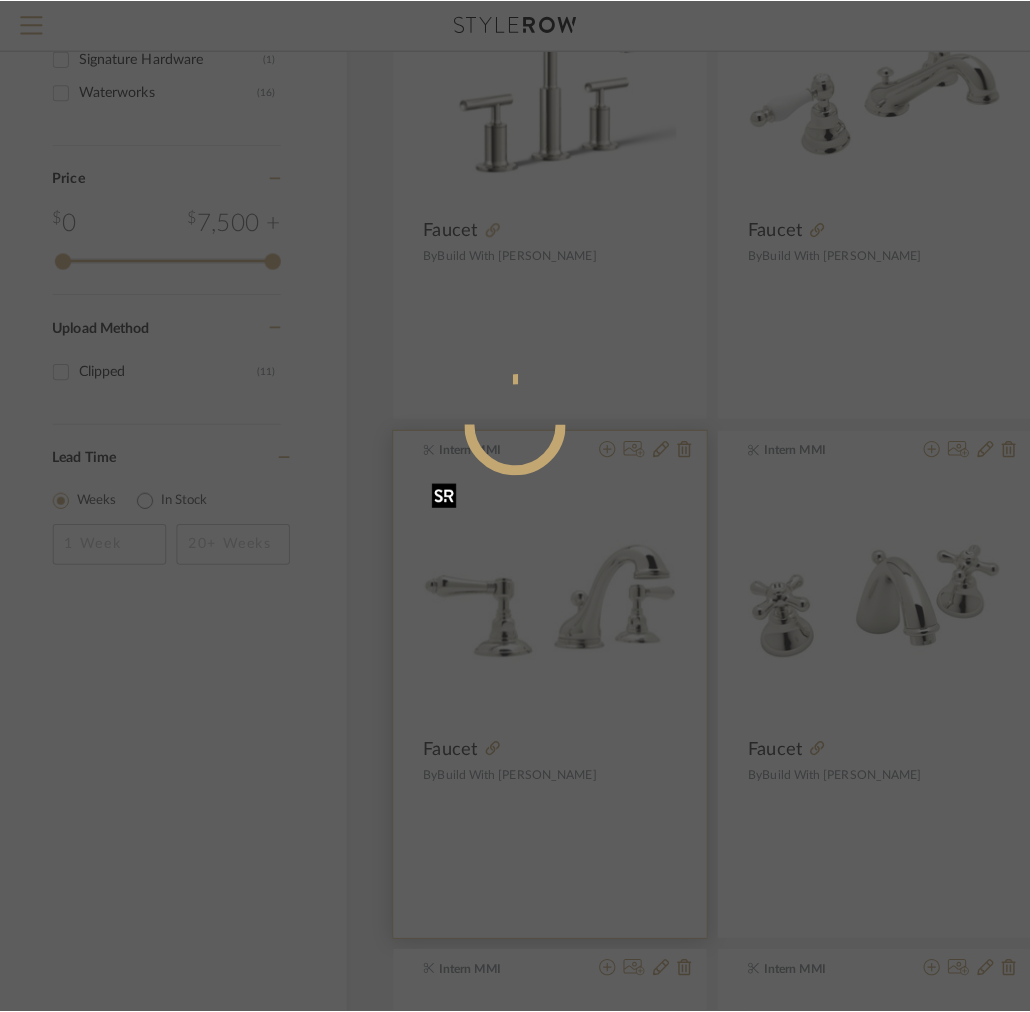 scroll, scrollTop: 0, scrollLeft: 0, axis: both 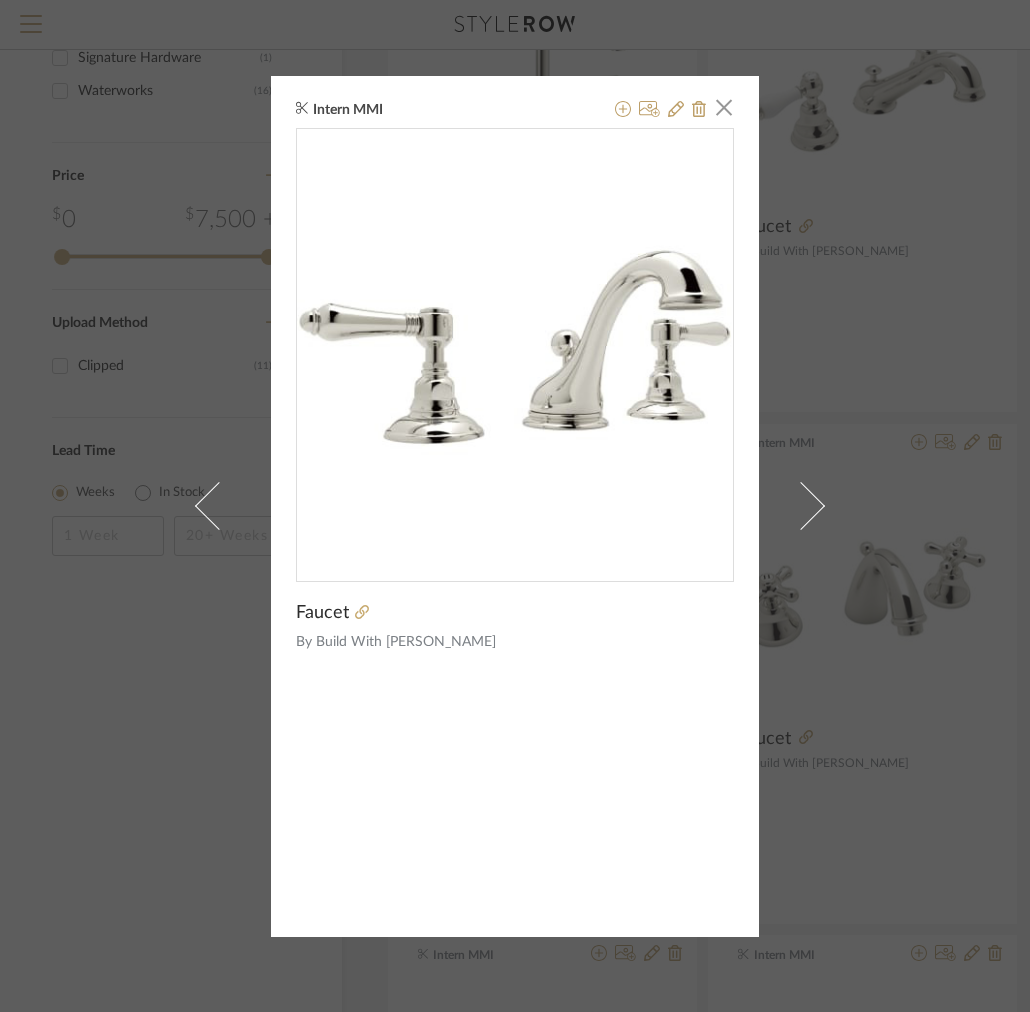 click on "Intern MMI × Faucet By Build With Ferguson" at bounding box center (515, 506) 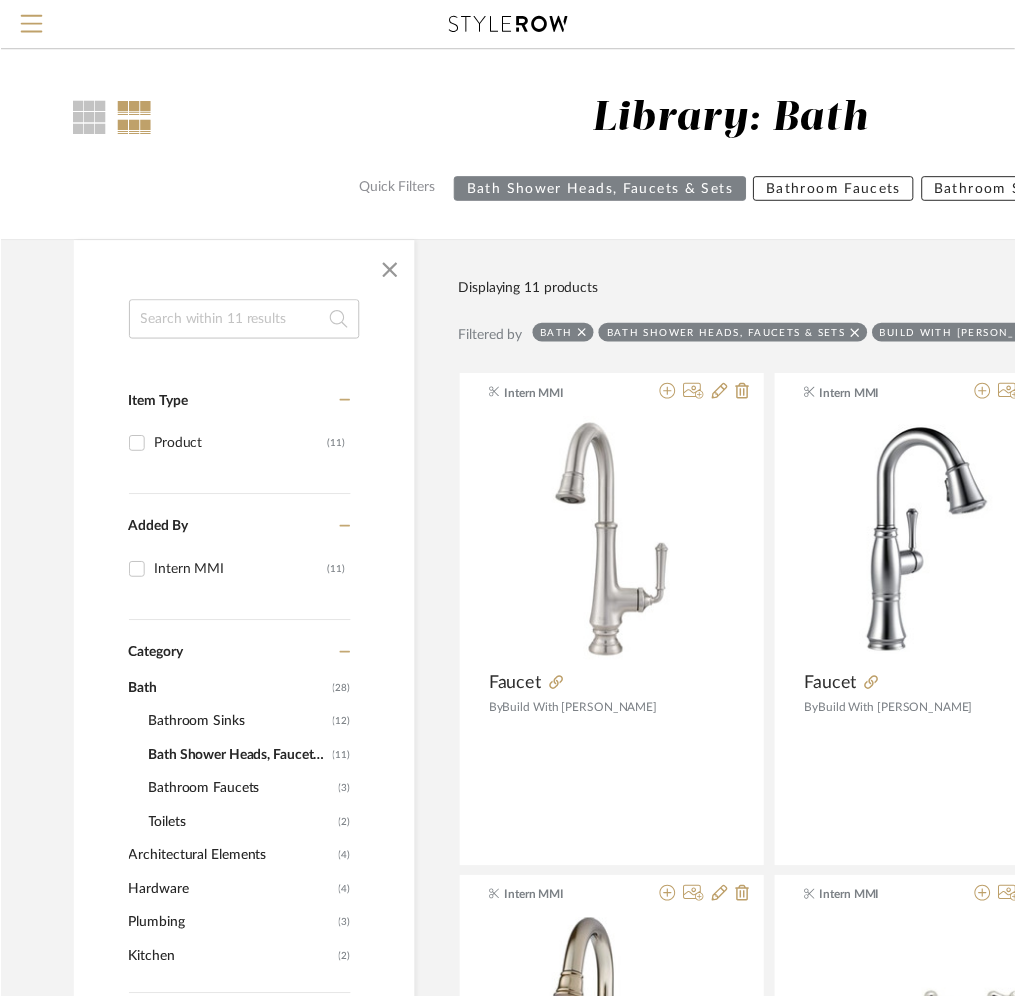 scroll, scrollTop: 1488, scrollLeft: 78, axis: both 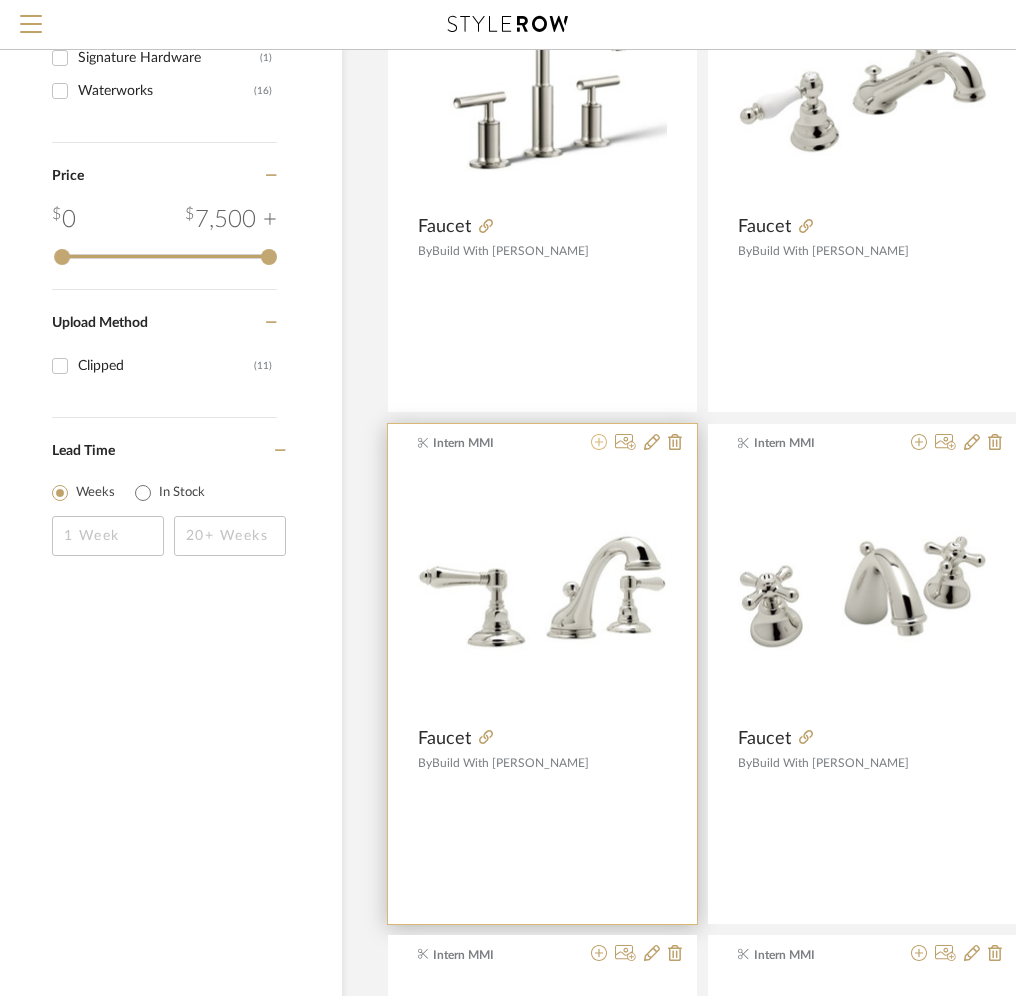 click 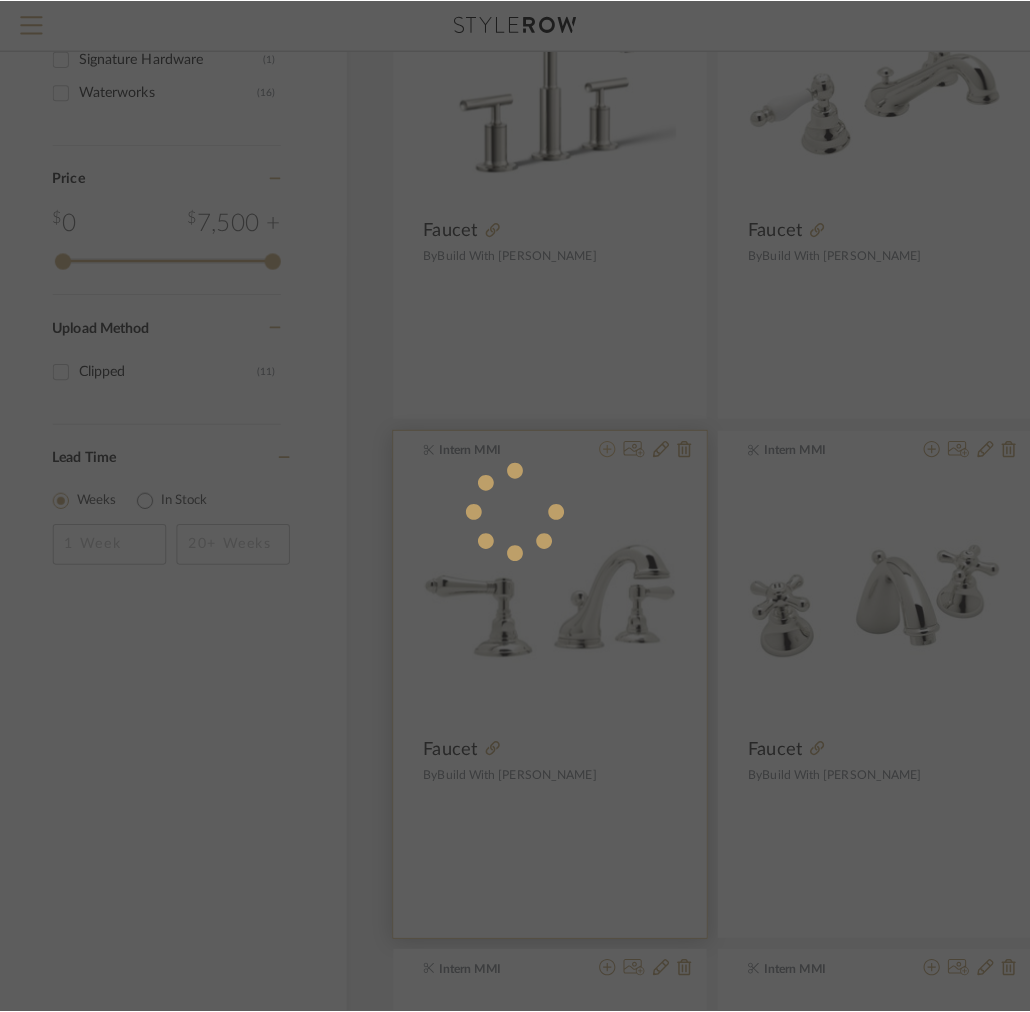 scroll, scrollTop: 0, scrollLeft: 0, axis: both 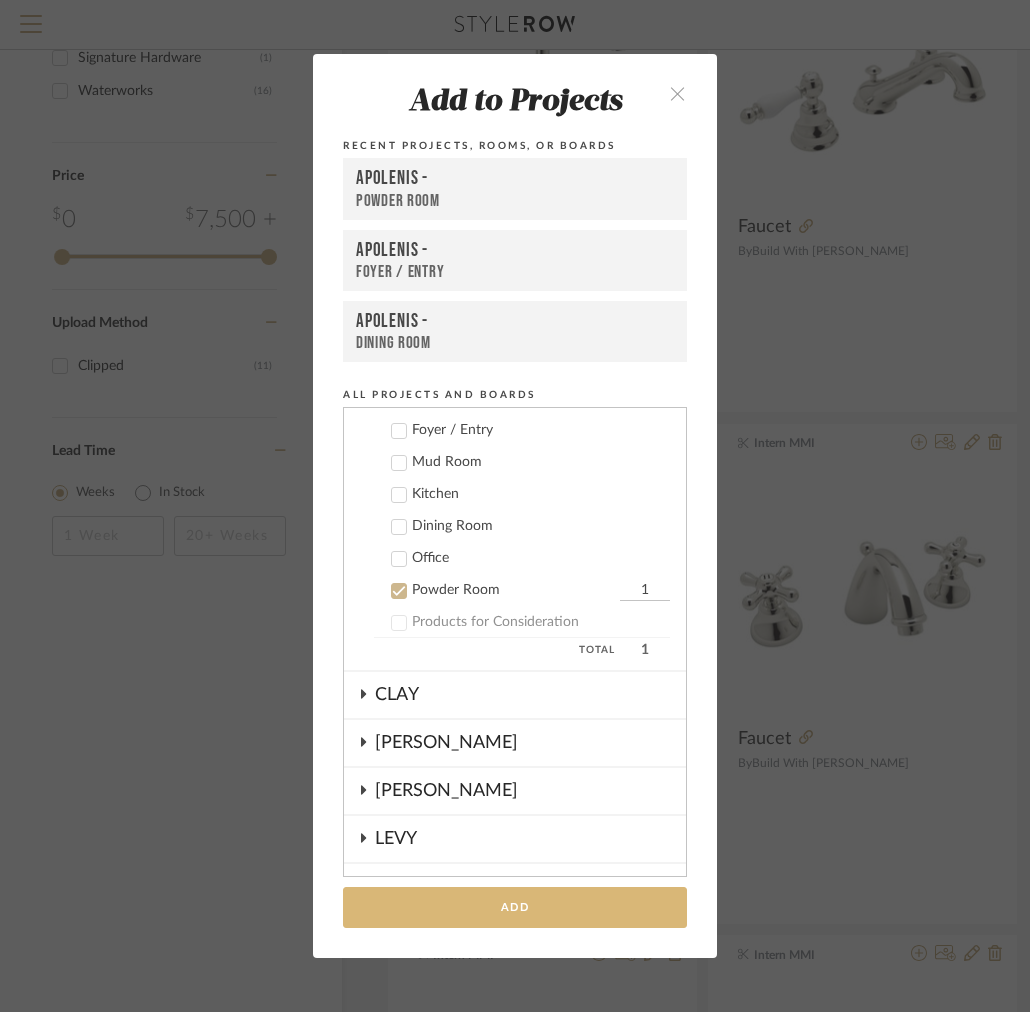 click on "Add" at bounding box center [515, 907] 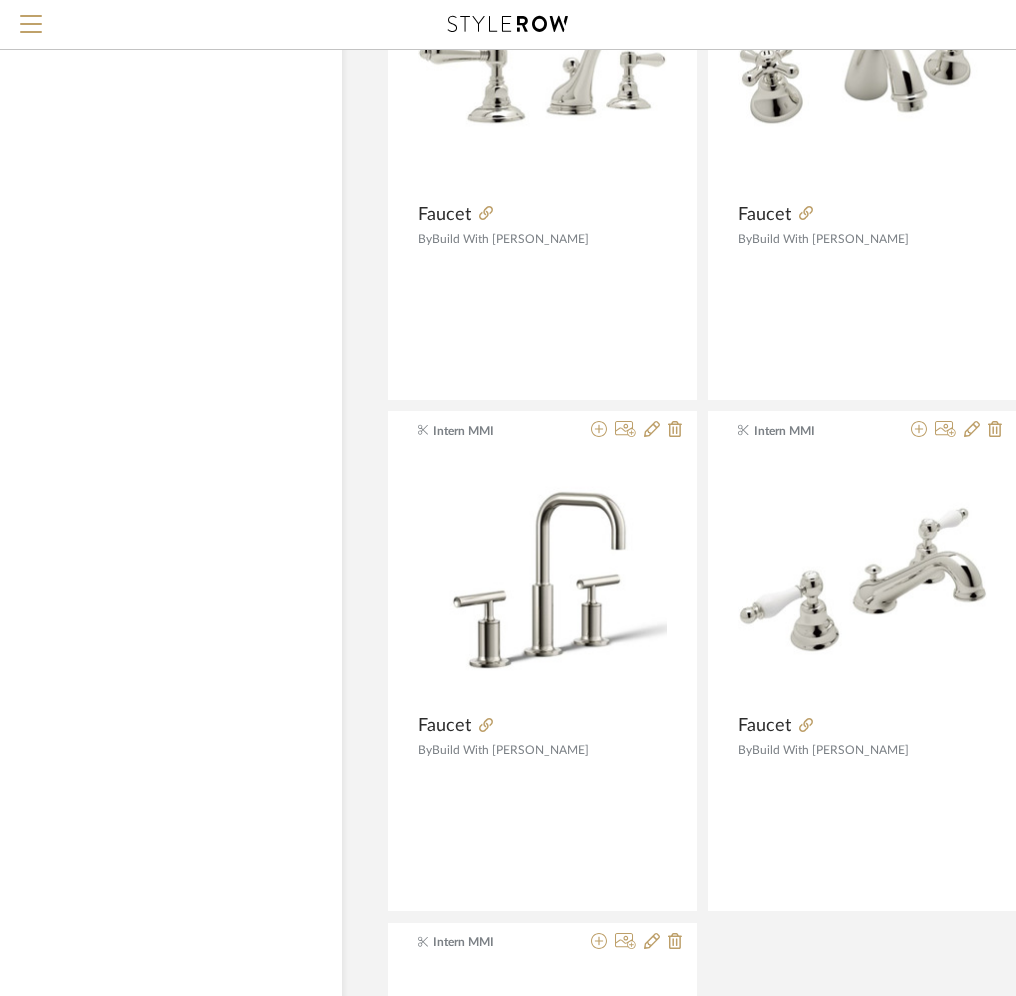scroll, scrollTop: 2571, scrollLeft: 78, axis: both 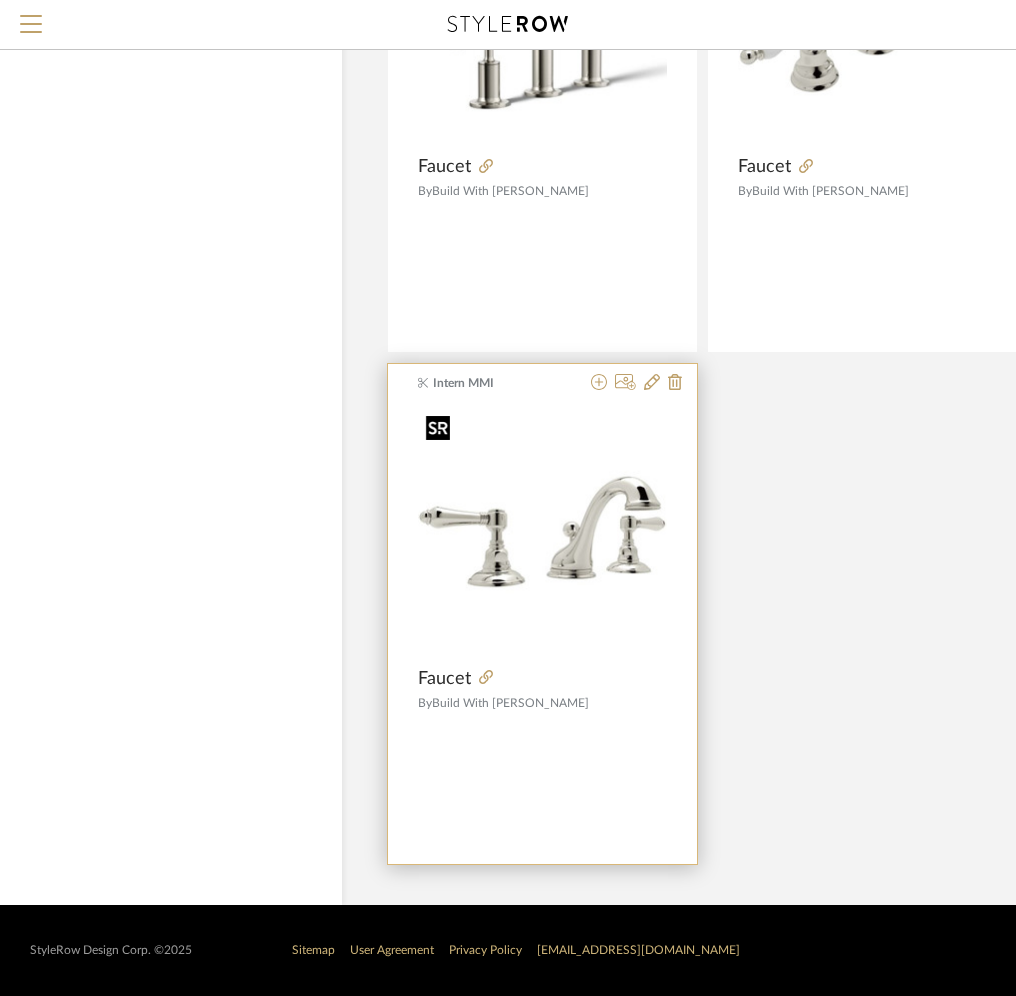 click at bounding box center [0, 0] 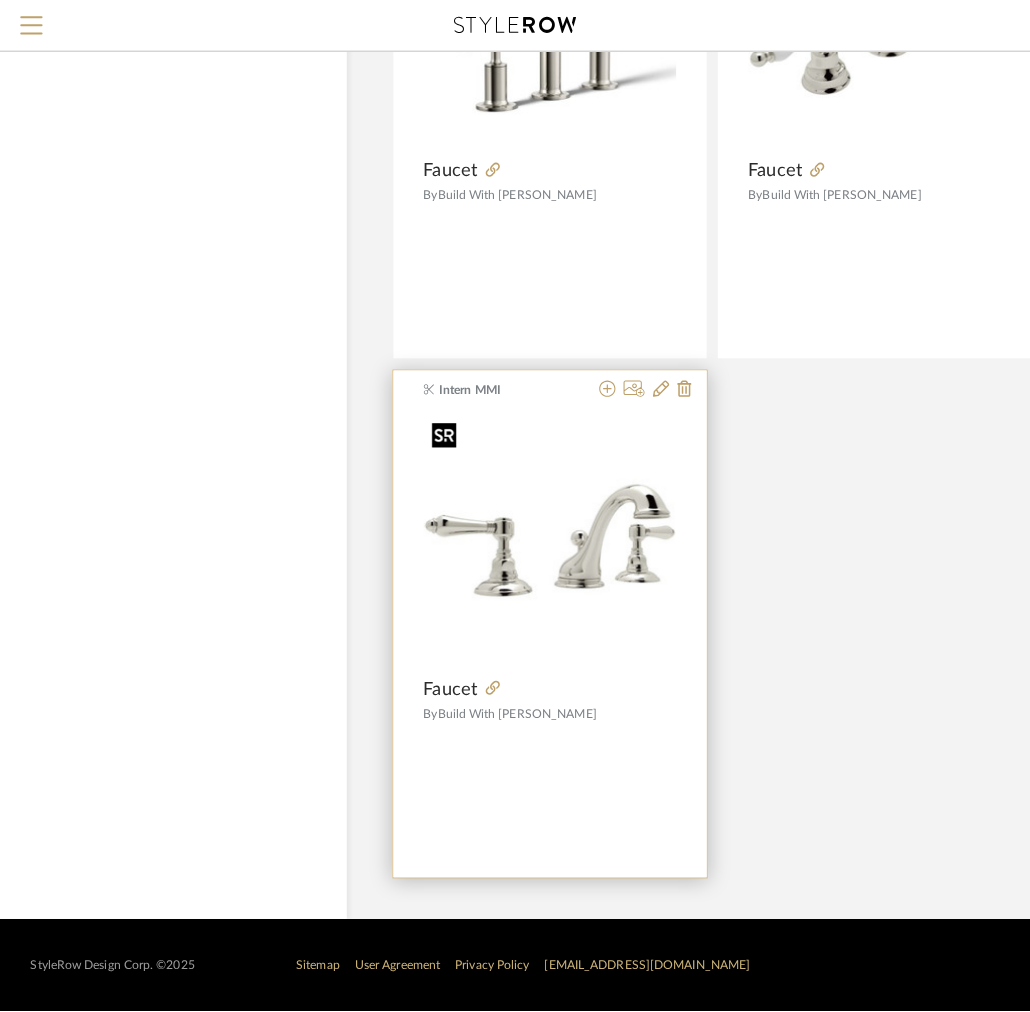 scroll, scrollTop: 0, scrollLeft: 0, axis: both 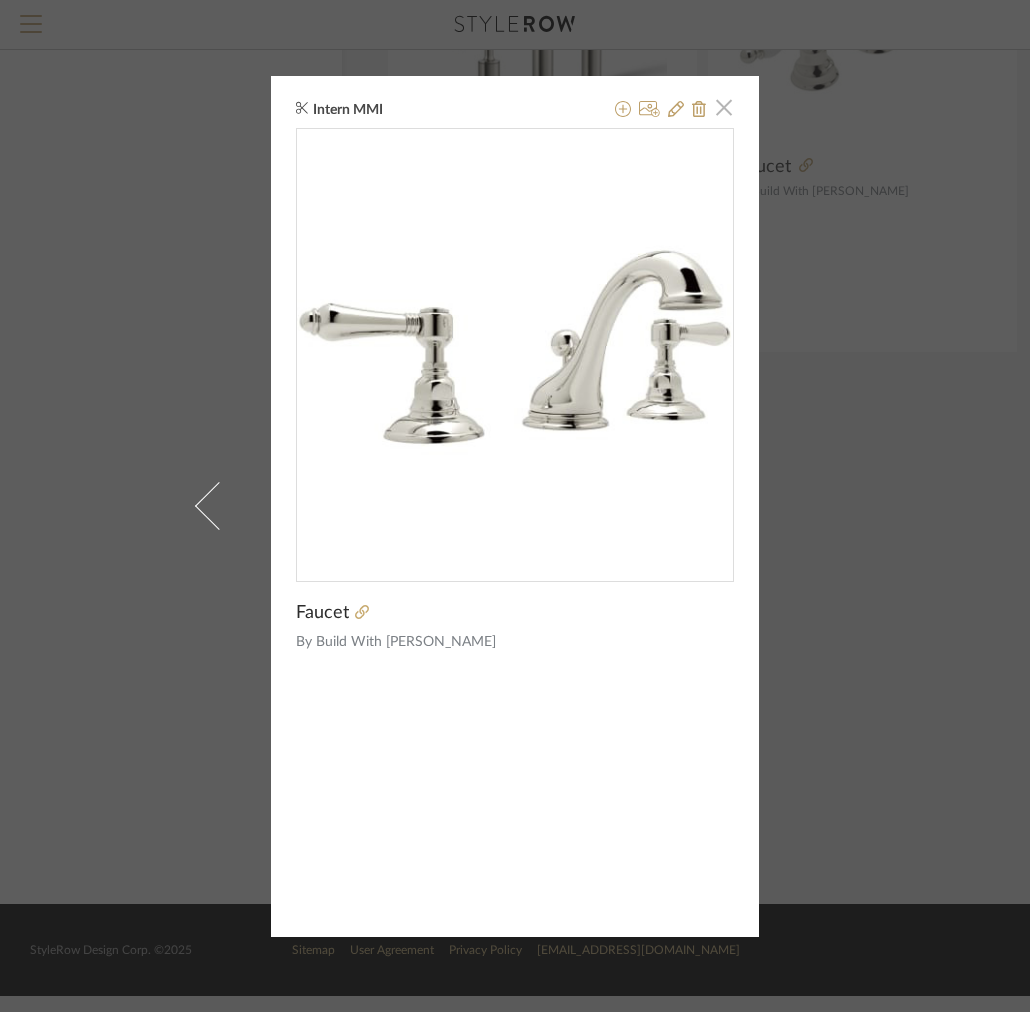 click 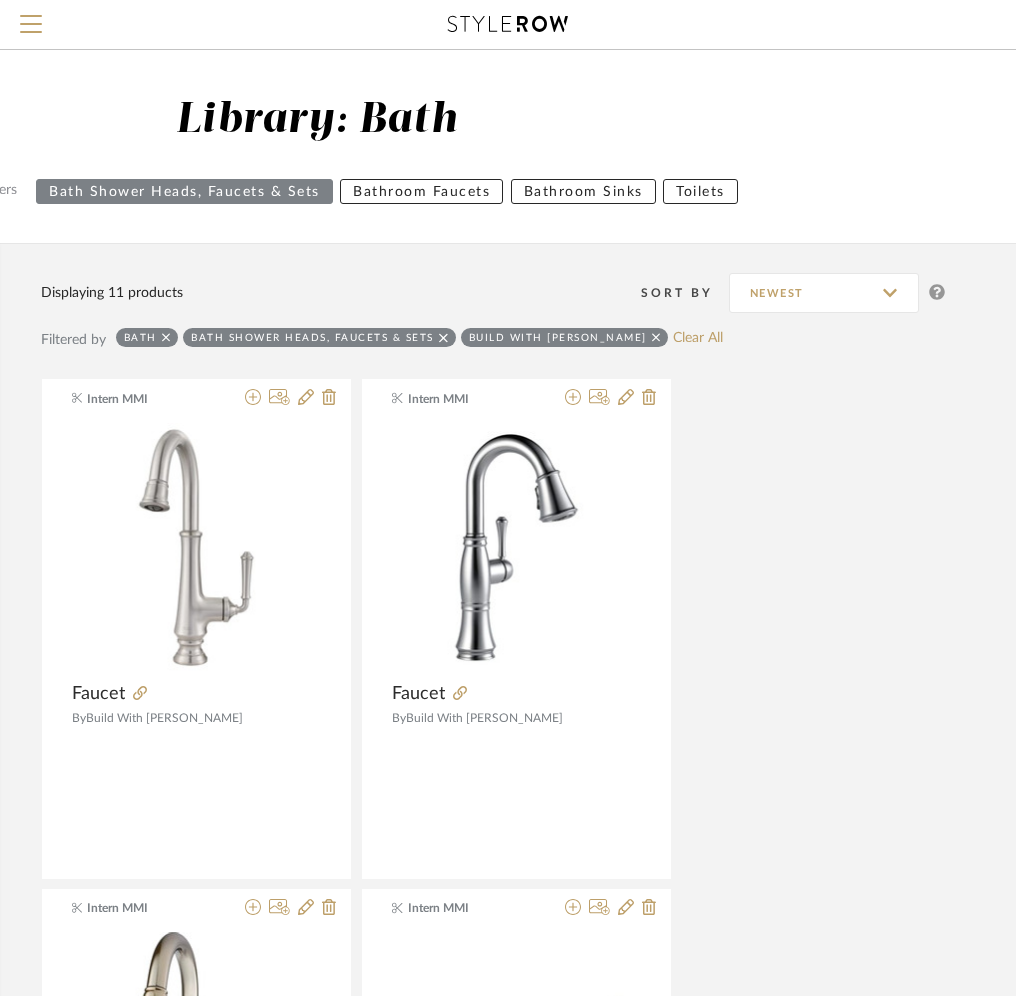 scroll, scrollTop: 0, scrollLeft: 375, axis: horizontal 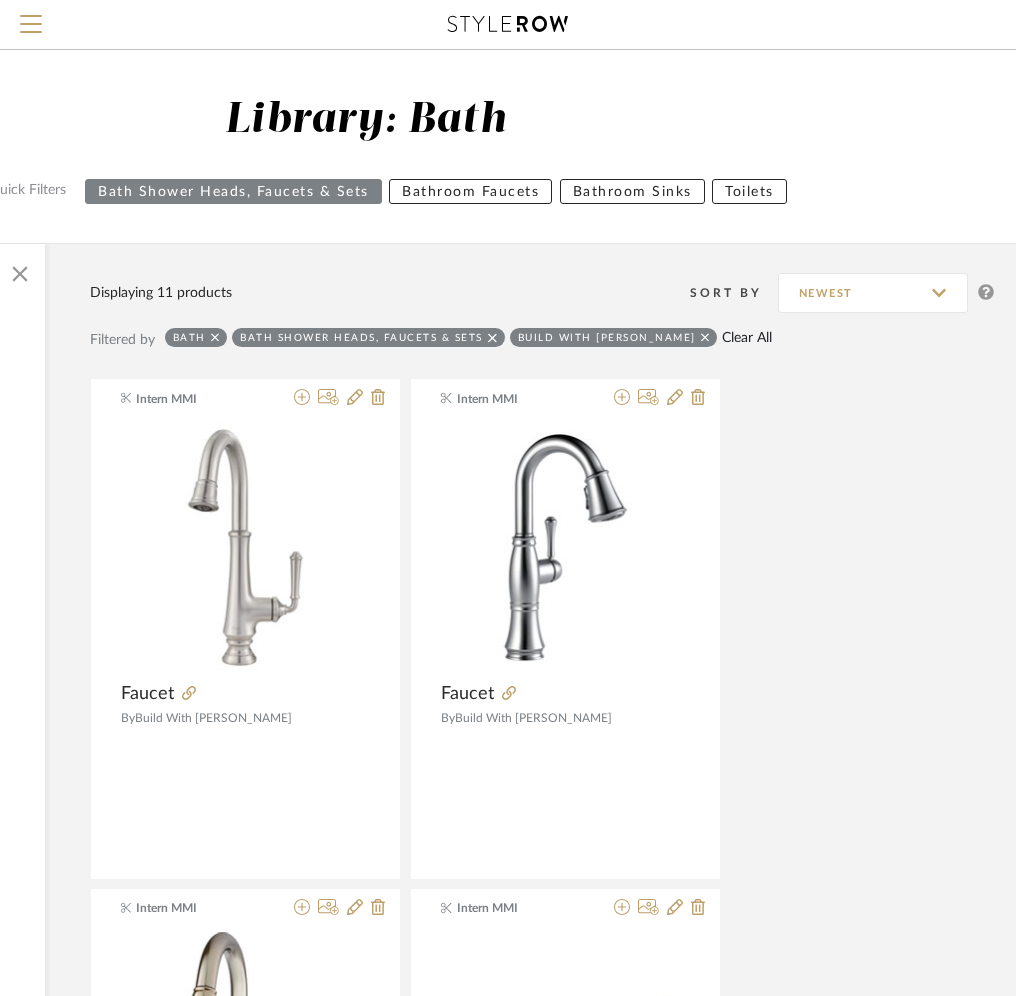 click on "Clear All" 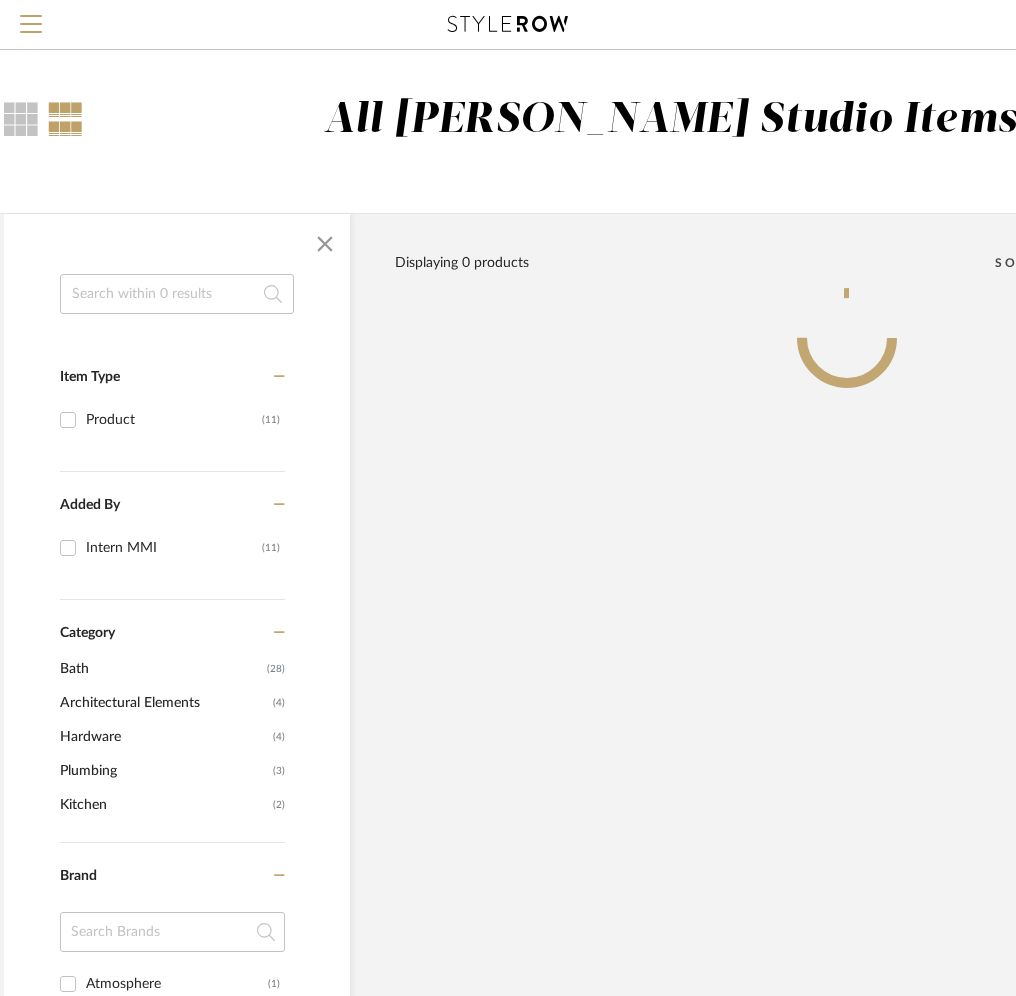 scroll, scrollTop: 0, scrollLeft: 0, axis: both 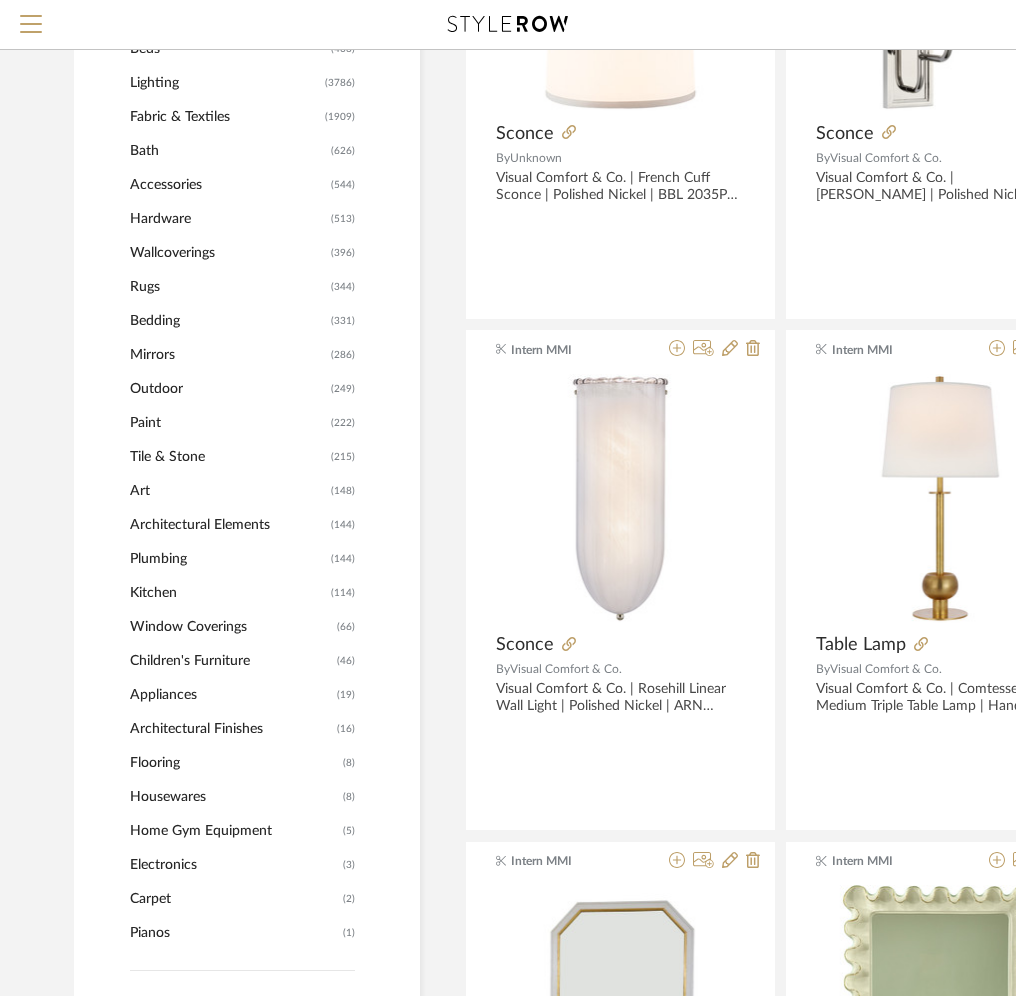 click on "Mirrors" 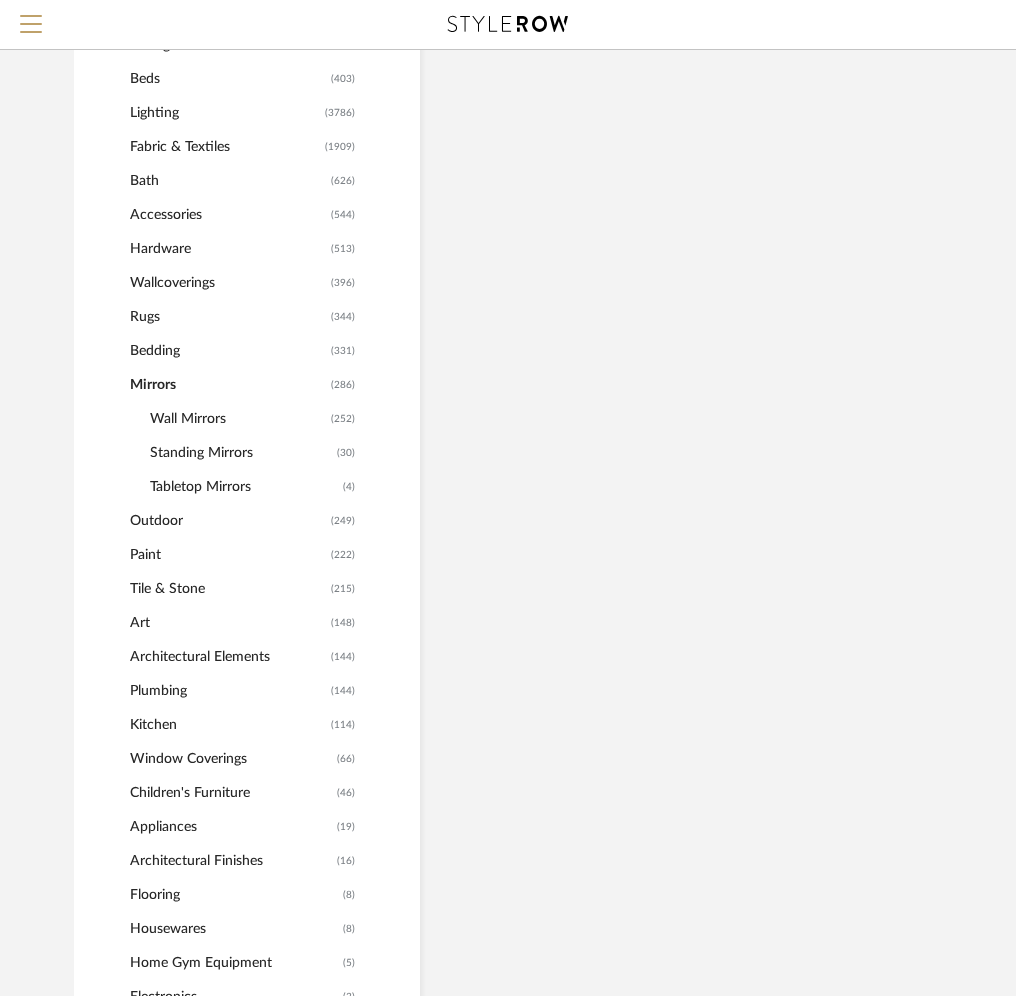 scroll, scrollTop: 977, scrollLeft: 0, axis: vertical 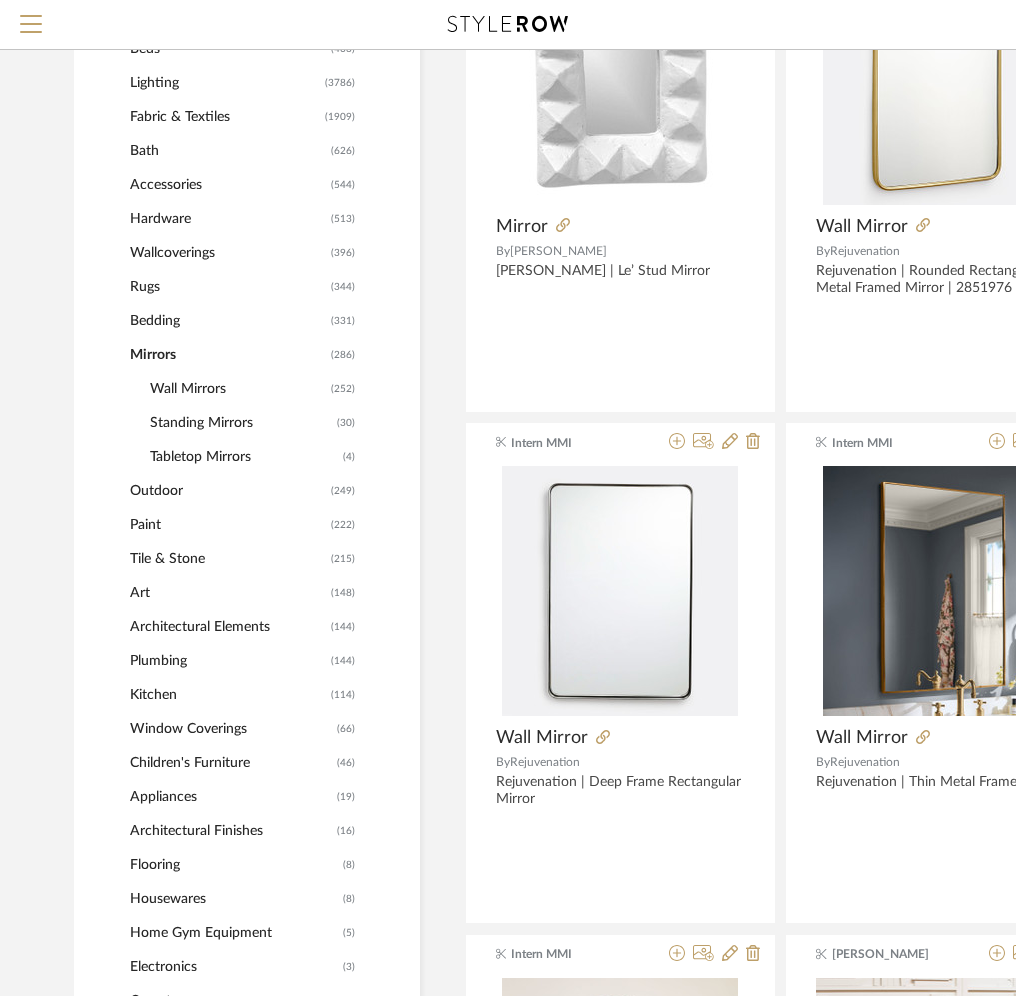 click on "Wall Mirrors" 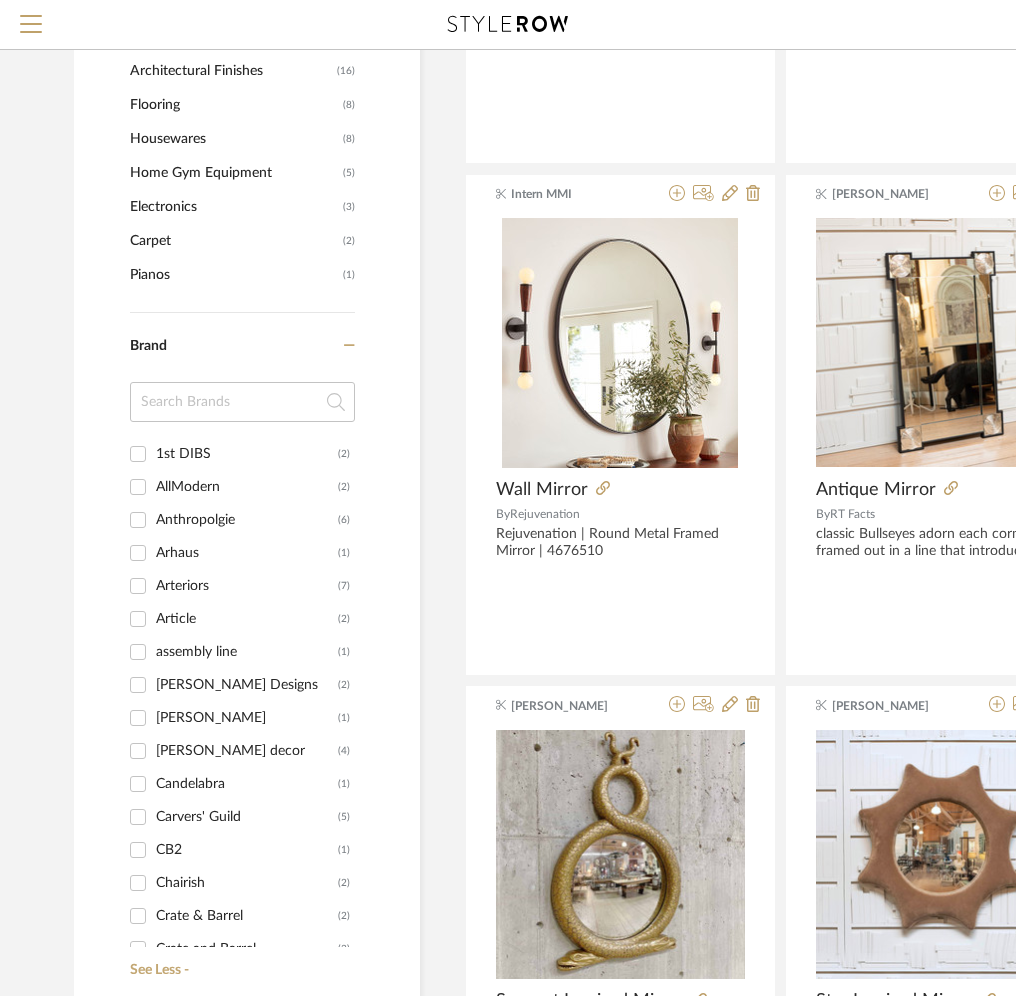 scroll, scrollTop: 1860, scrollLeft: 0, axis: vertical 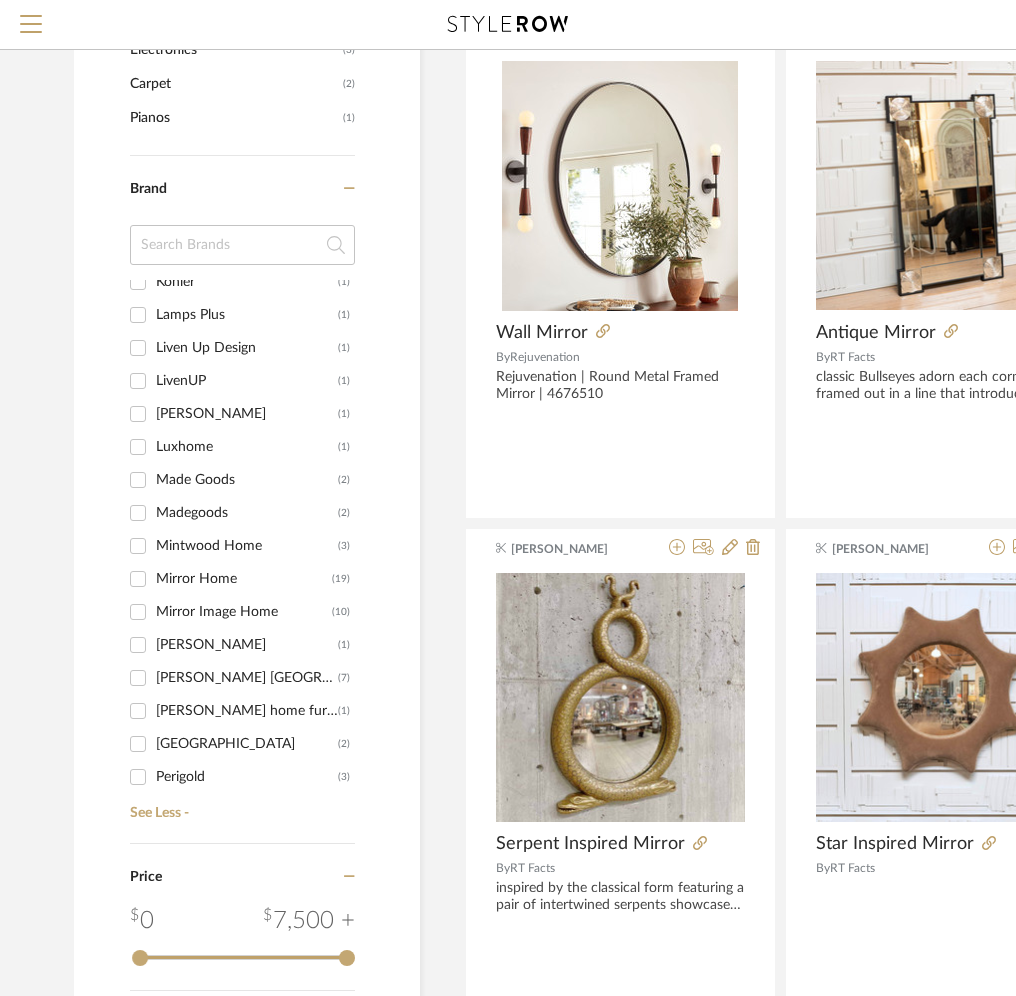 click on "Mintwood Home  (3)" at bounding box center (138, 546) 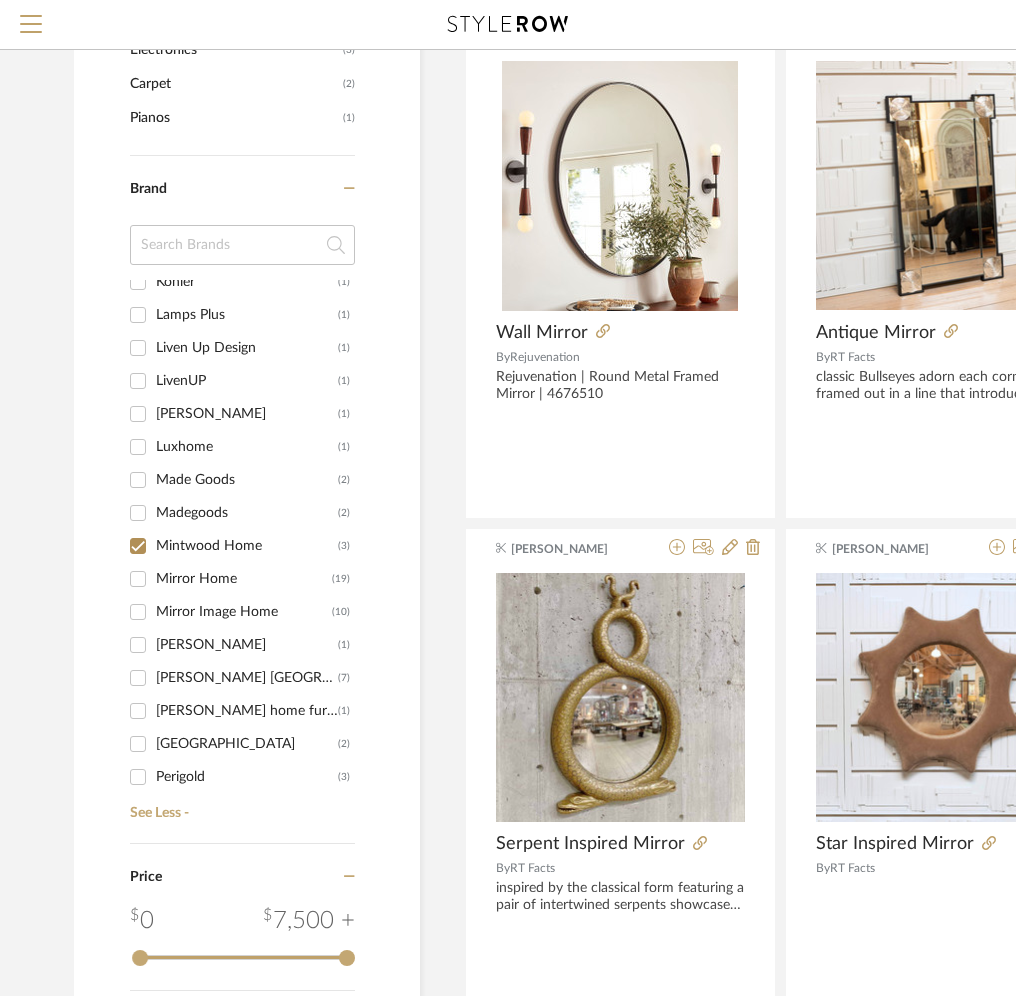 checkbox on "true" 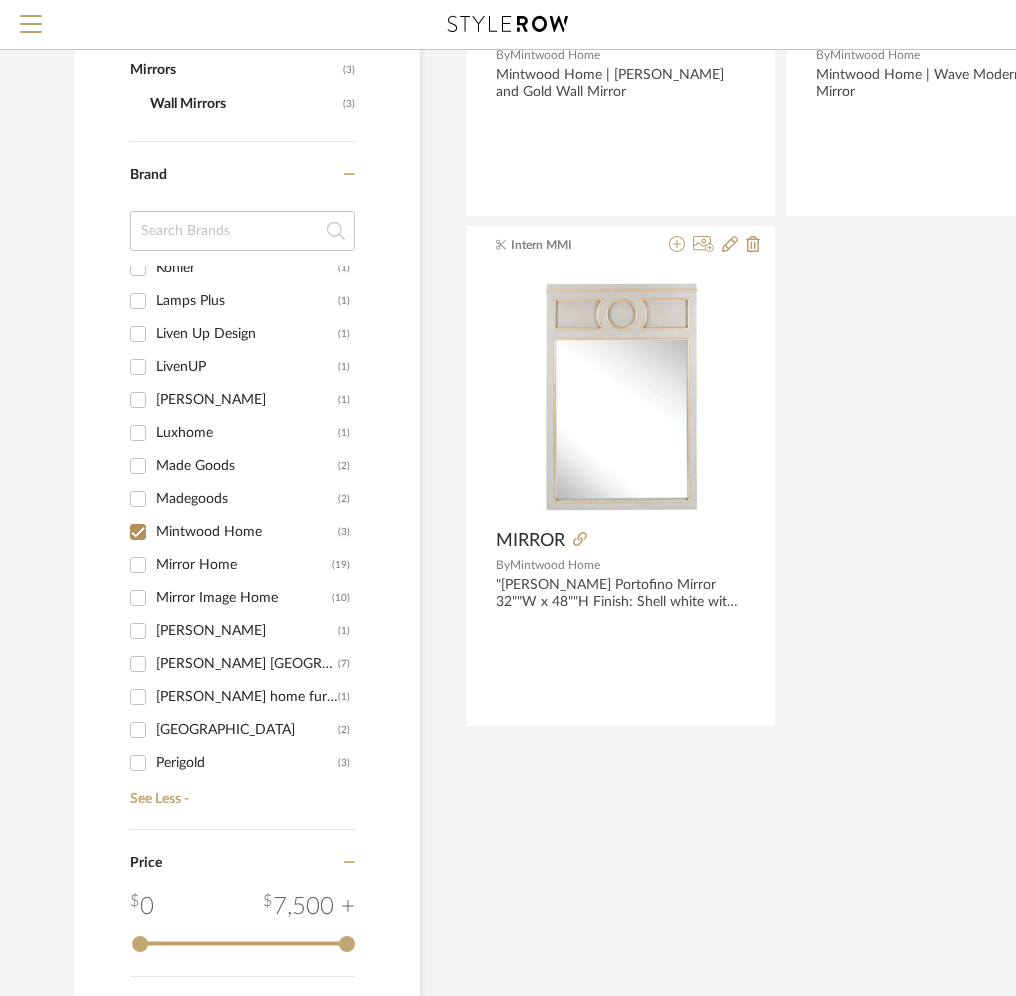 scroll, scrollTop: 661, scrollLeft: 0, axis: vertical 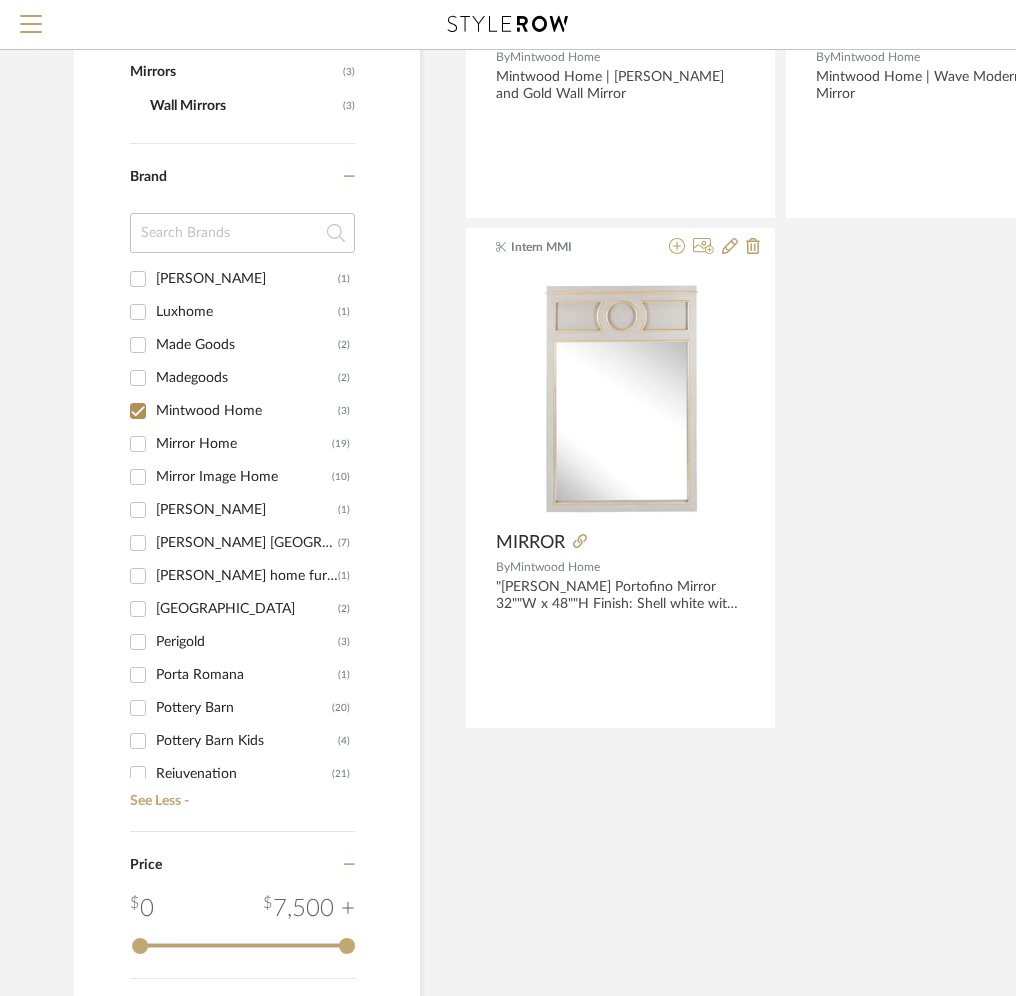click on "Mirror Home  (19)" at bounding box center [138, 444] 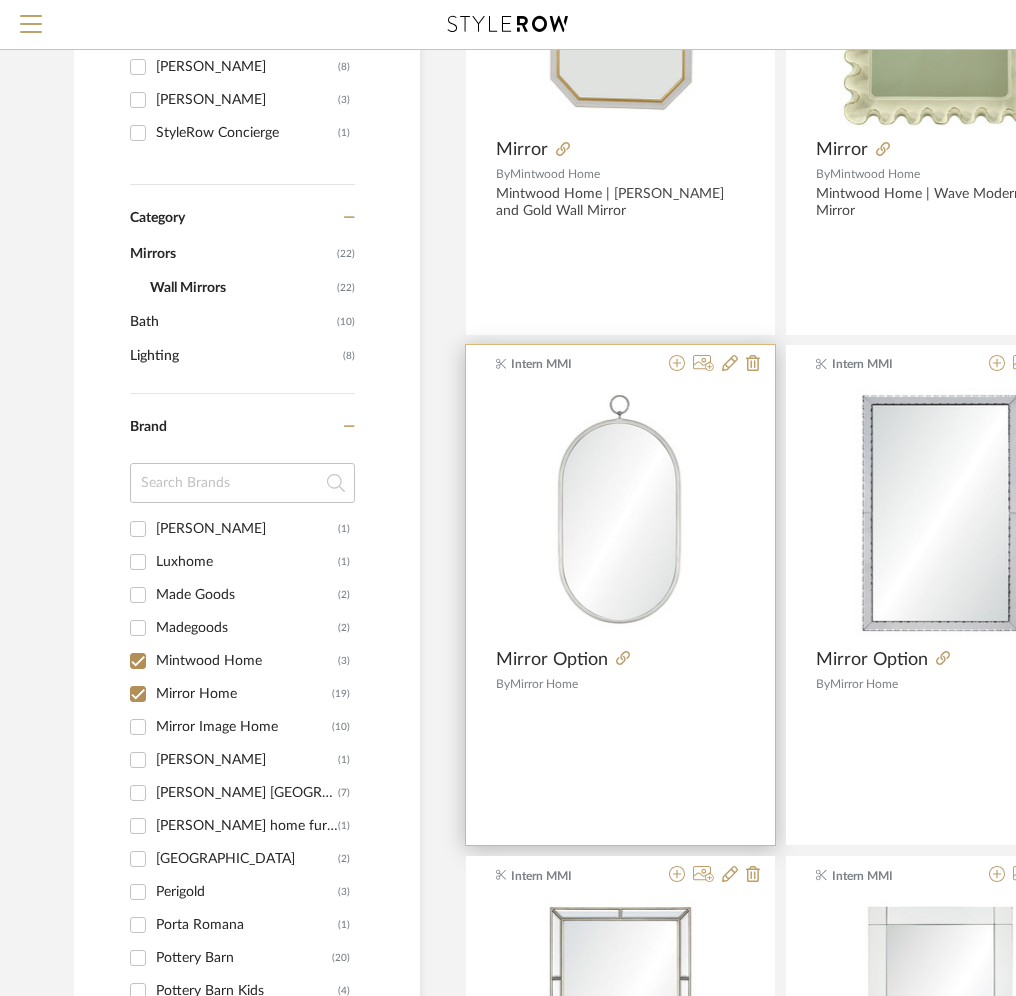 scroll, scrollTop: 233, scrollLeft: 0, axis: vertical 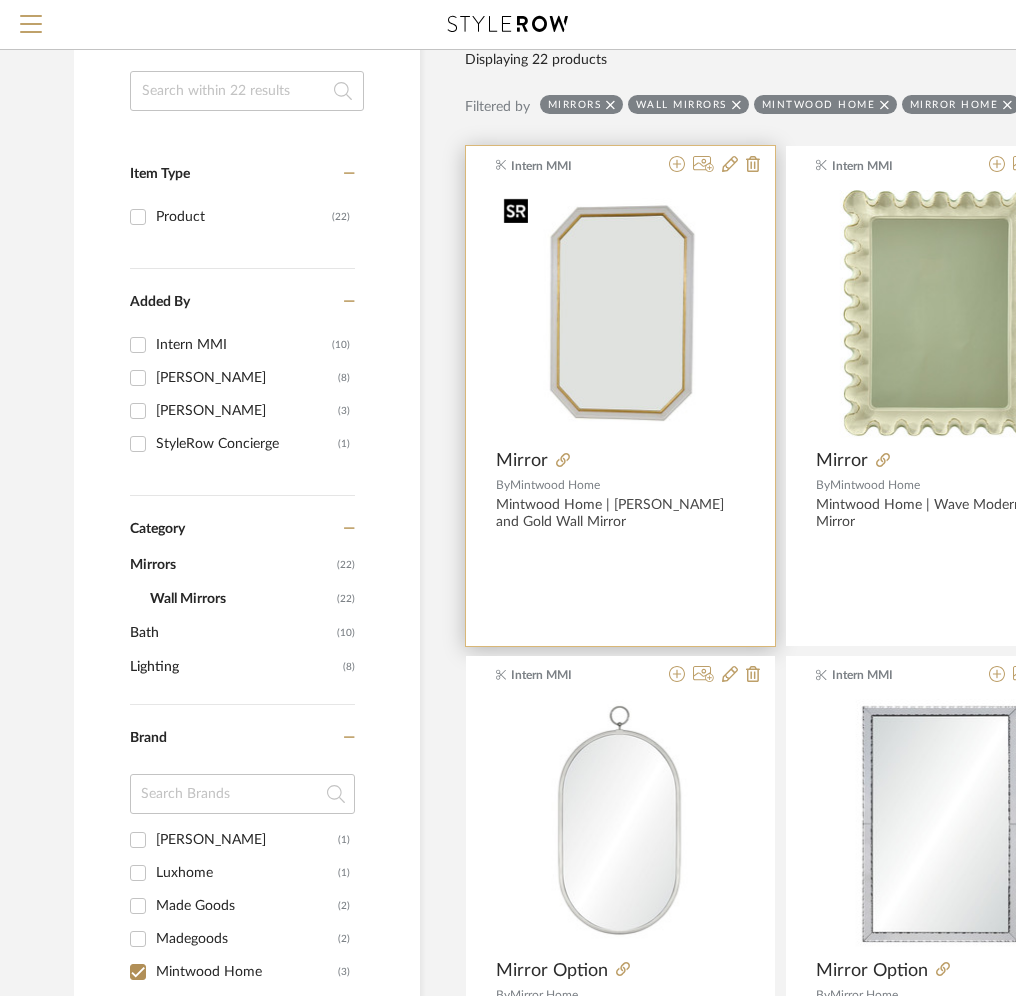 click at bounding box center (620, 314) 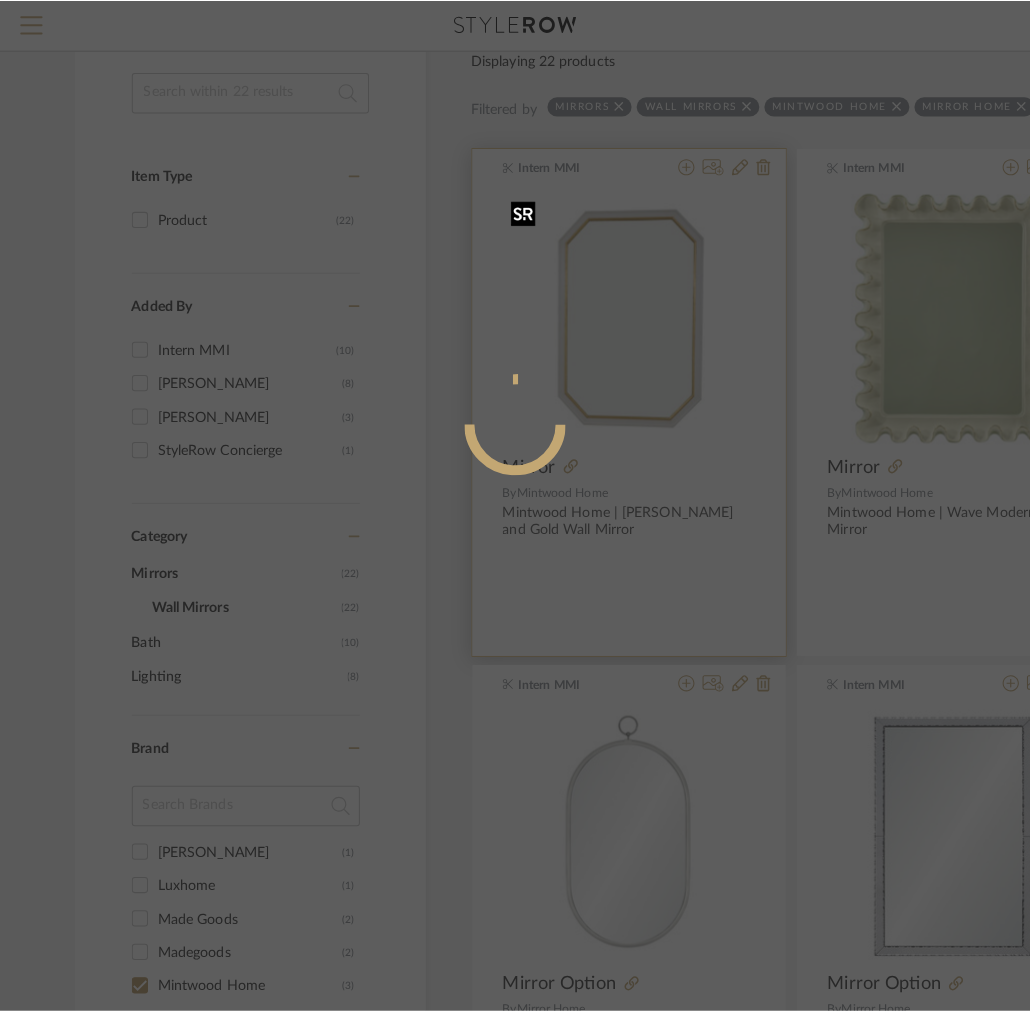 scroll, scrollTop: 0, scrollLeft: 0, axis: both 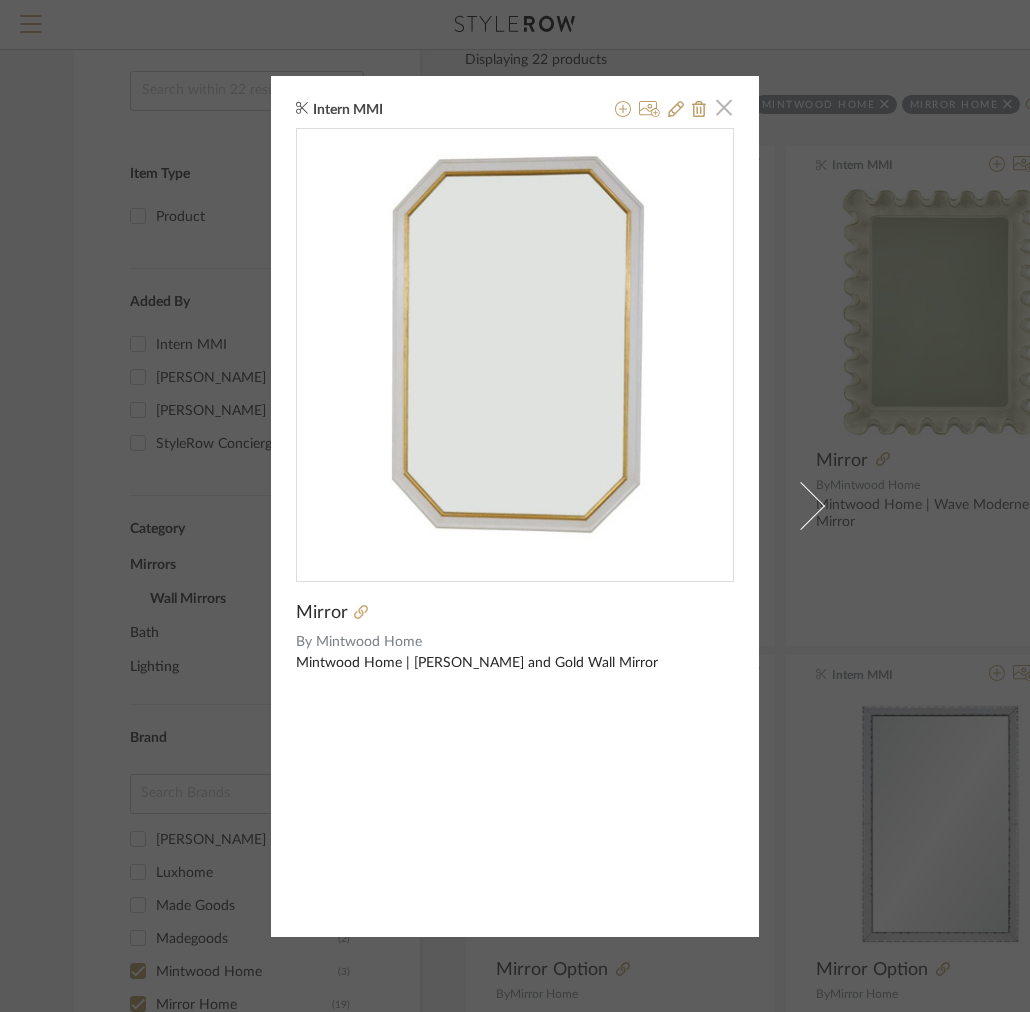 click 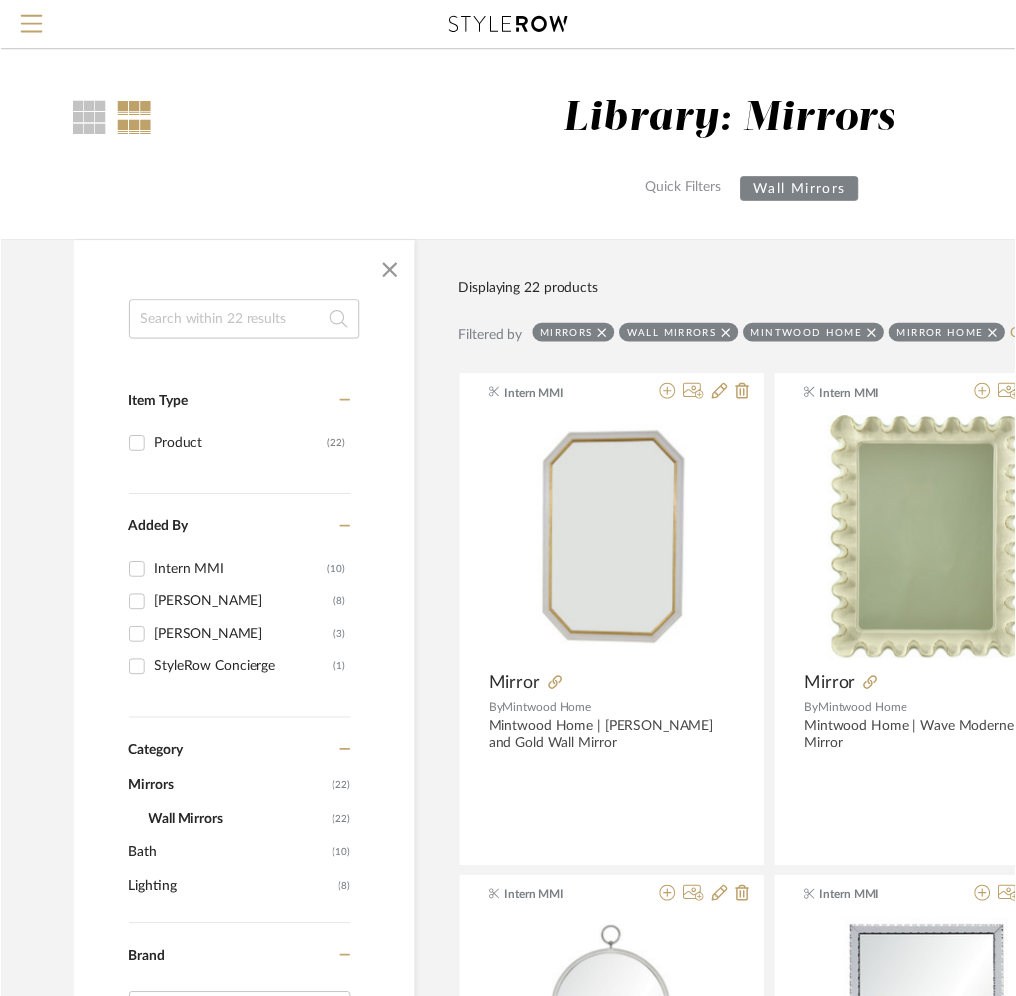 scroll, scrollTop: 233, scrollLeft: 0, axis: vertical 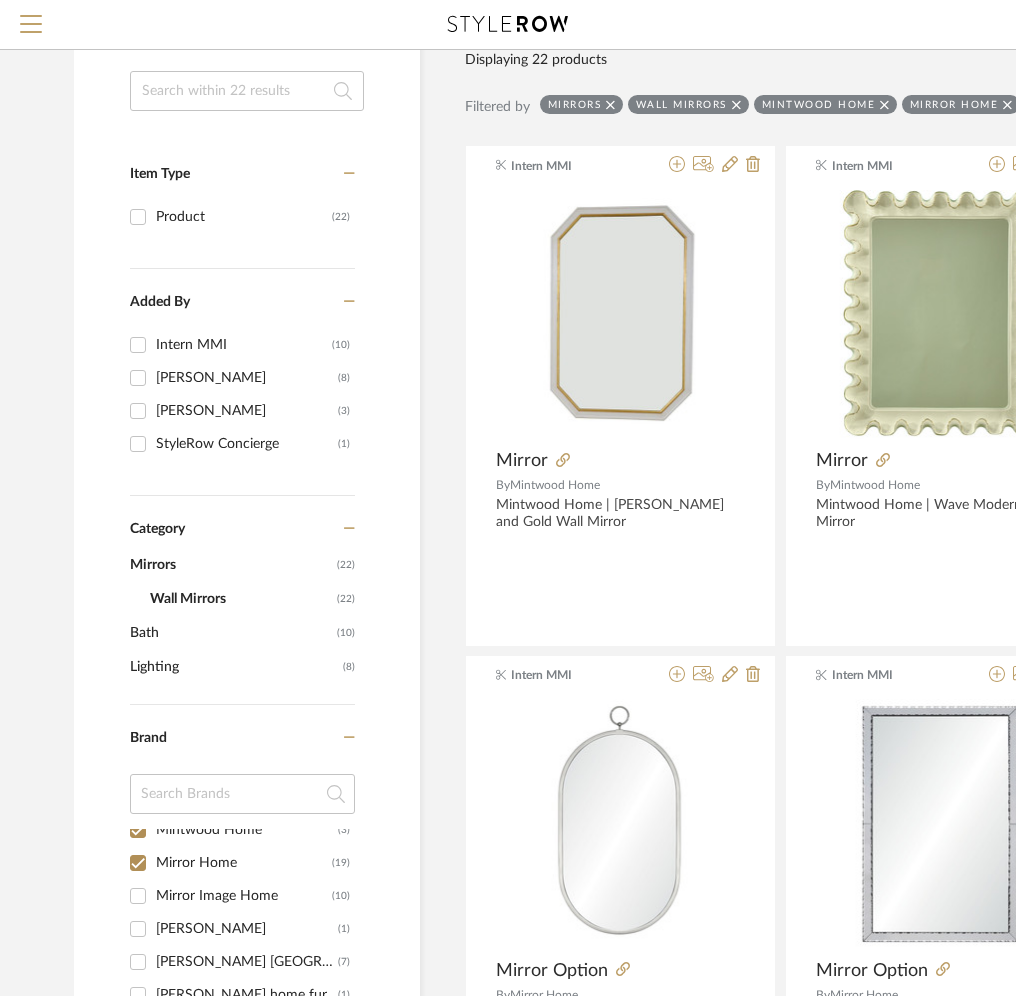 click on "Mirror Home  (19)" at bounding box center (138, 863) 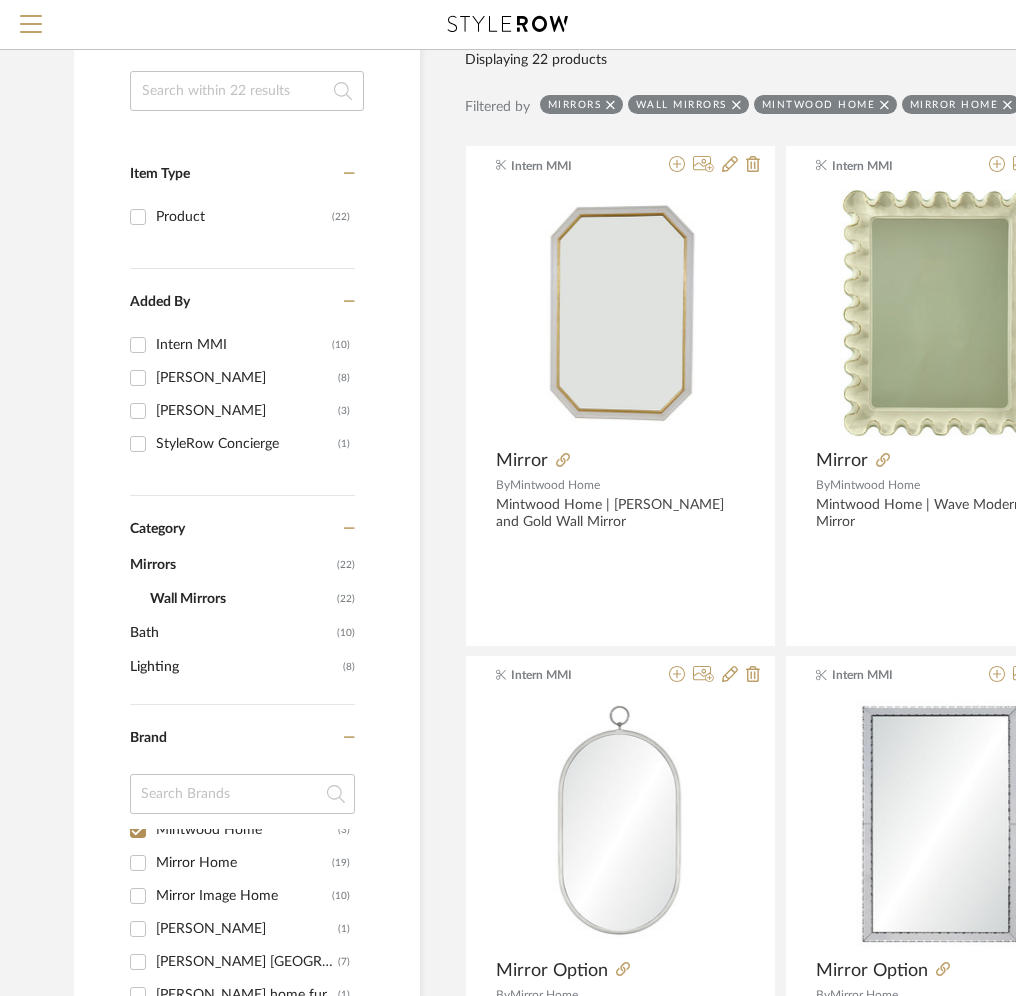 checkbox on "false" 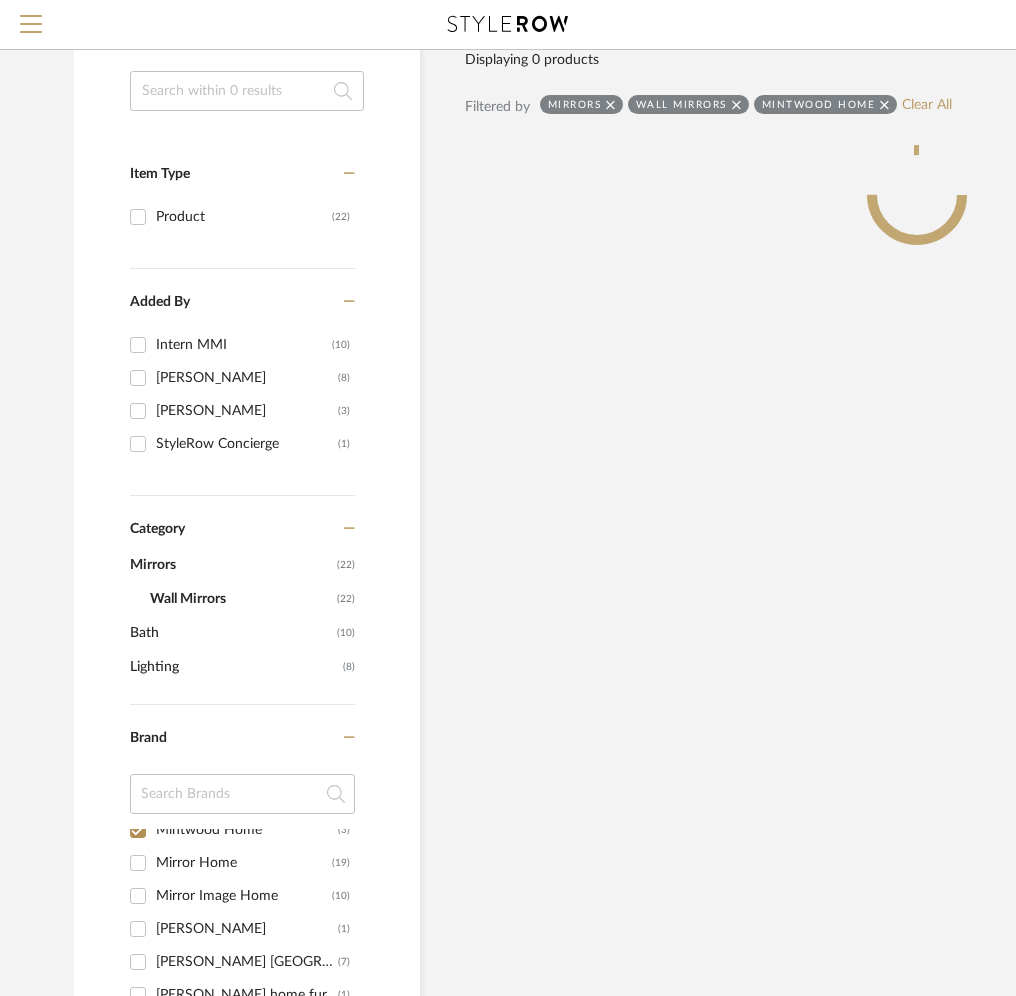 click on "Mr. Brown London  (7)" at bounding box center (138, 962) 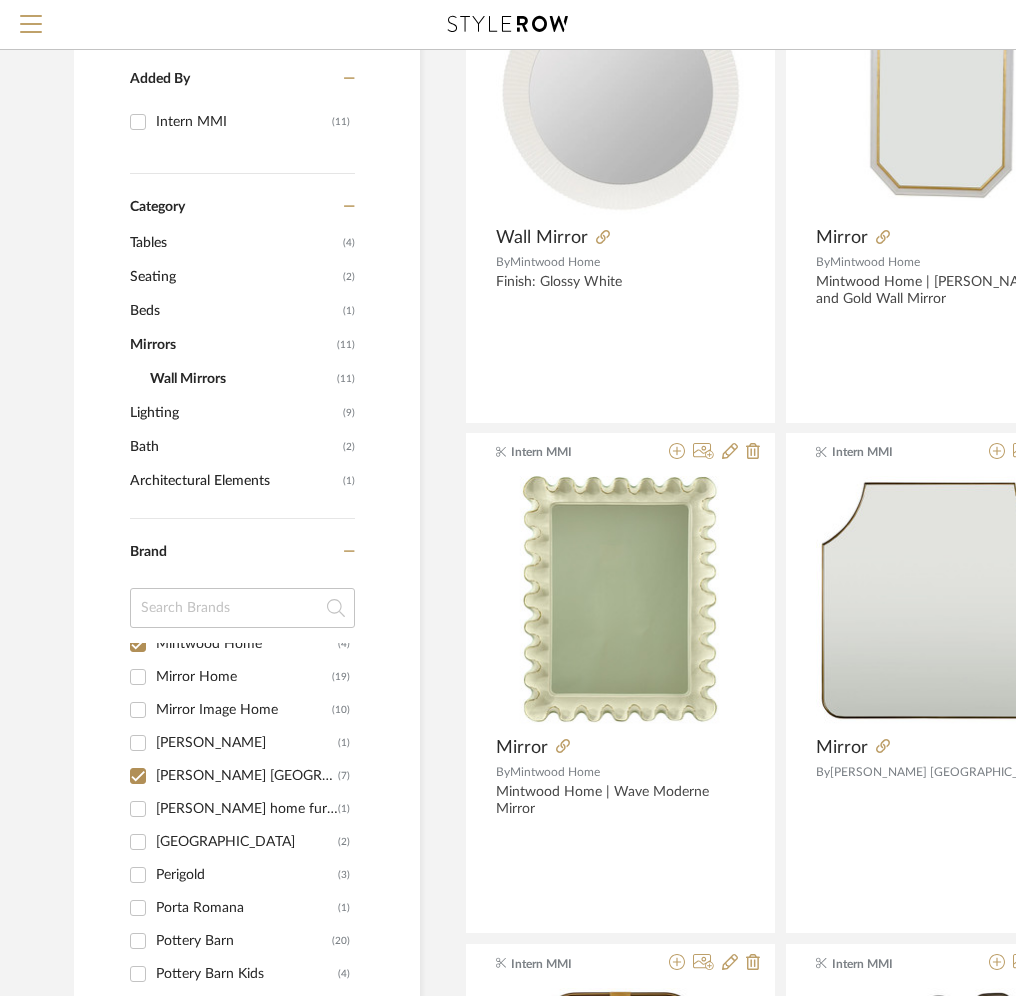 scroll, scrollTop: 468, scrollLeft: 0, axis: vertical 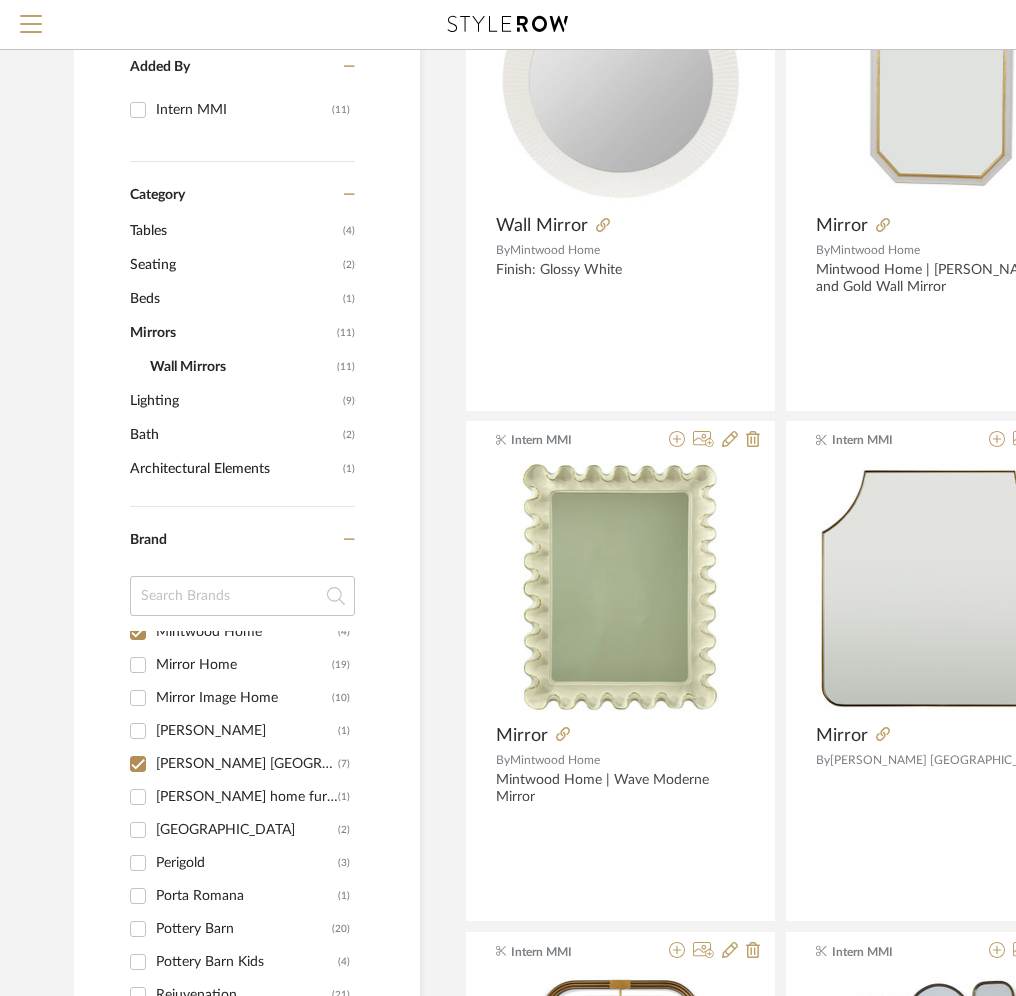 click on "Mr. Brown London  (7)" at bounding box center (138, 764) 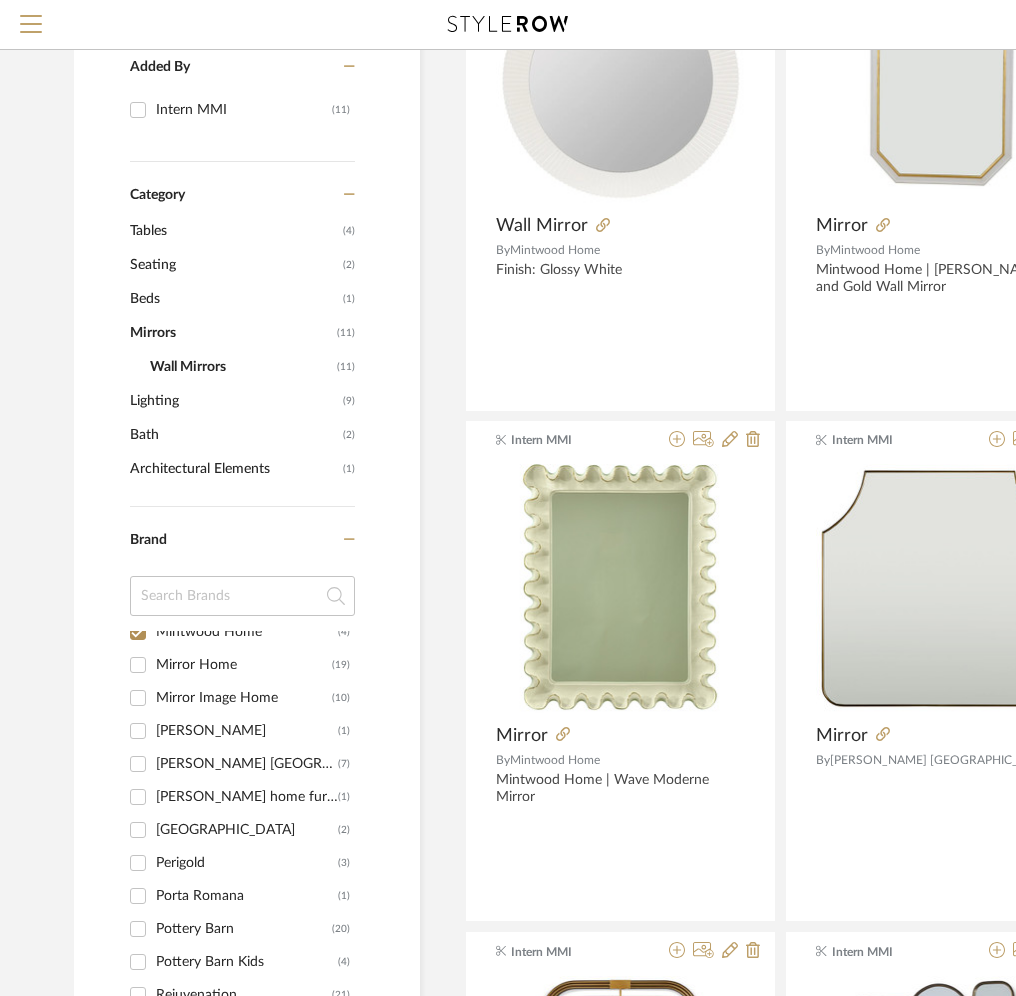 checkbox on "false" 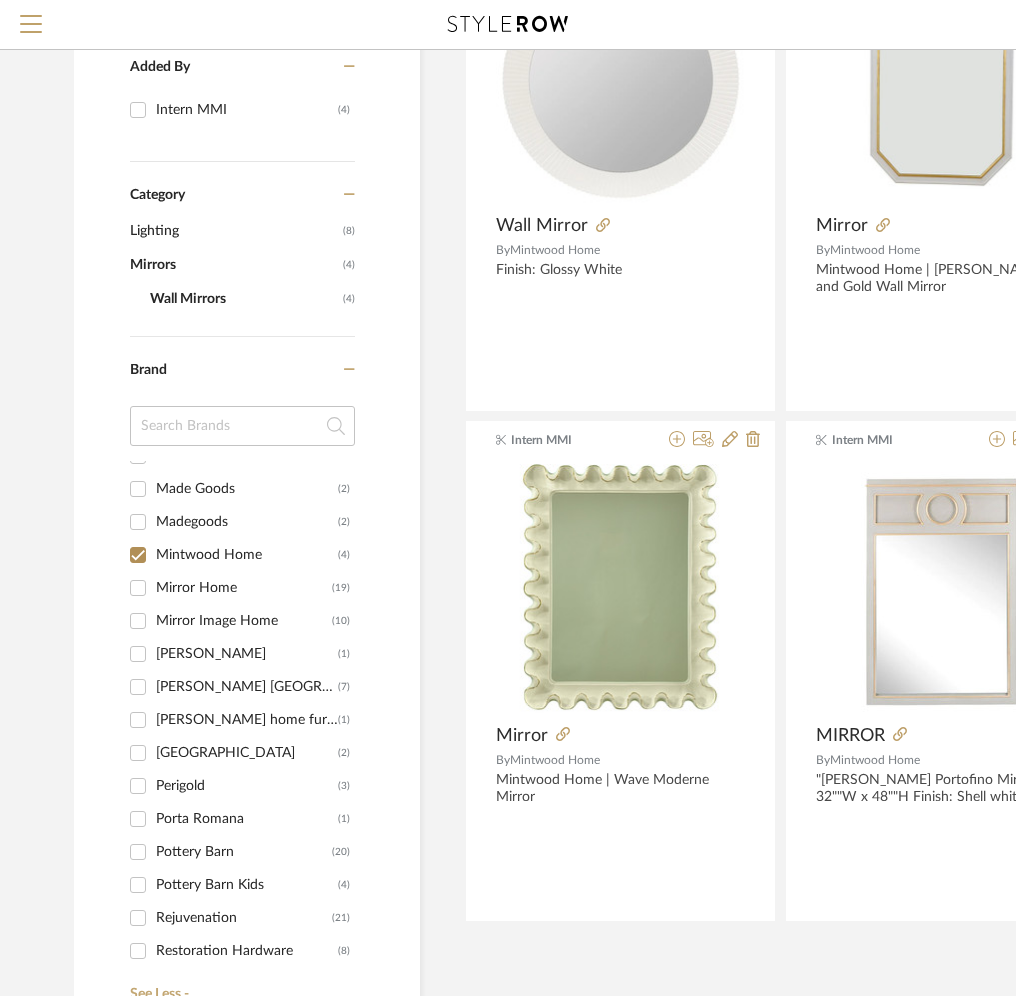 scroll, scrollTop: 1072, scrollLeft: 0, axis: vertical 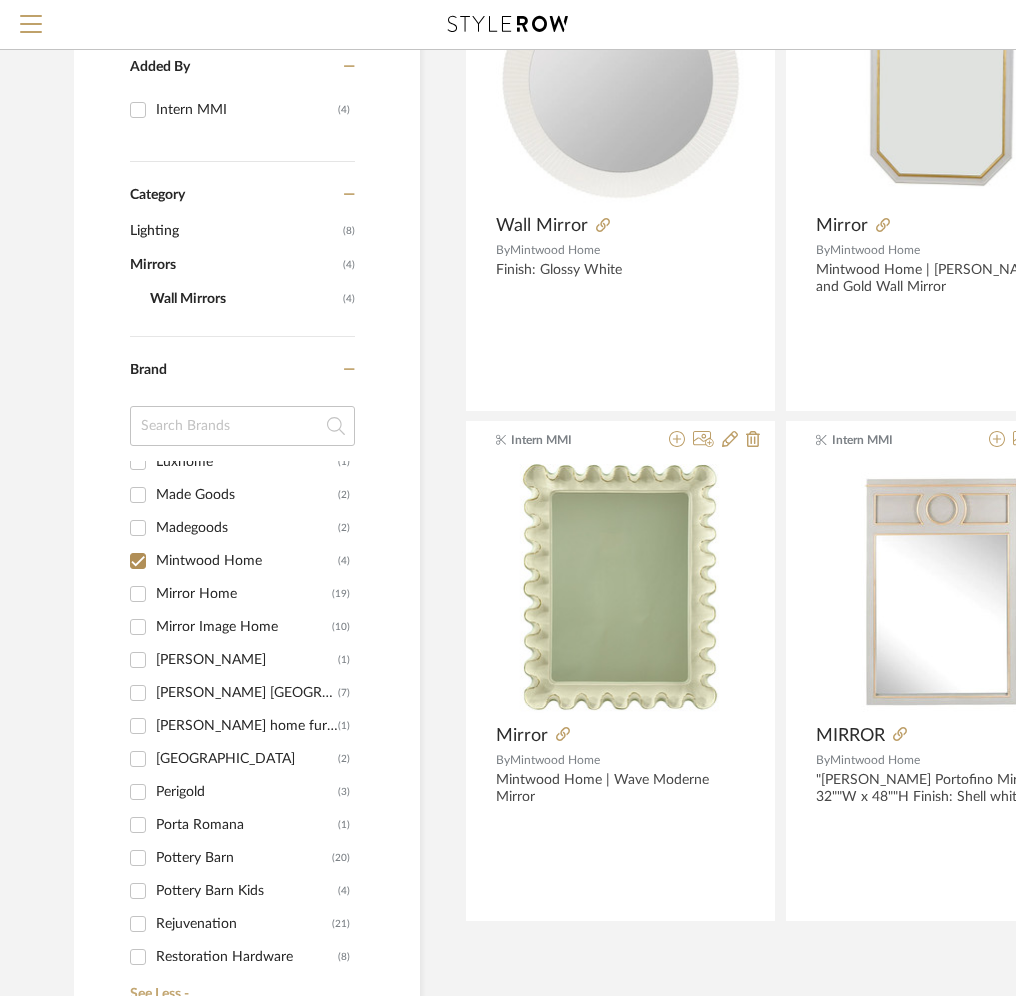 click on "Mintwood Home  (4)" at bounding box center (138, 561) 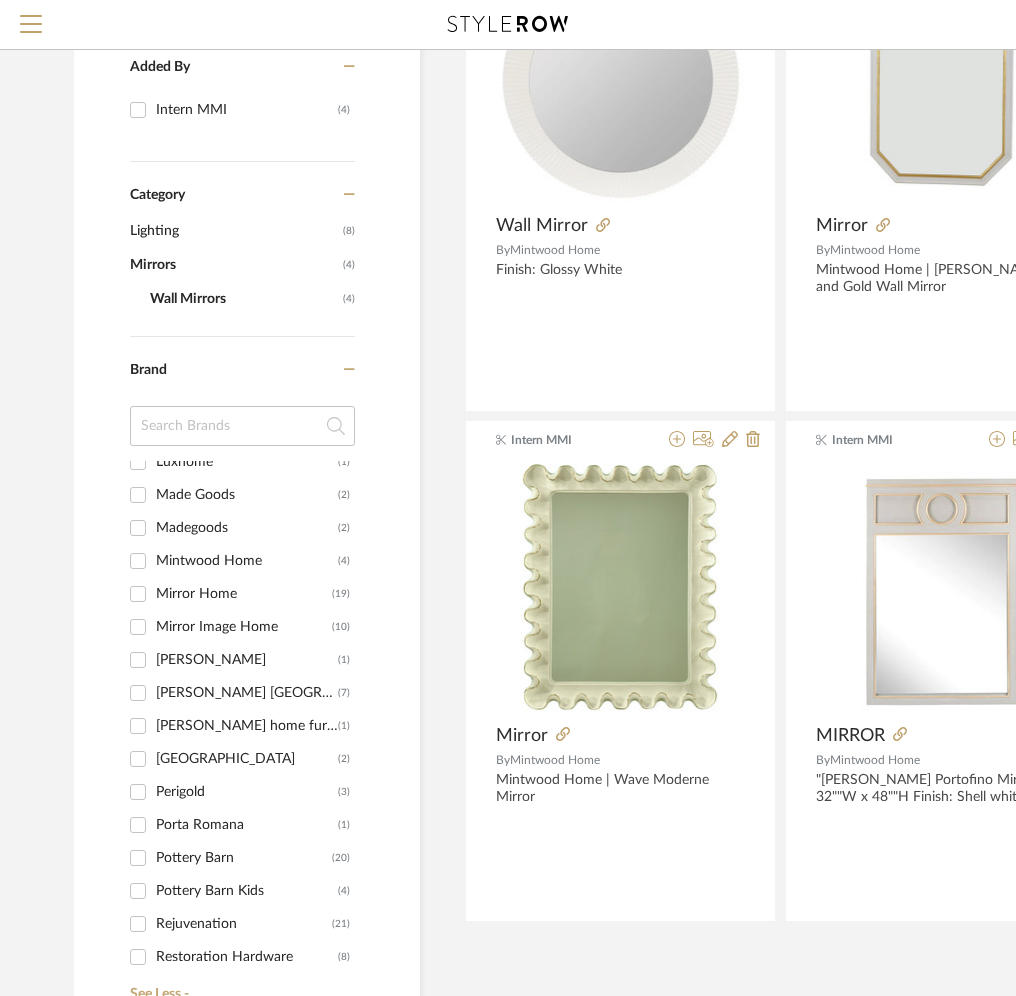 checkbox on "false" 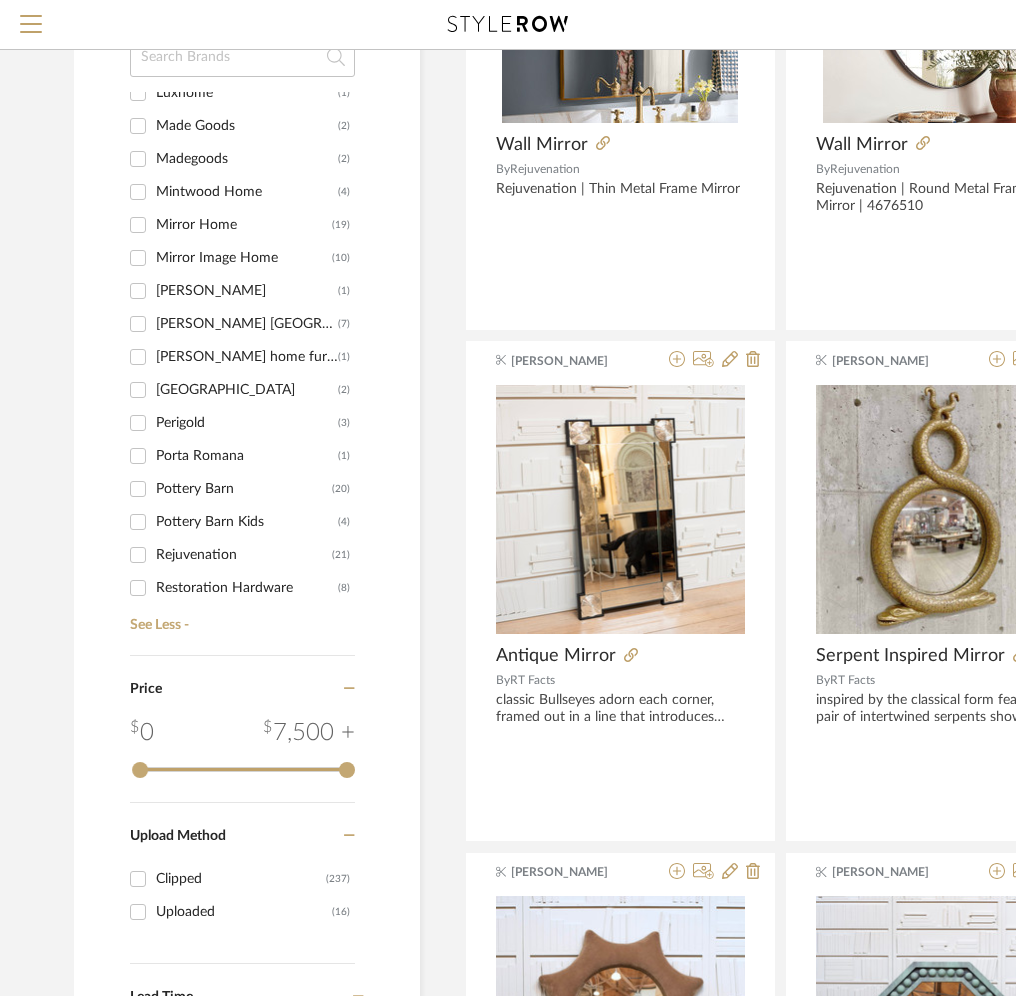 scroll, scrollTop: 1895, scrollLeft: 0, axis: vertical 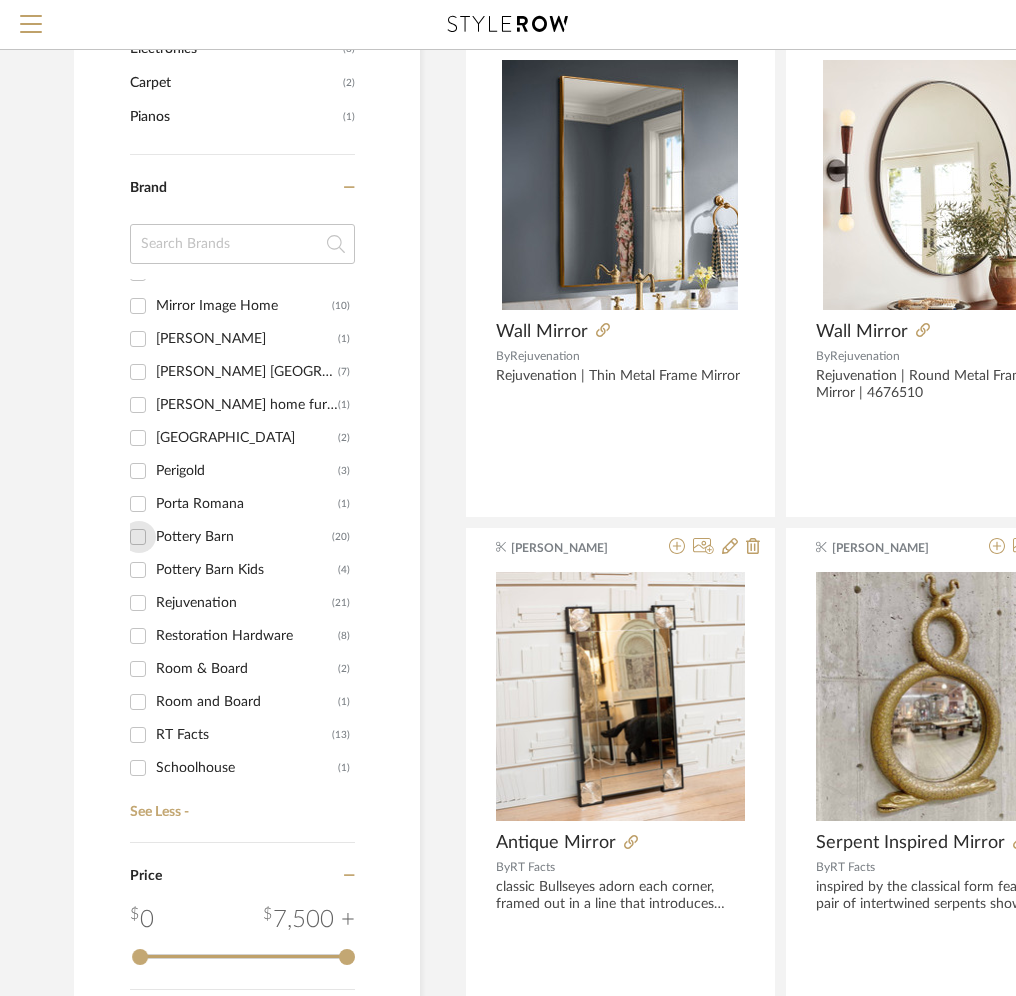 click on "Pottery Barn  (20)" at bounding box center (138, 537) 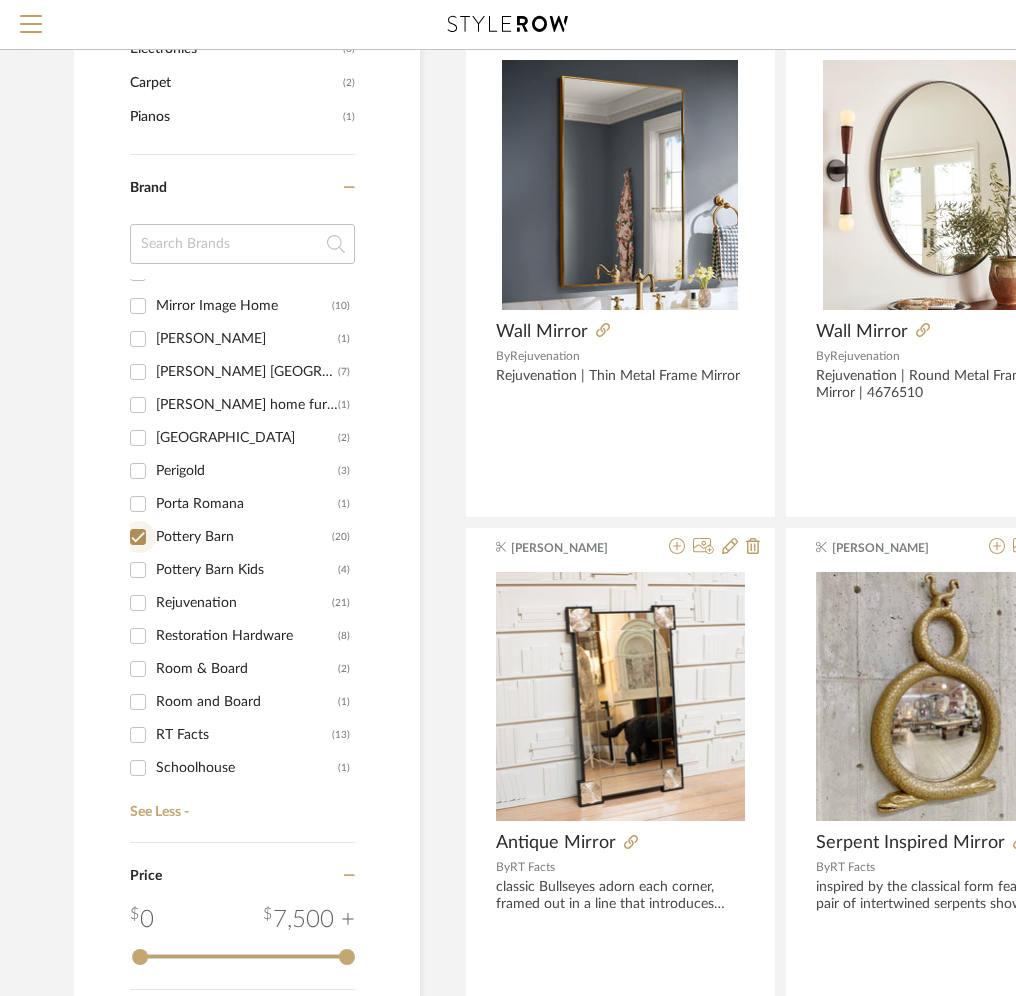 checkbox on "true" 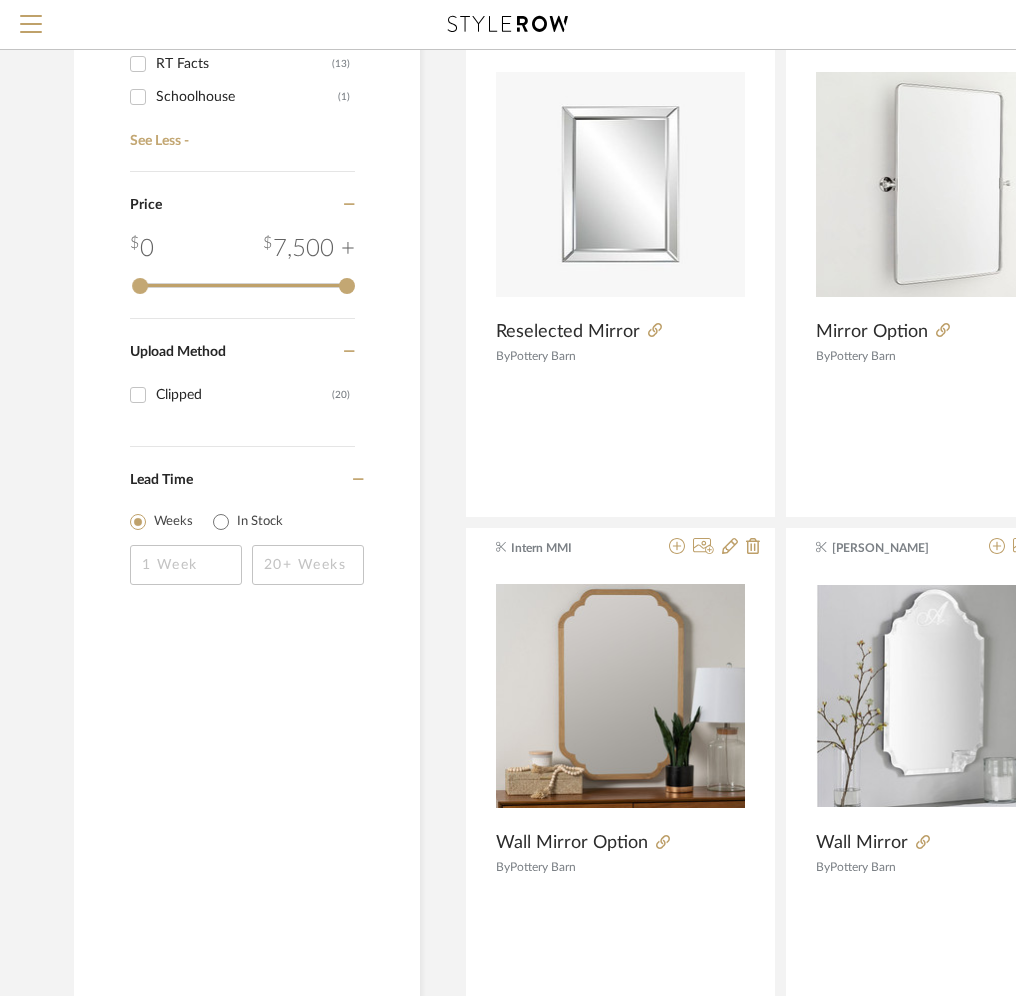 scroll, scrollTop: 1802, scrollLeft: 0, axis: vertical 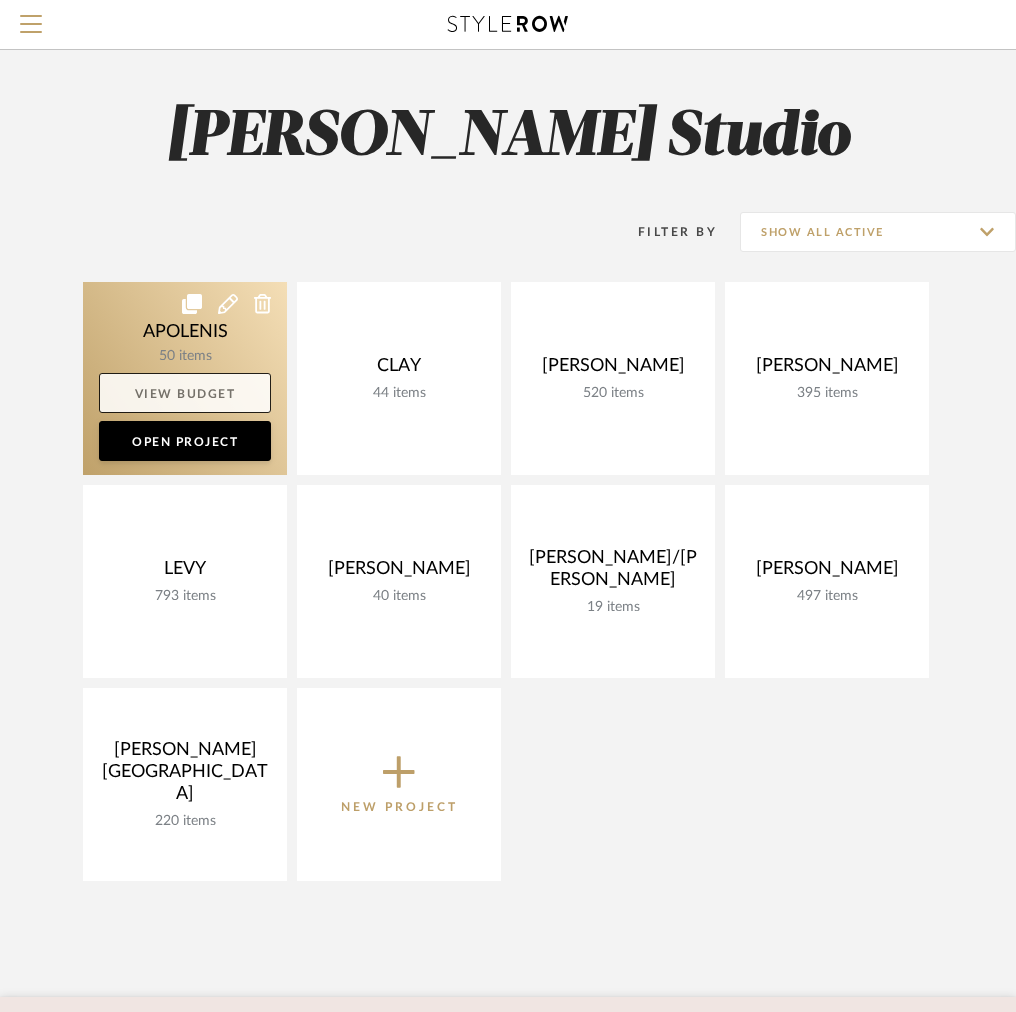 click on "View Budget" 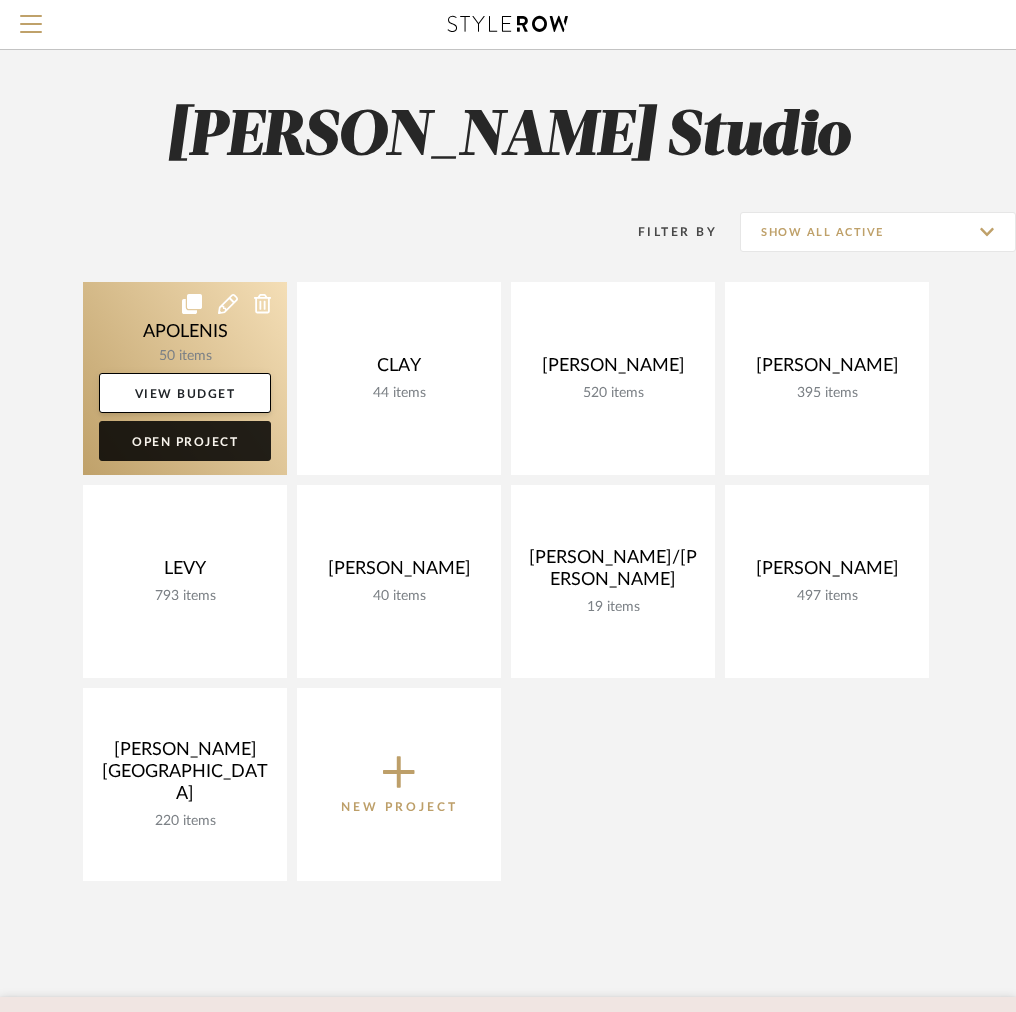 click on "Open Project" 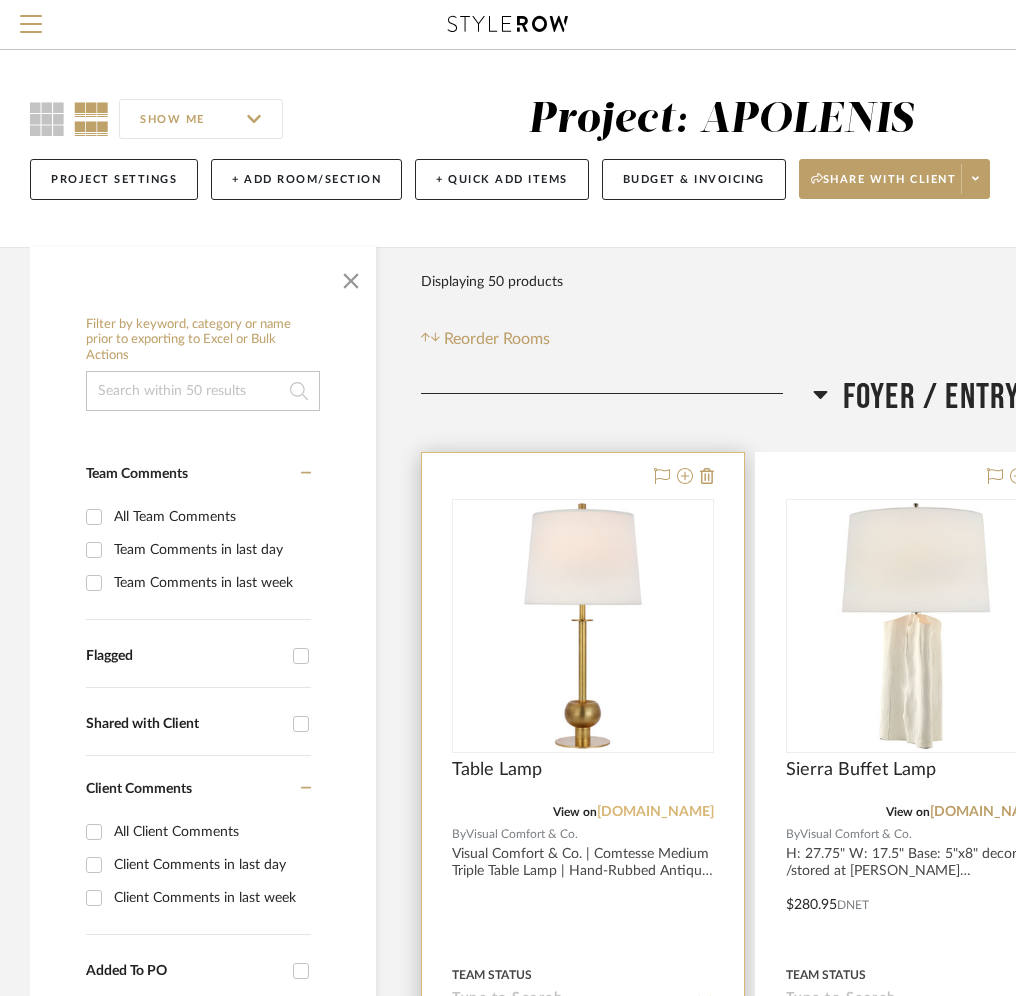 click on "[DOMAIN_NAME]" at bounding box center (655, 812) 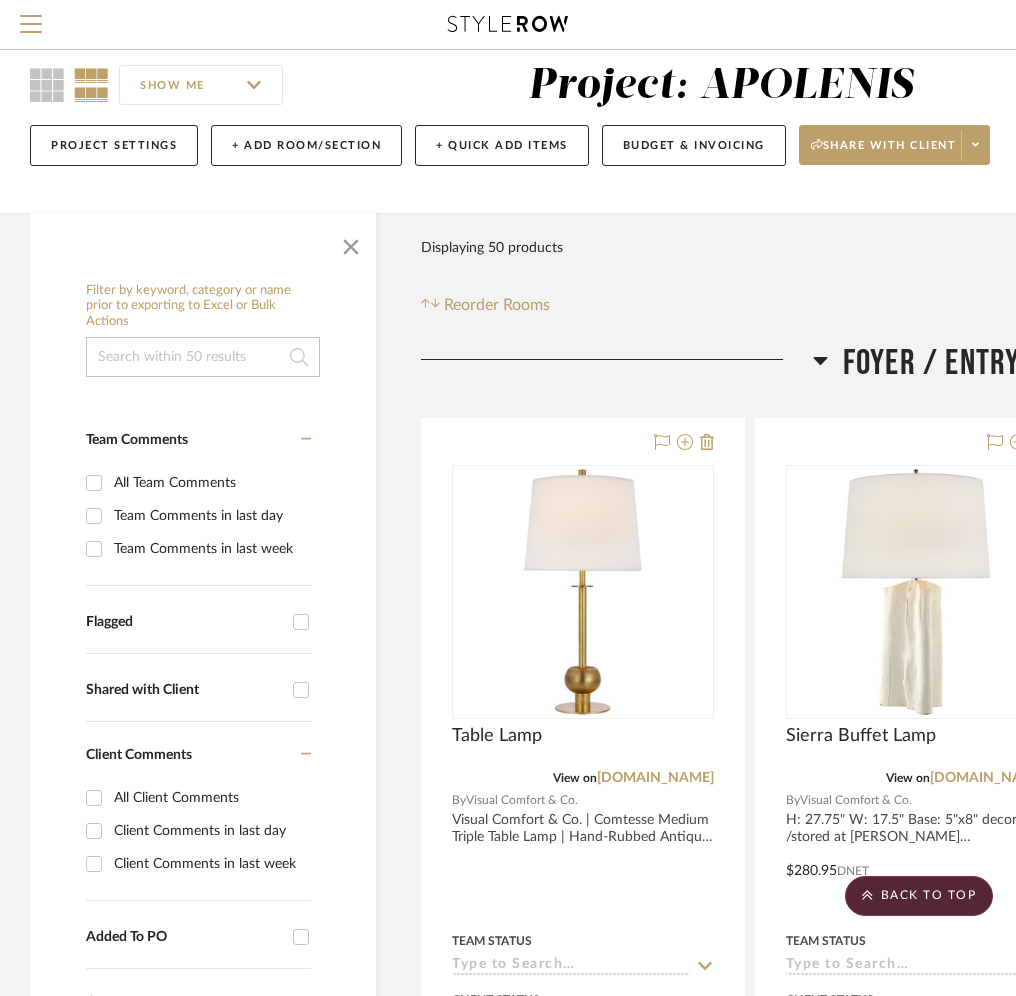 scroll, scrollTop: 11, scrollLeft: 0, axis: vertical 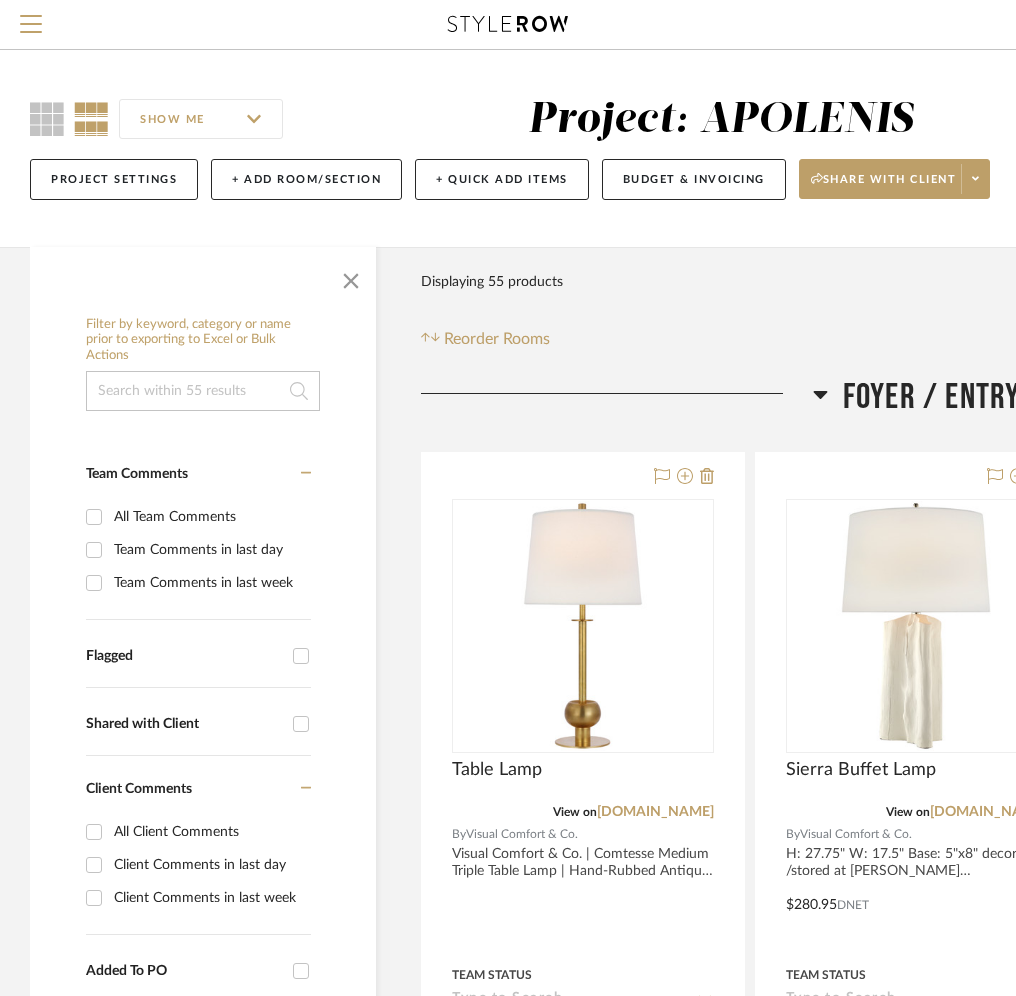 click 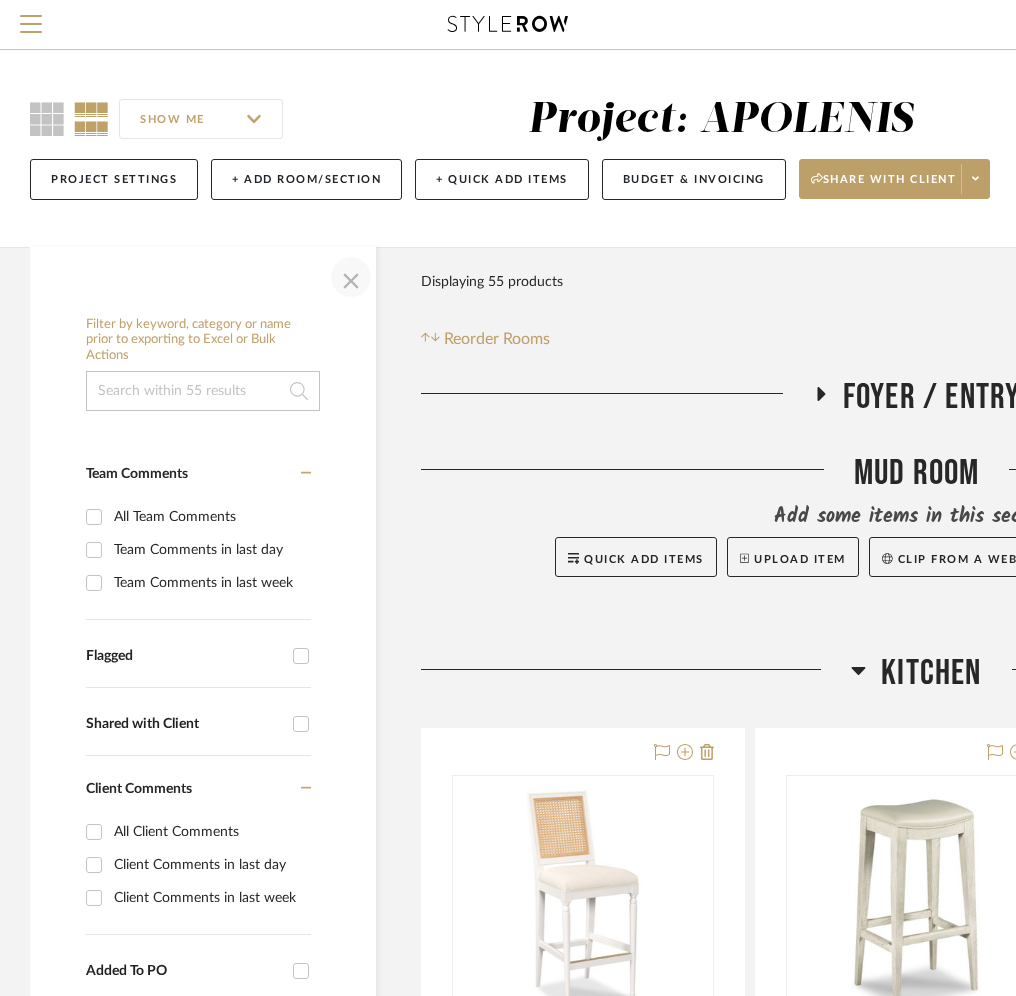click 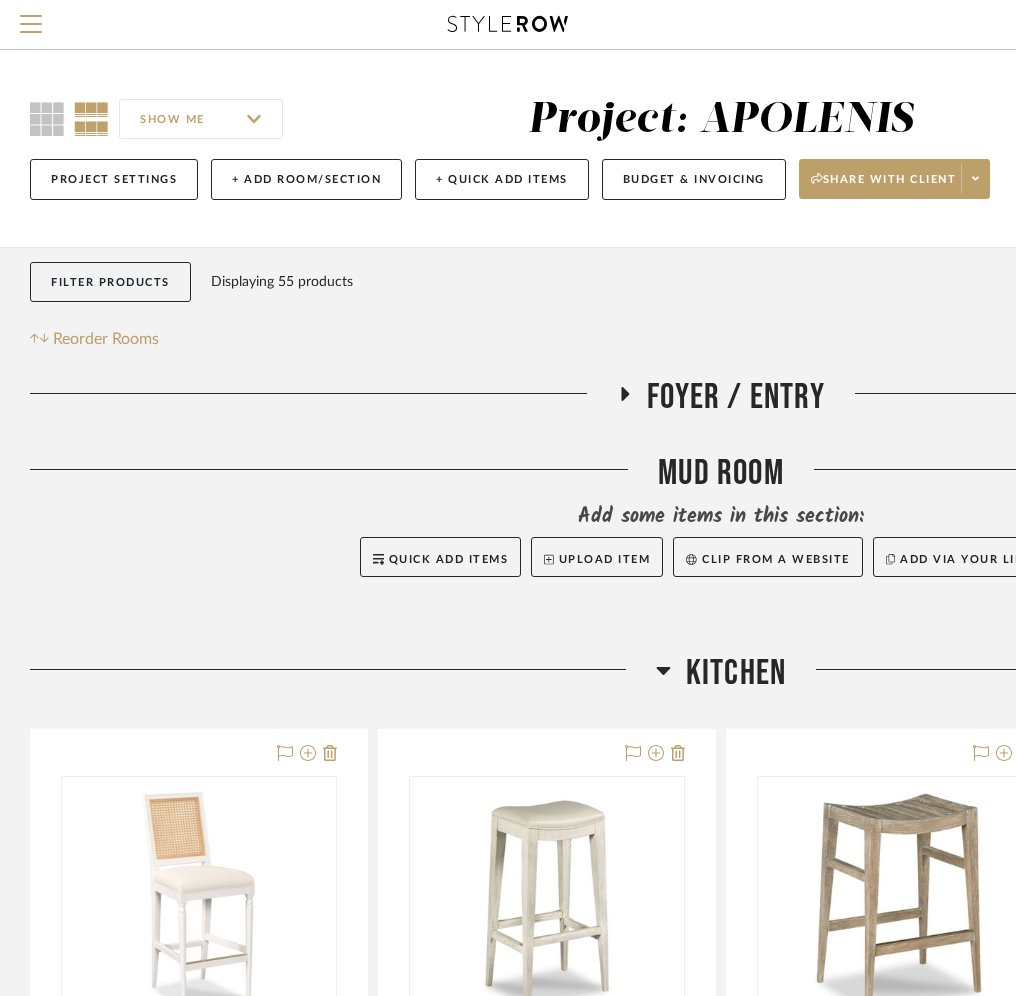 click 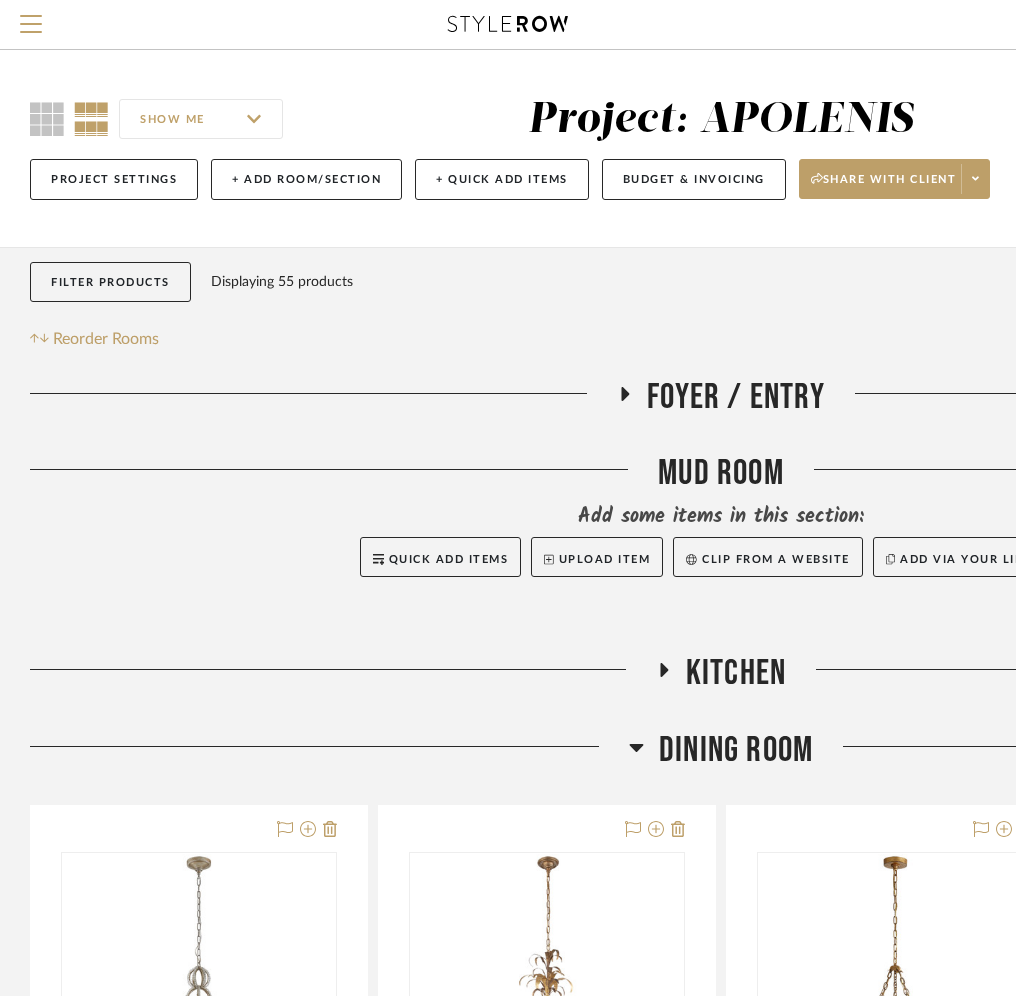 click 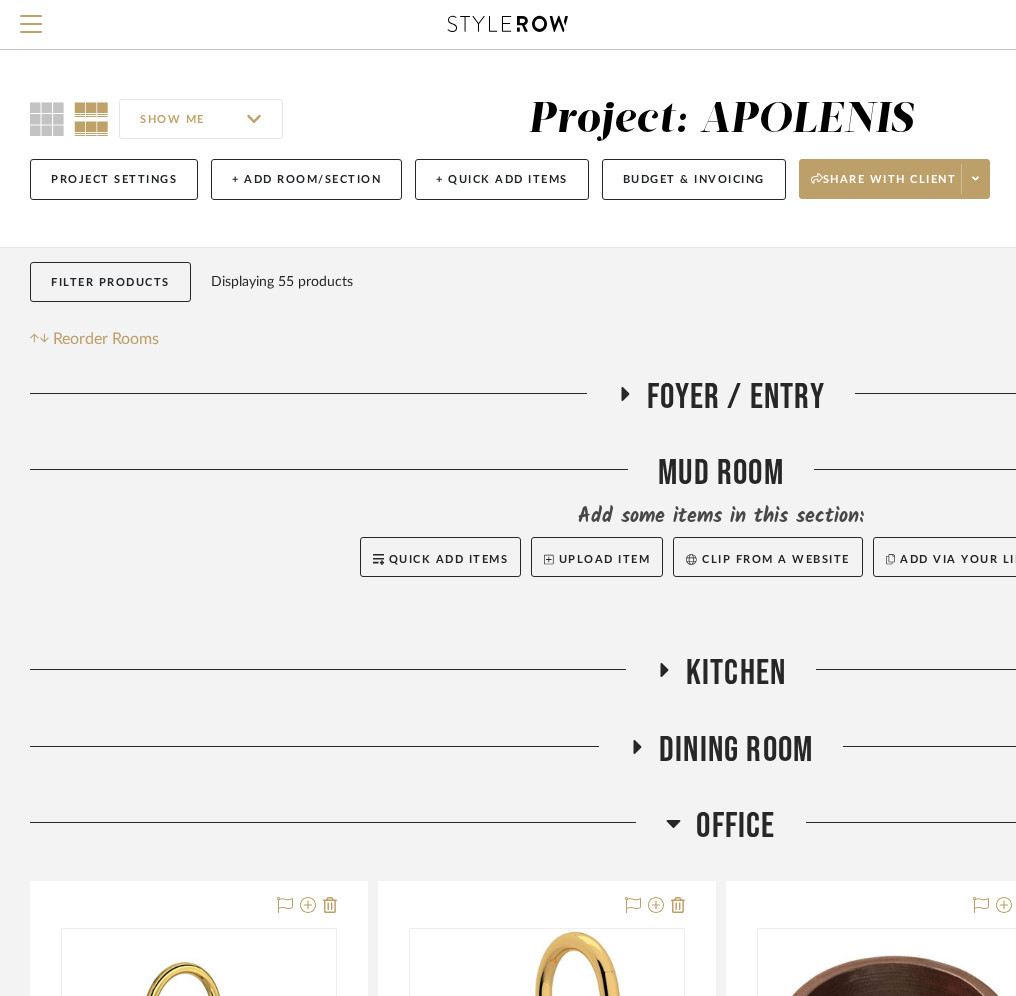 click 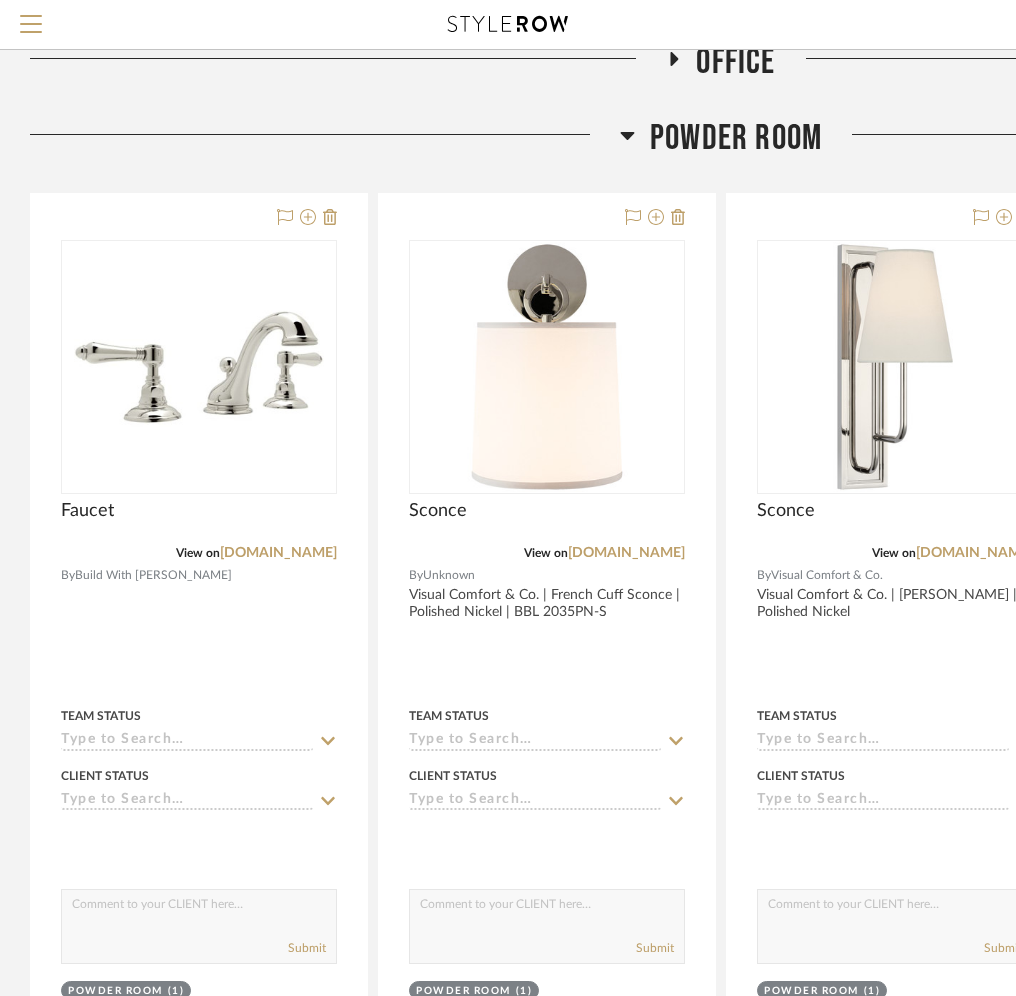 scroll, scrollTop: 908, scrollLeft: 0, axis: vertical 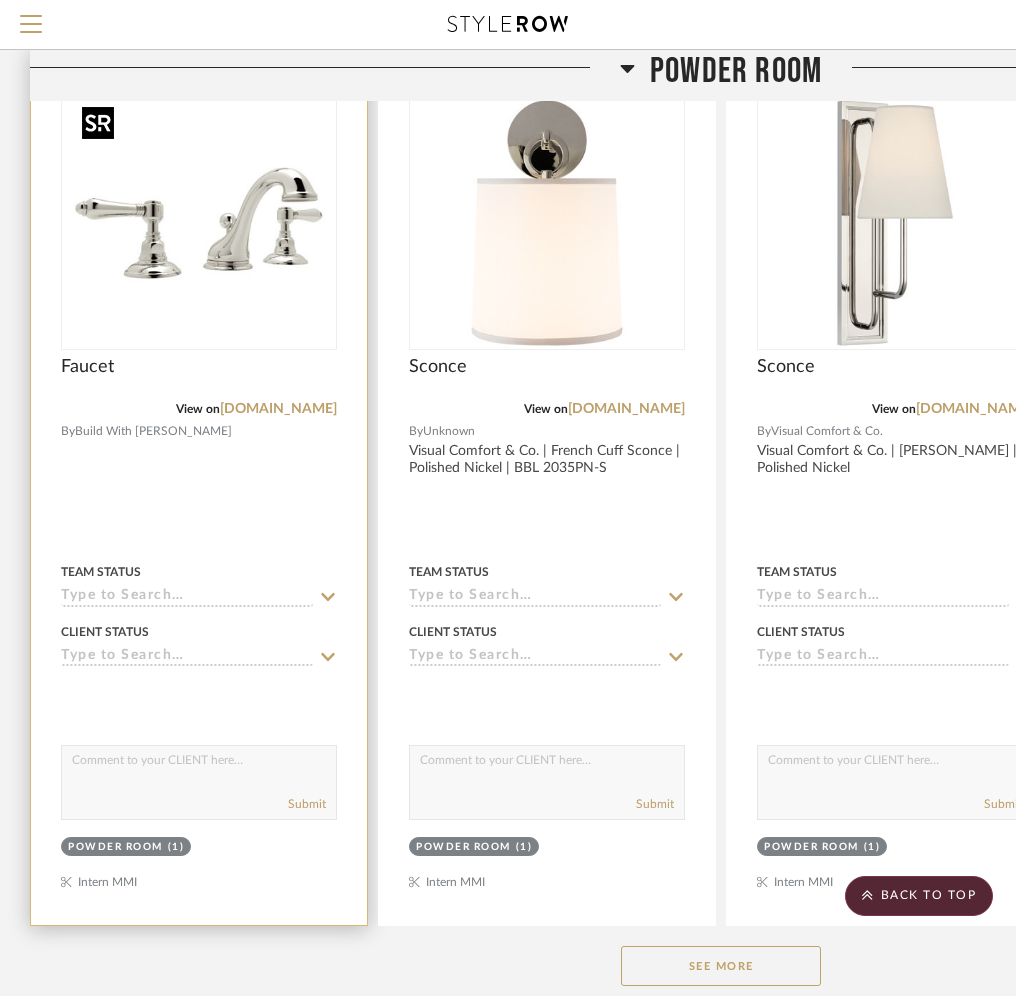 click at bounding box center (0, 0) 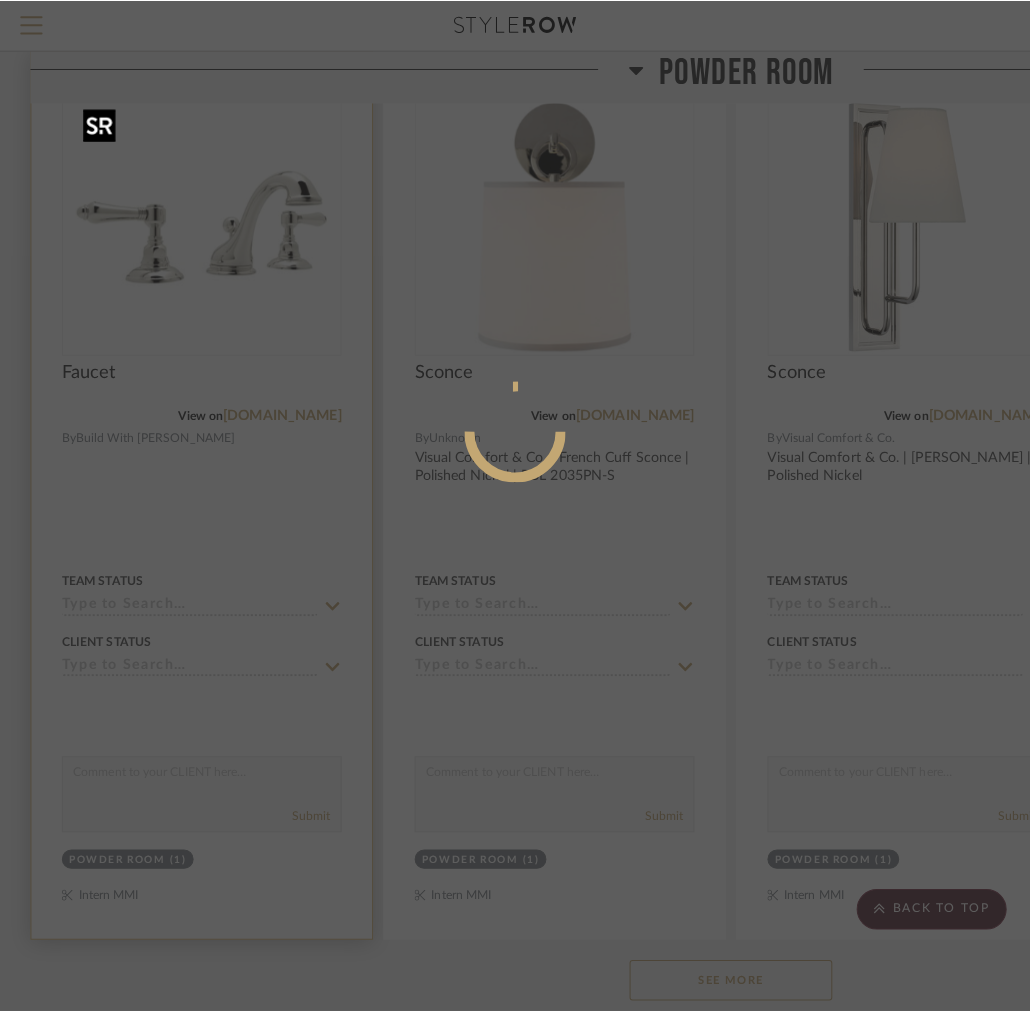 scroll, scrollTop: 0, scrollLeft: 0, axis: both 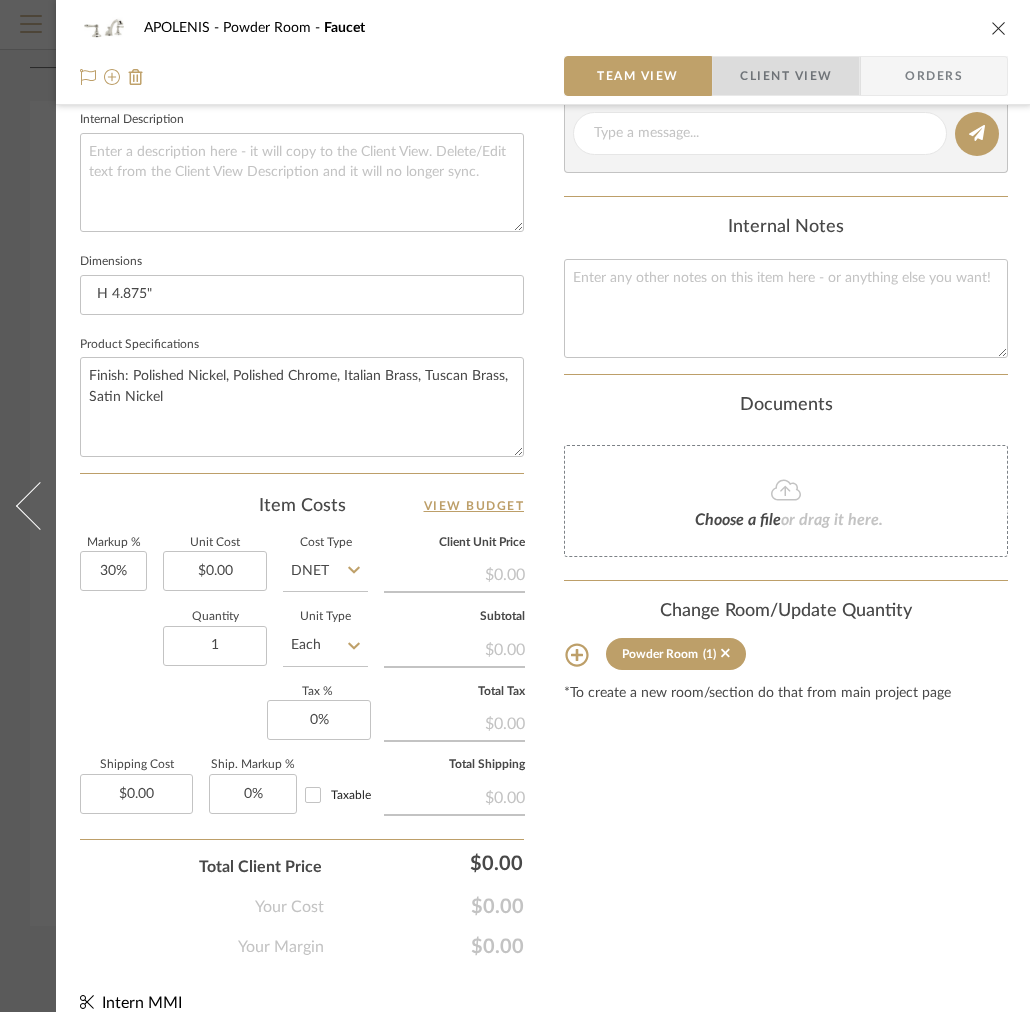 click on "Client View" at bounding box center (786, 76) 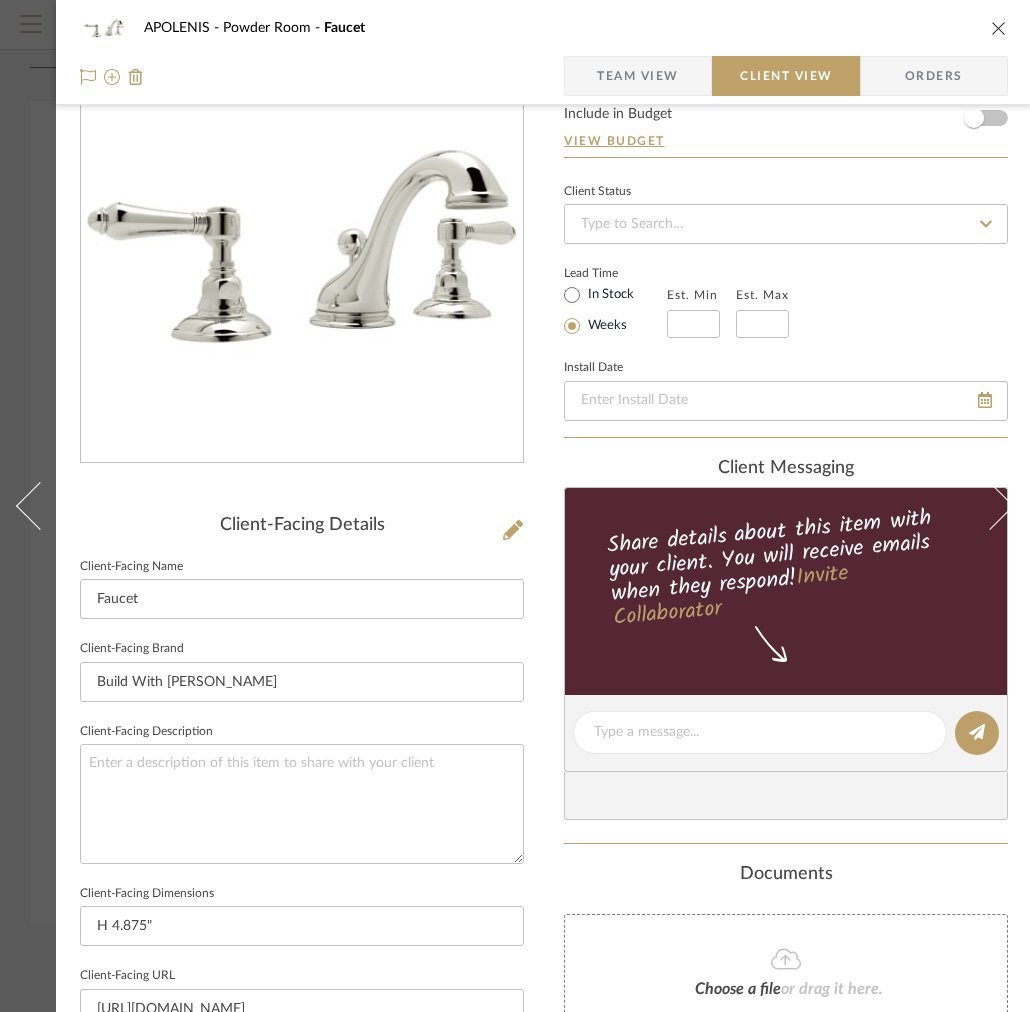 scroll, scrollTop: 0, scrollLeft: 0, axis: both 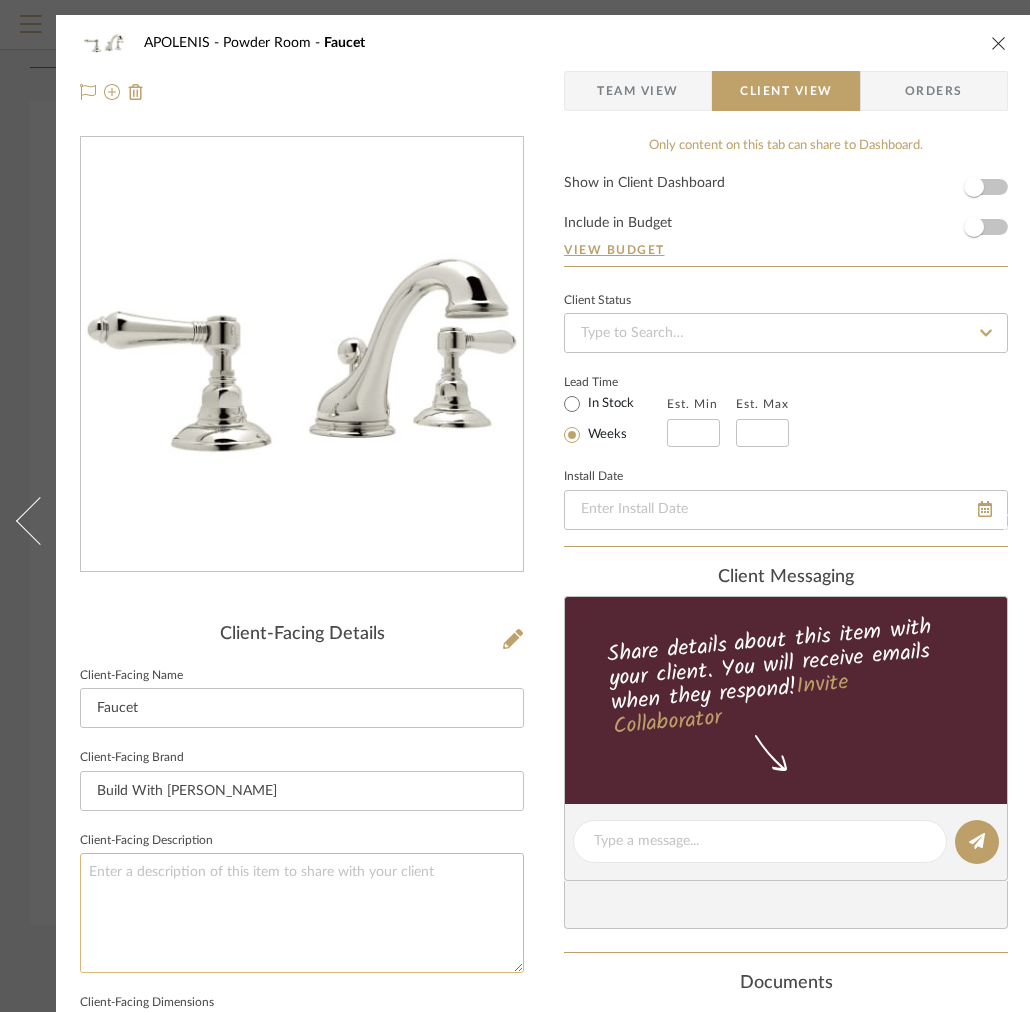 click 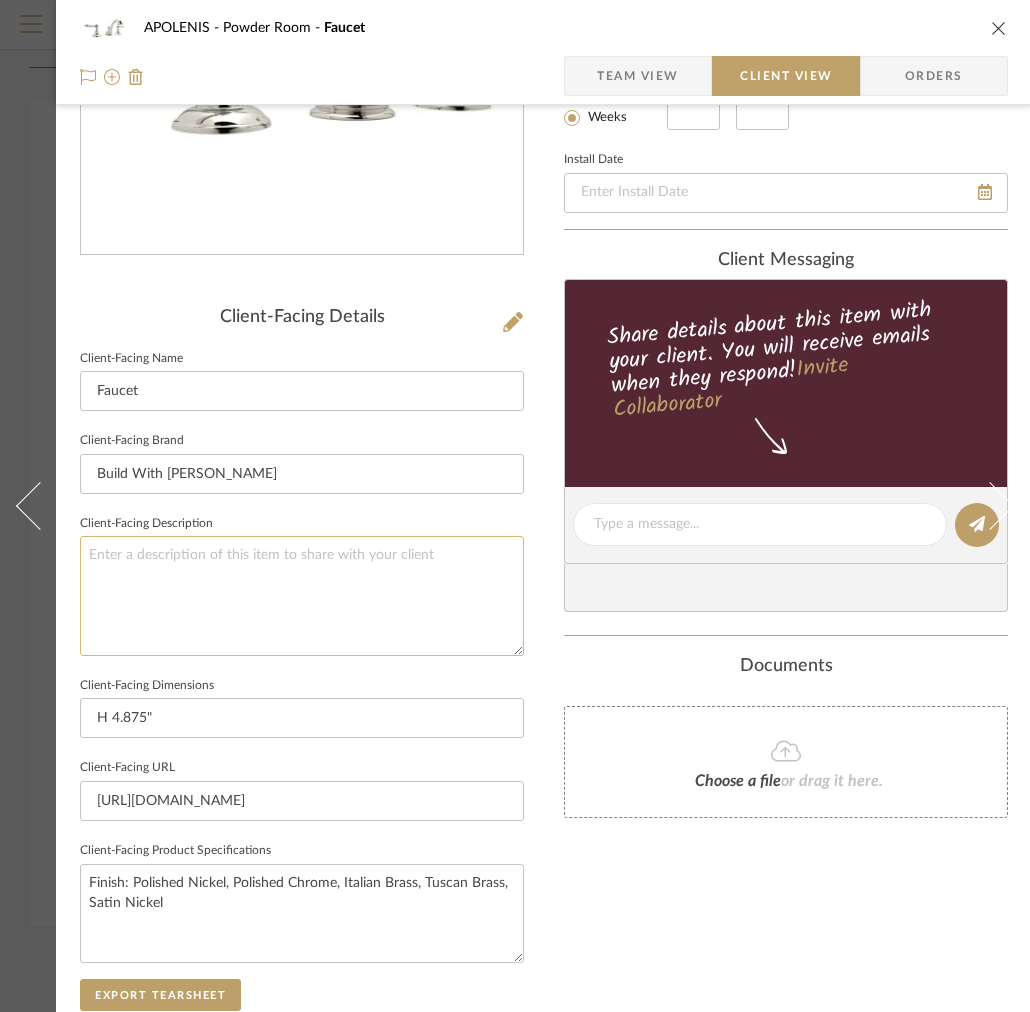 scroll, scrollTop: 450, scrollLeft: 0, axis: vertical 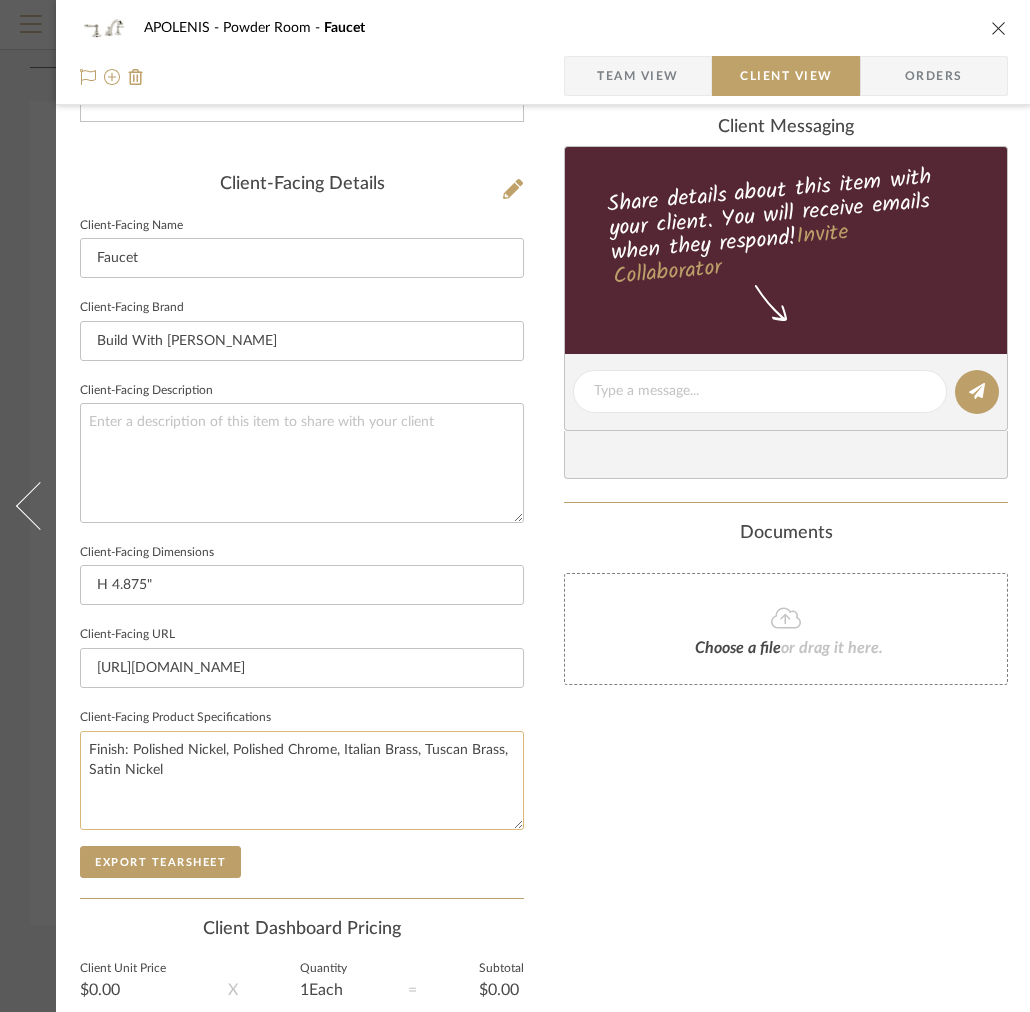 click on "Finish: Polished Nickel, Polished Chrome, Italian Brass, Tuscan Brass, Satin Nickel" 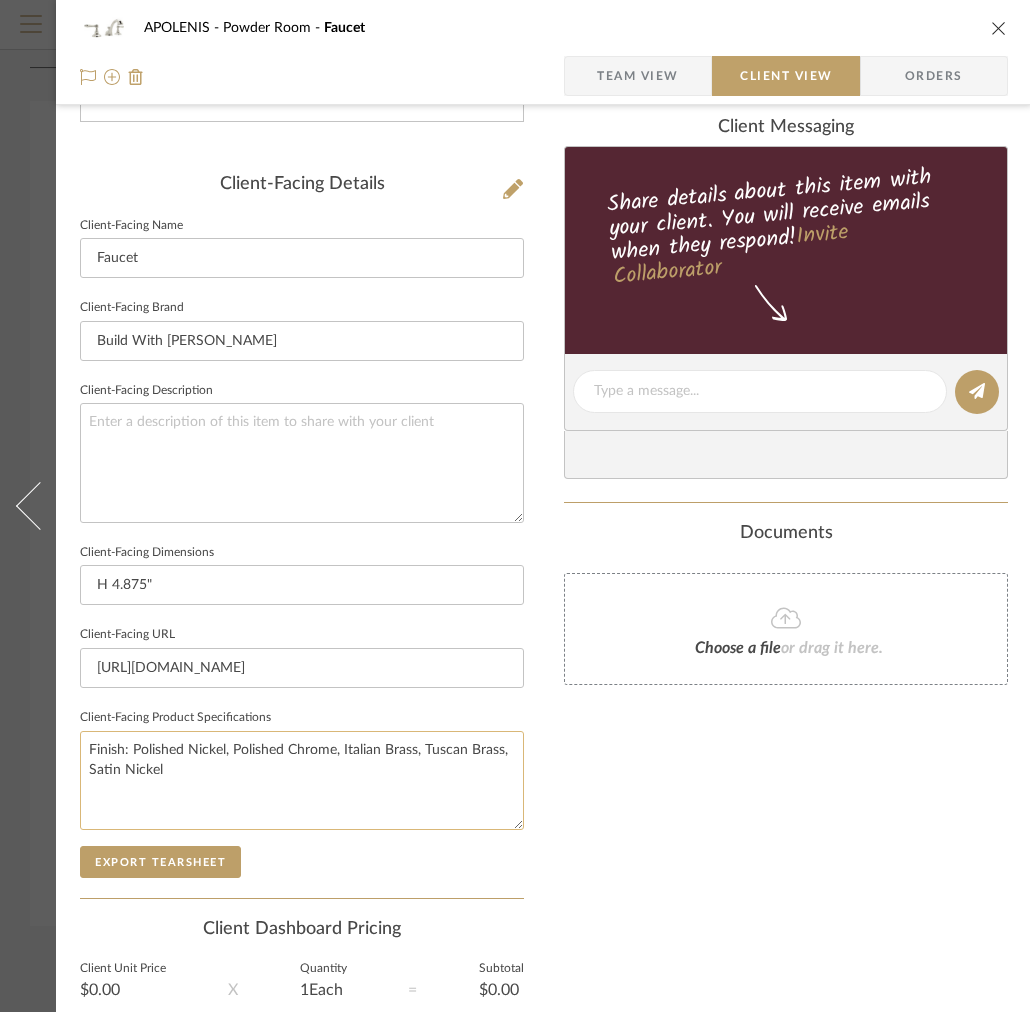 drag, startPoint x: 209, startPoint y: 767, endPoint x: 227, endPoint y: 751, distance: 24.083189 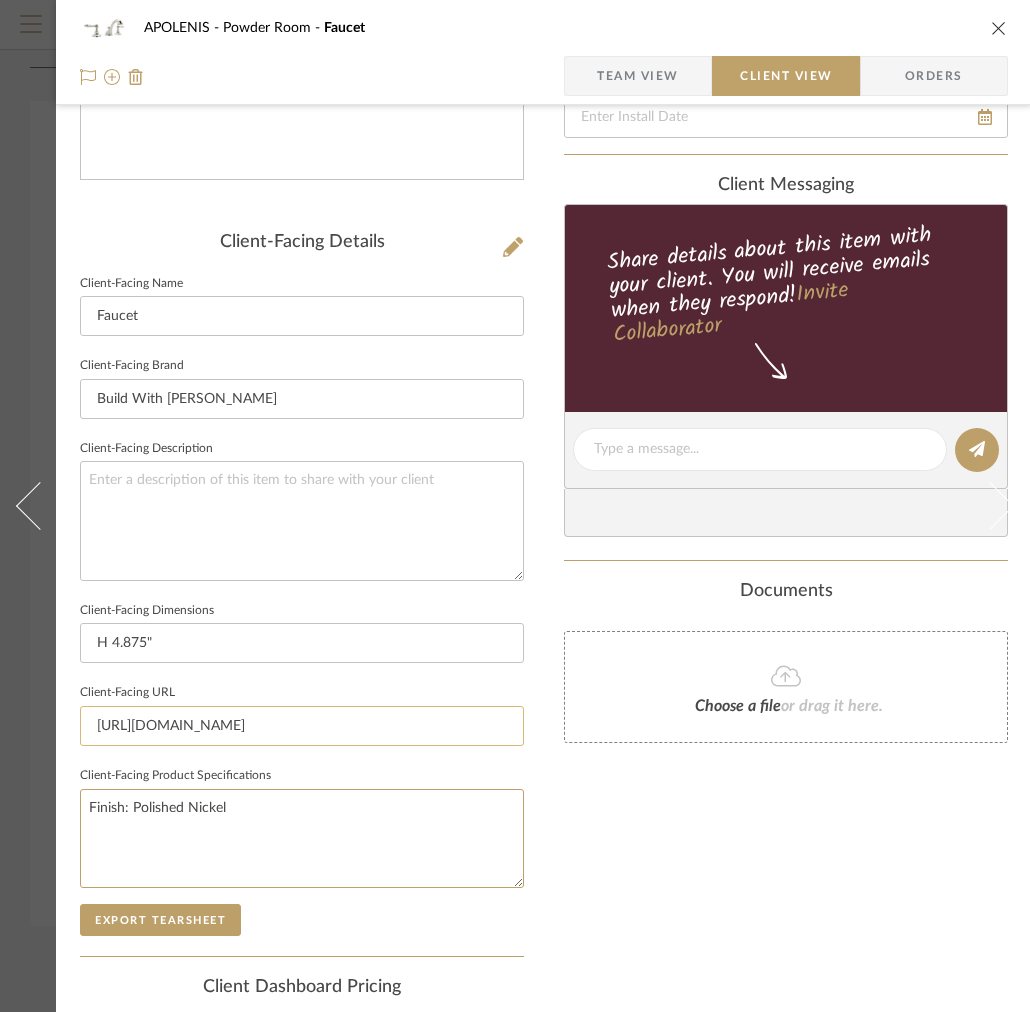 scroll, scrollTop: 0, scrollLeft: 0, axis: both 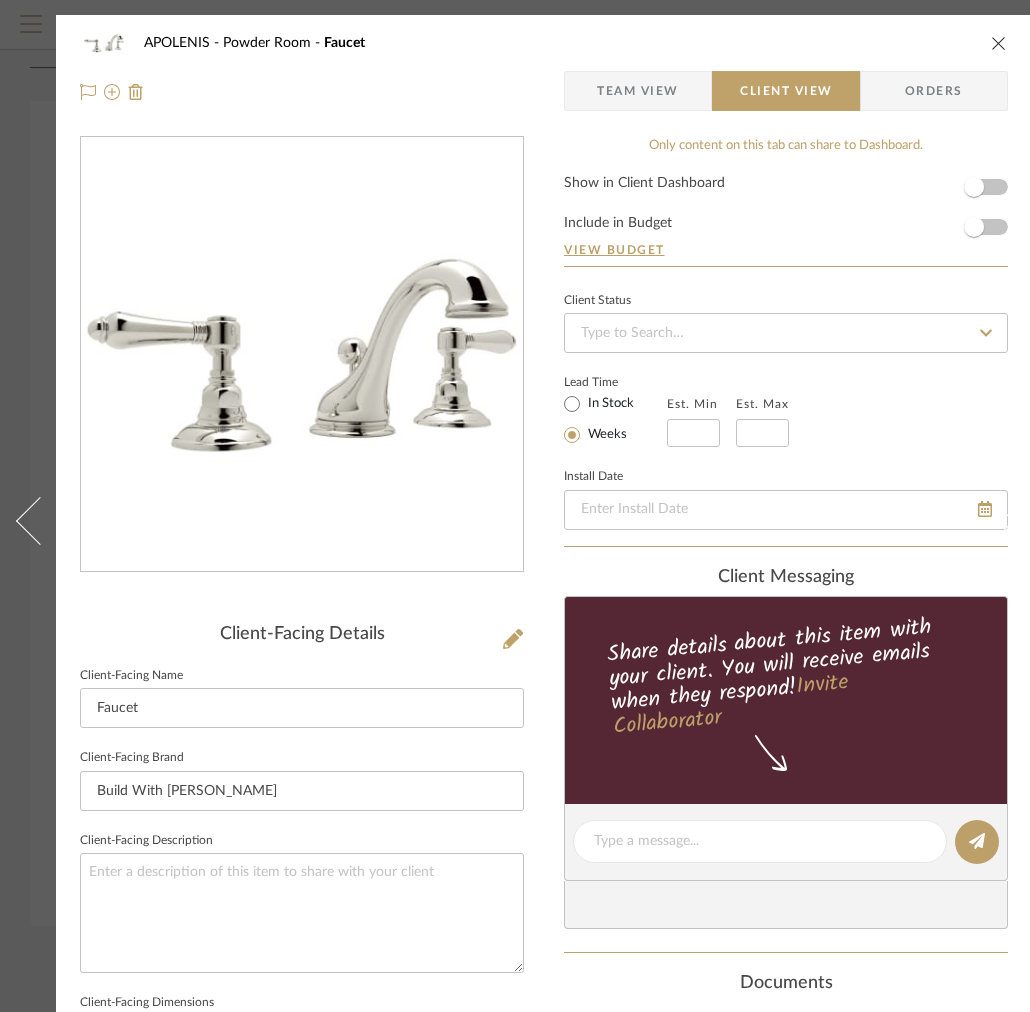 type on "Finish: Polished Nickel" 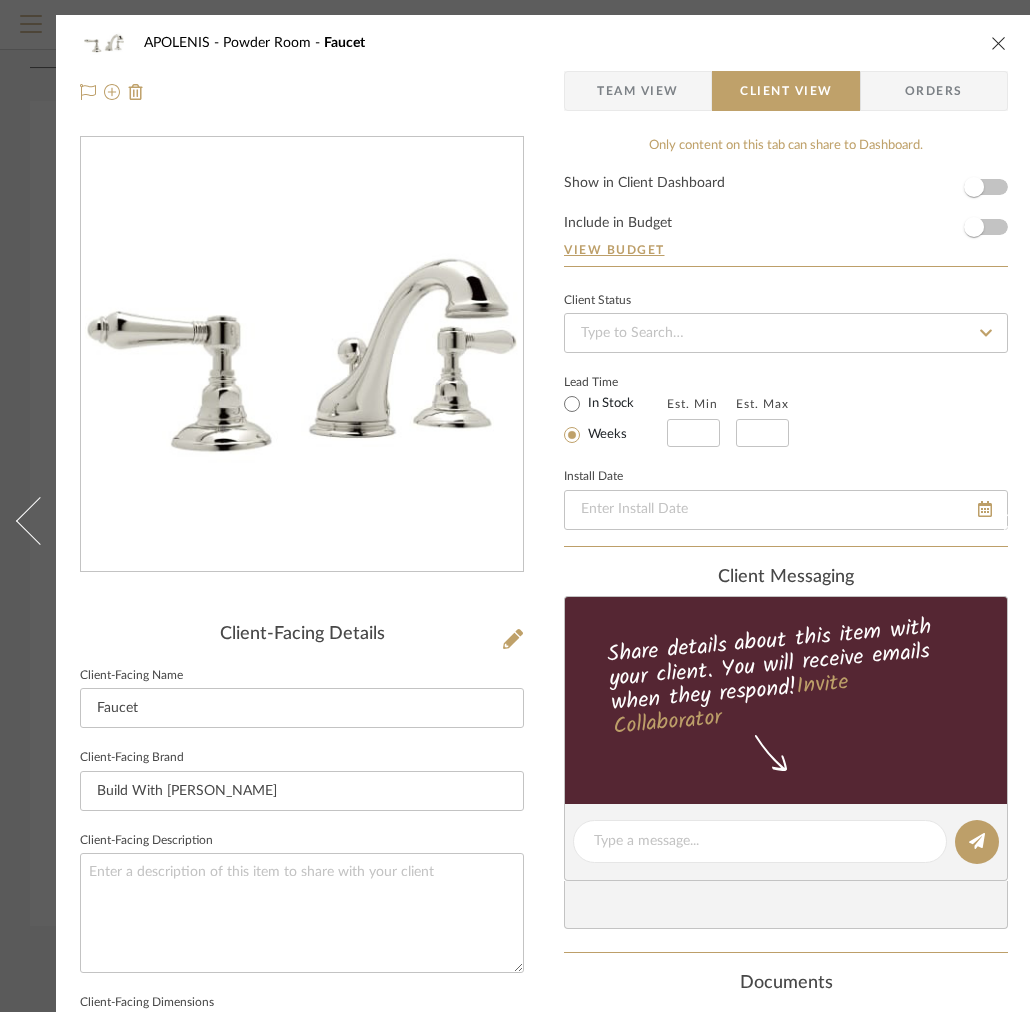 click on "APOLENIS Powder Room Faucet Team View Client View Orders" at bounding box center [544, 67] 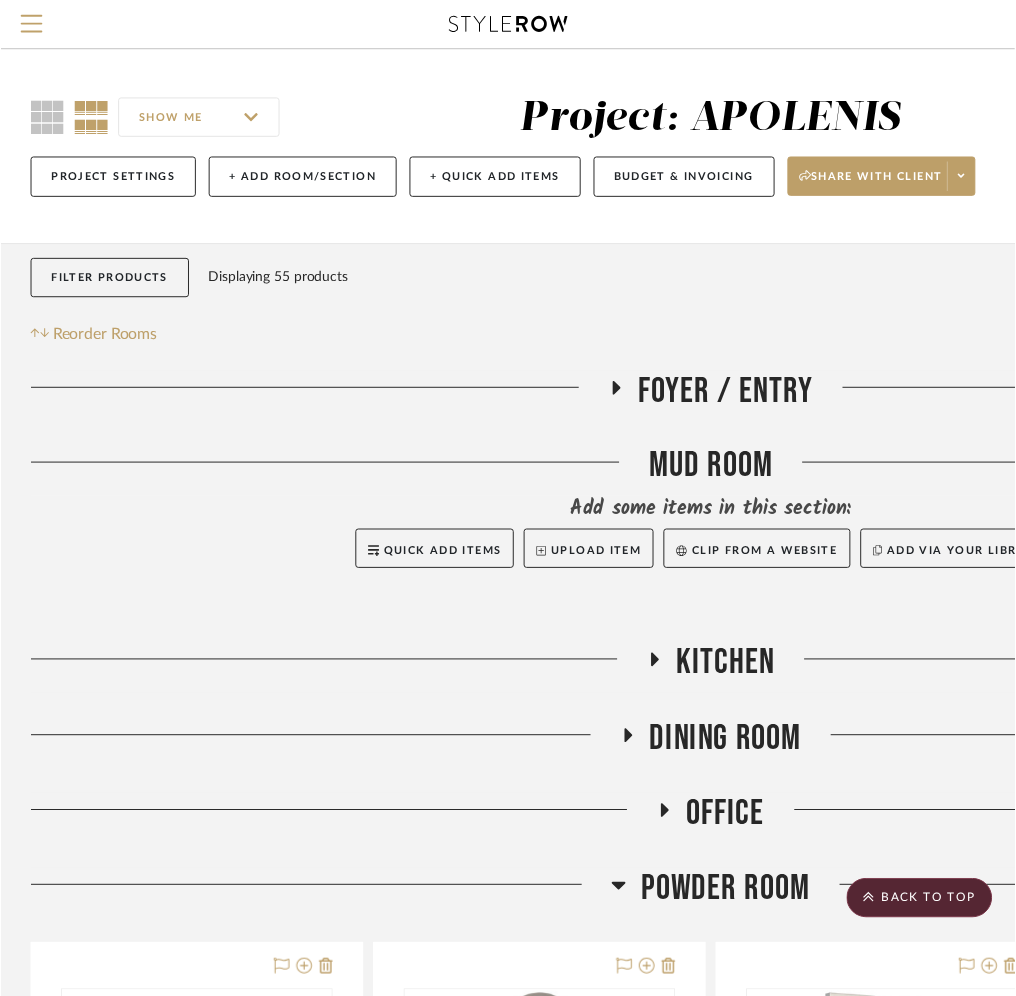 scroll, scrollTop: 908, scrollLeft: 0, axis: vertical 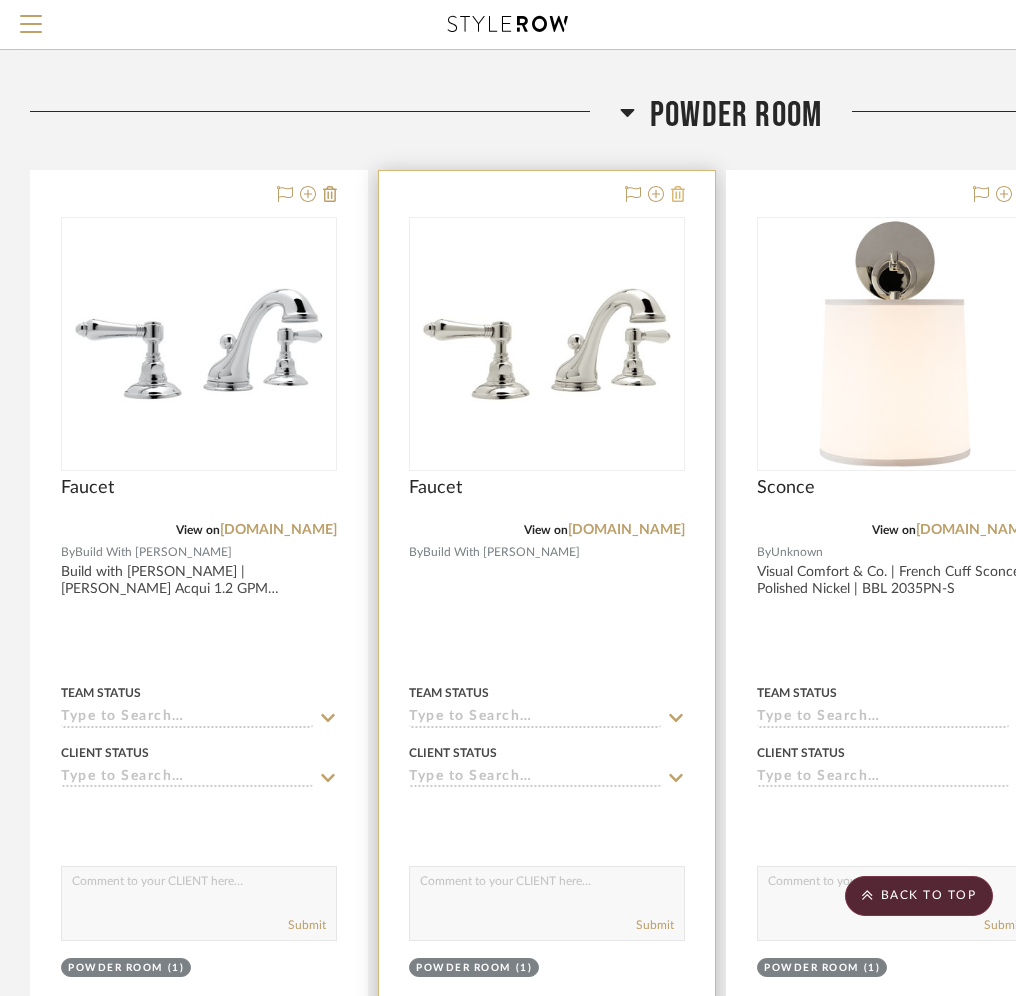 click 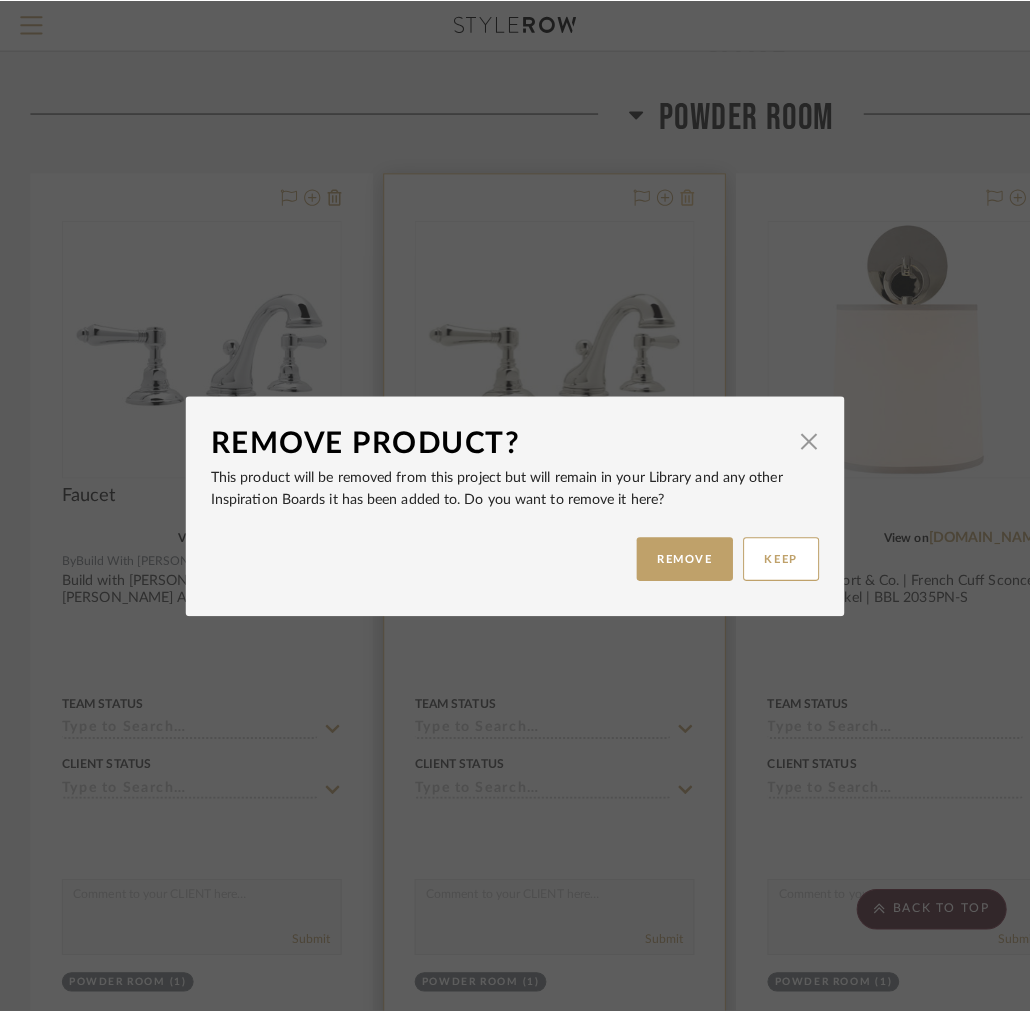 scroll, scrollTop: 0, scrollLeft: 0, axis: both 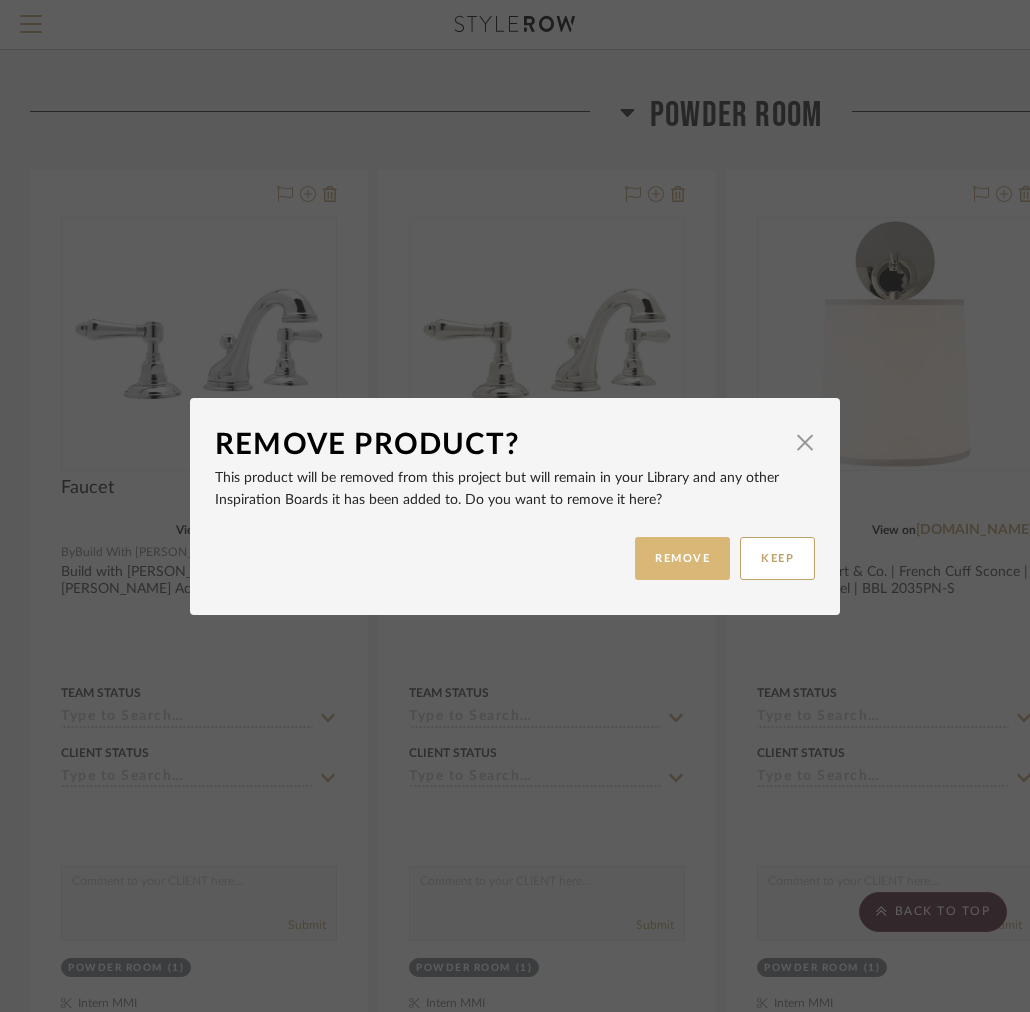 click on "REMOVE" at bounding box center [682, 558] 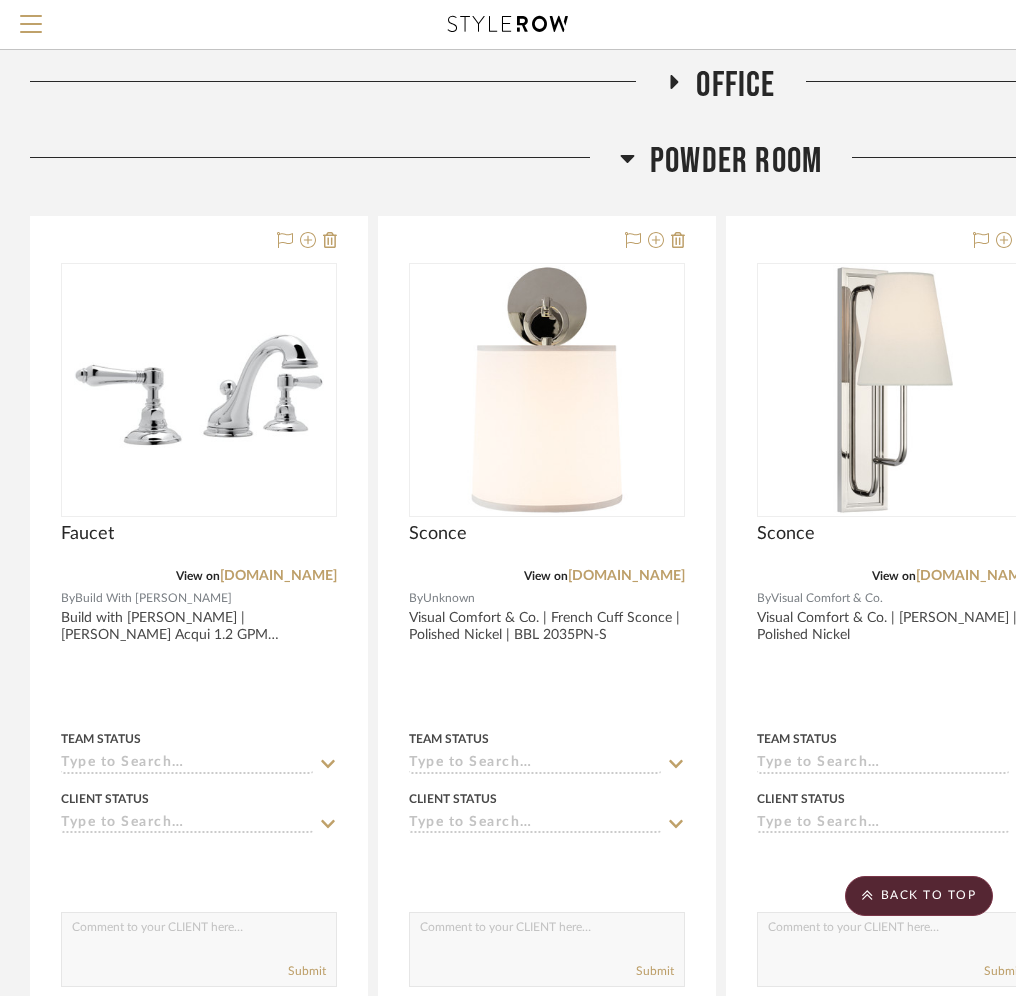 scroll, scrollTop: 726, scrollLeft: 0, axis: vertical 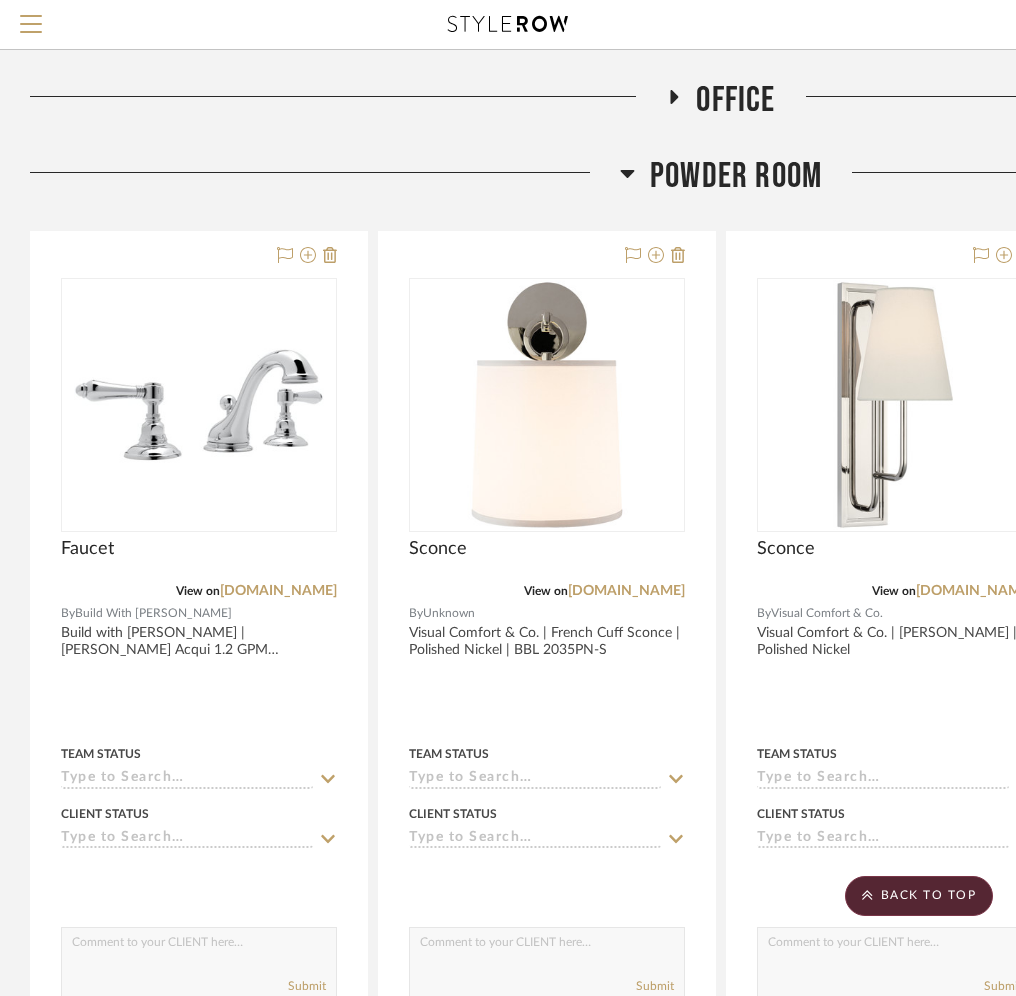 click on "Powder Room" 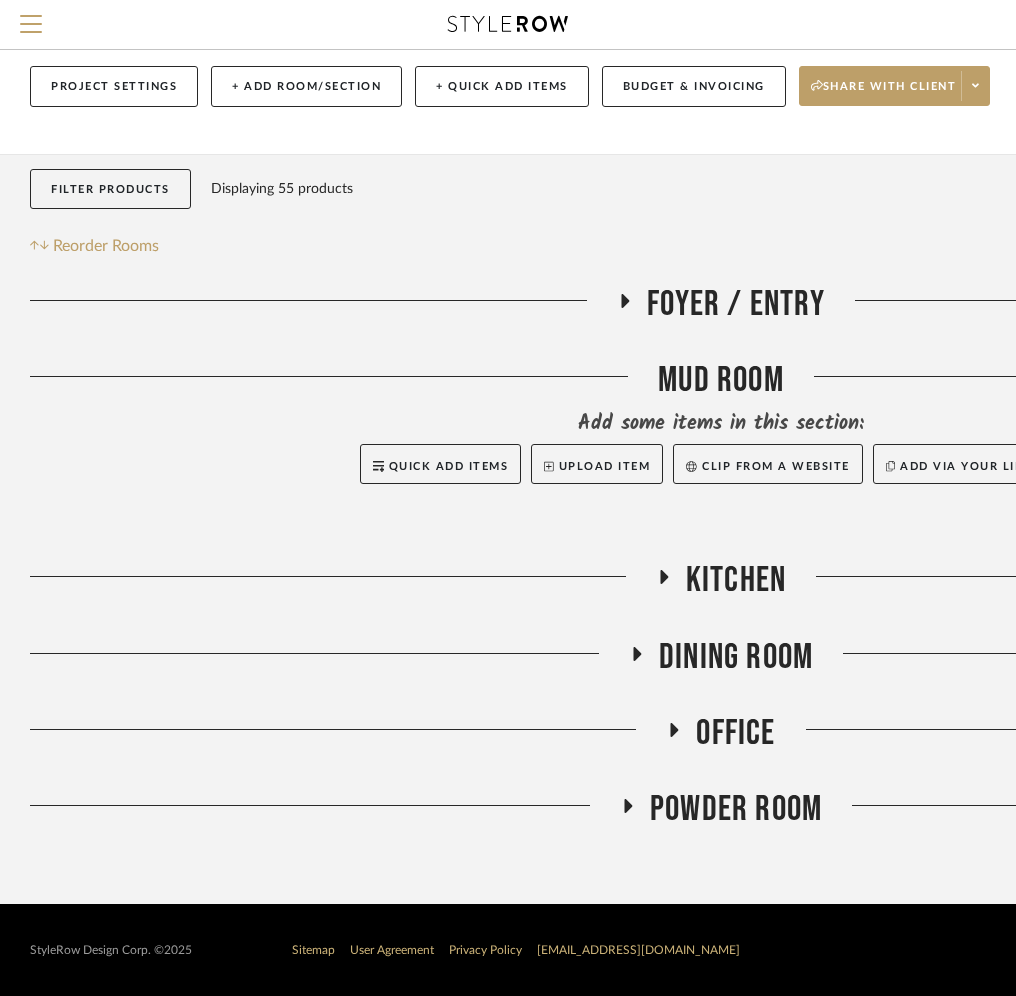 click on "Dining Room" 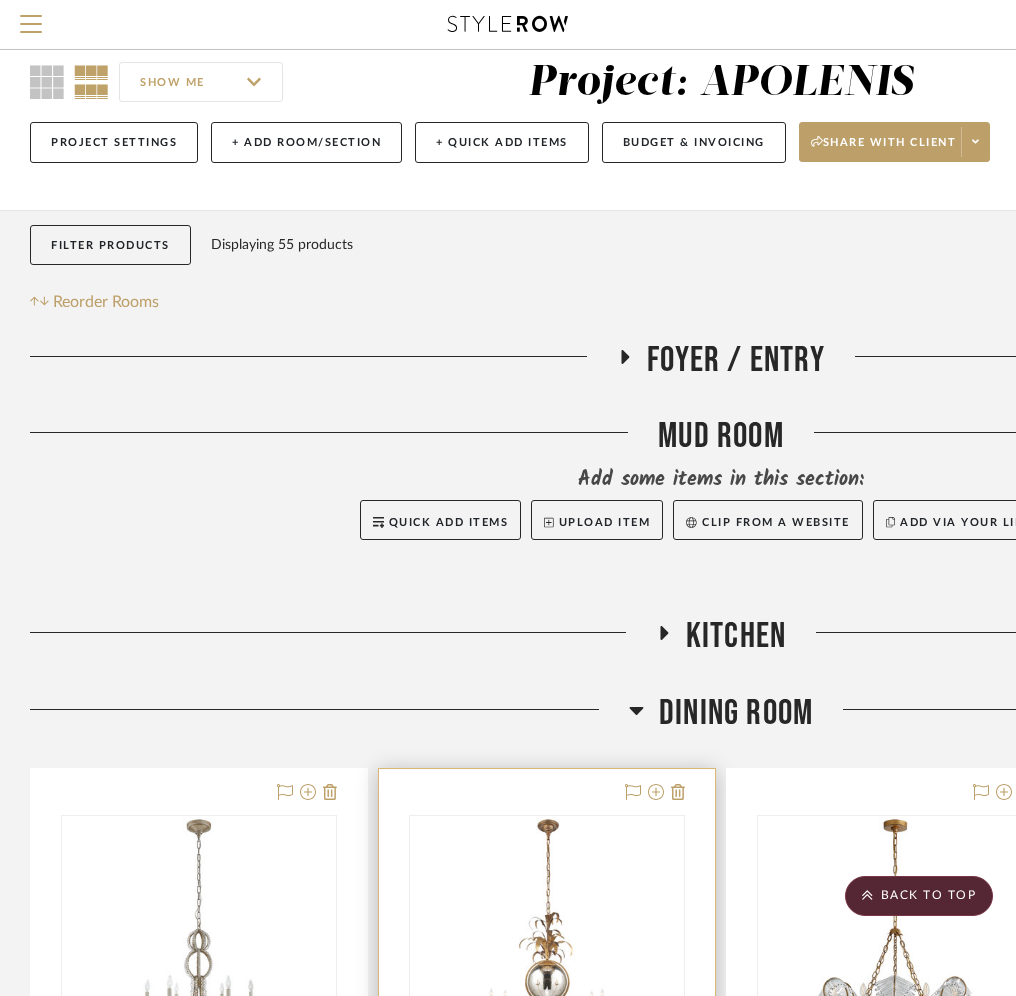 scroll, scrollTop: 0, scrollLeft: 0, axis: both 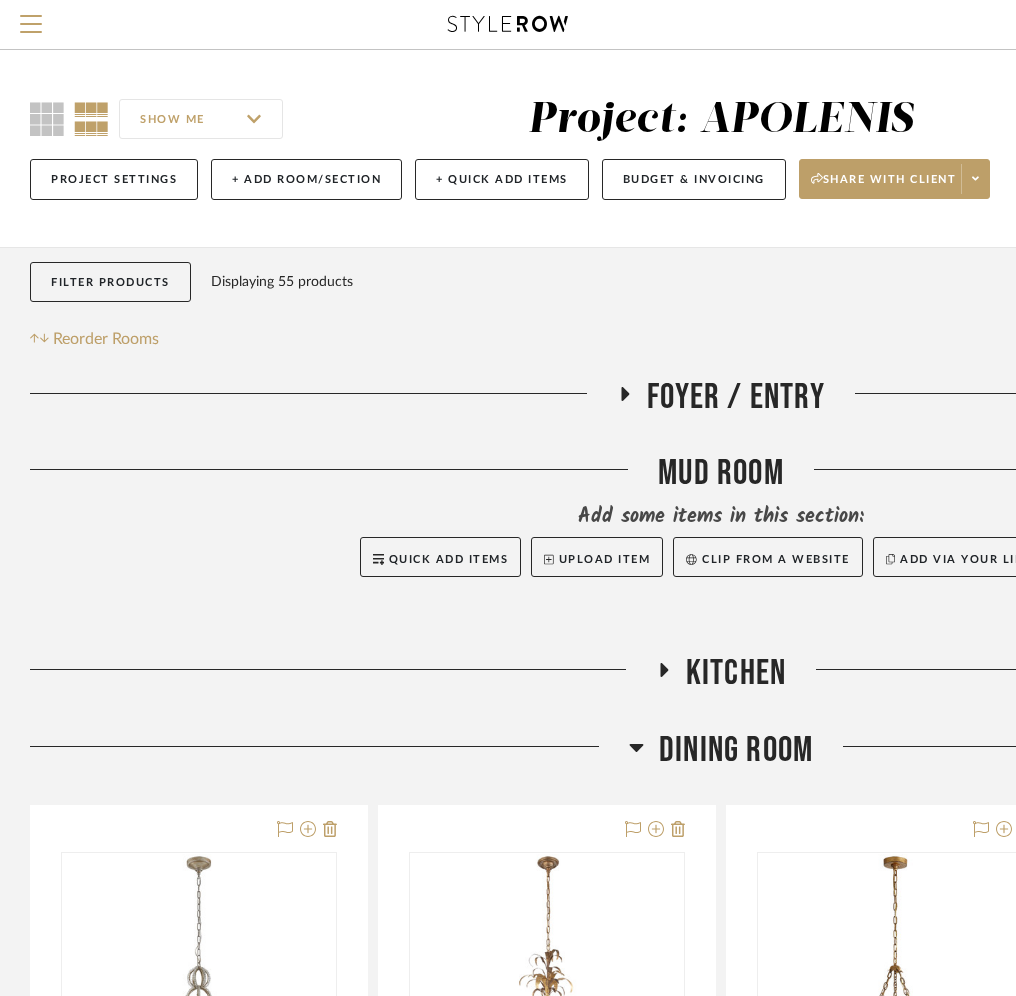 click on "Dining Room" 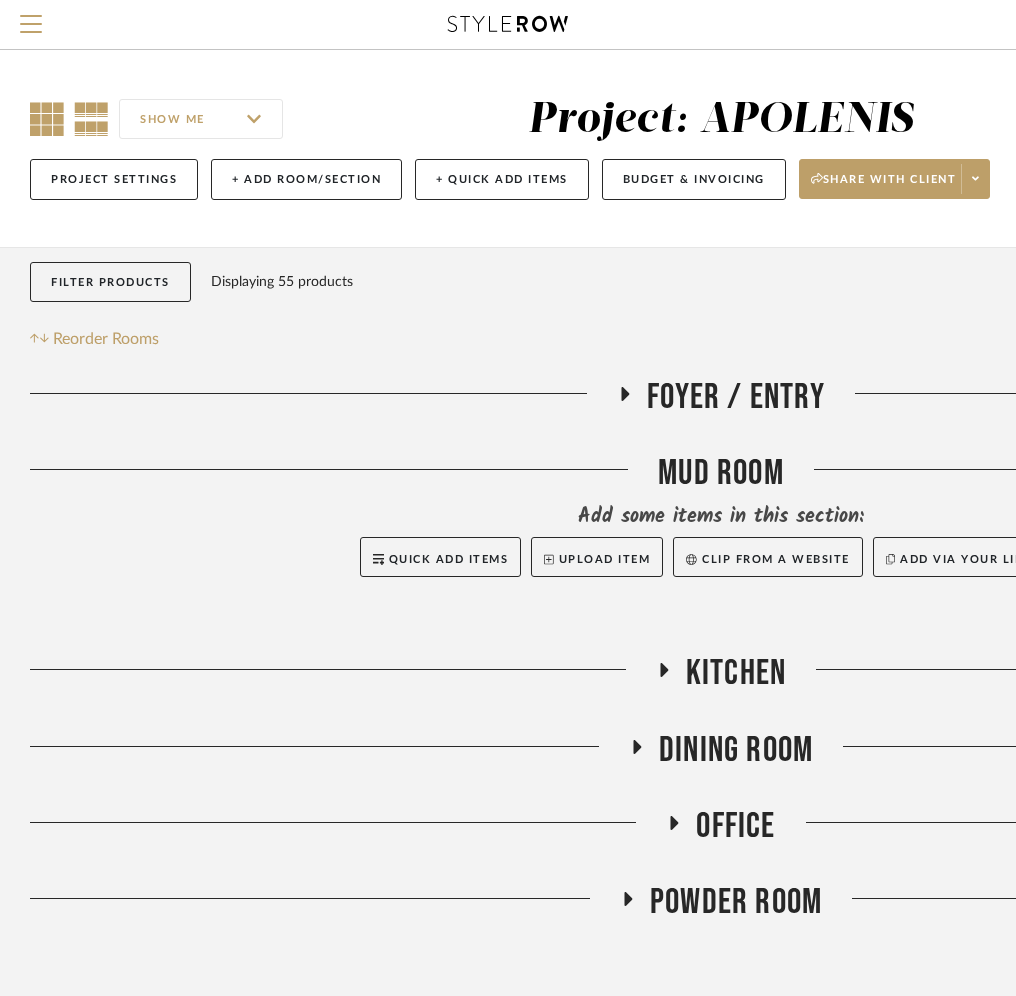 click 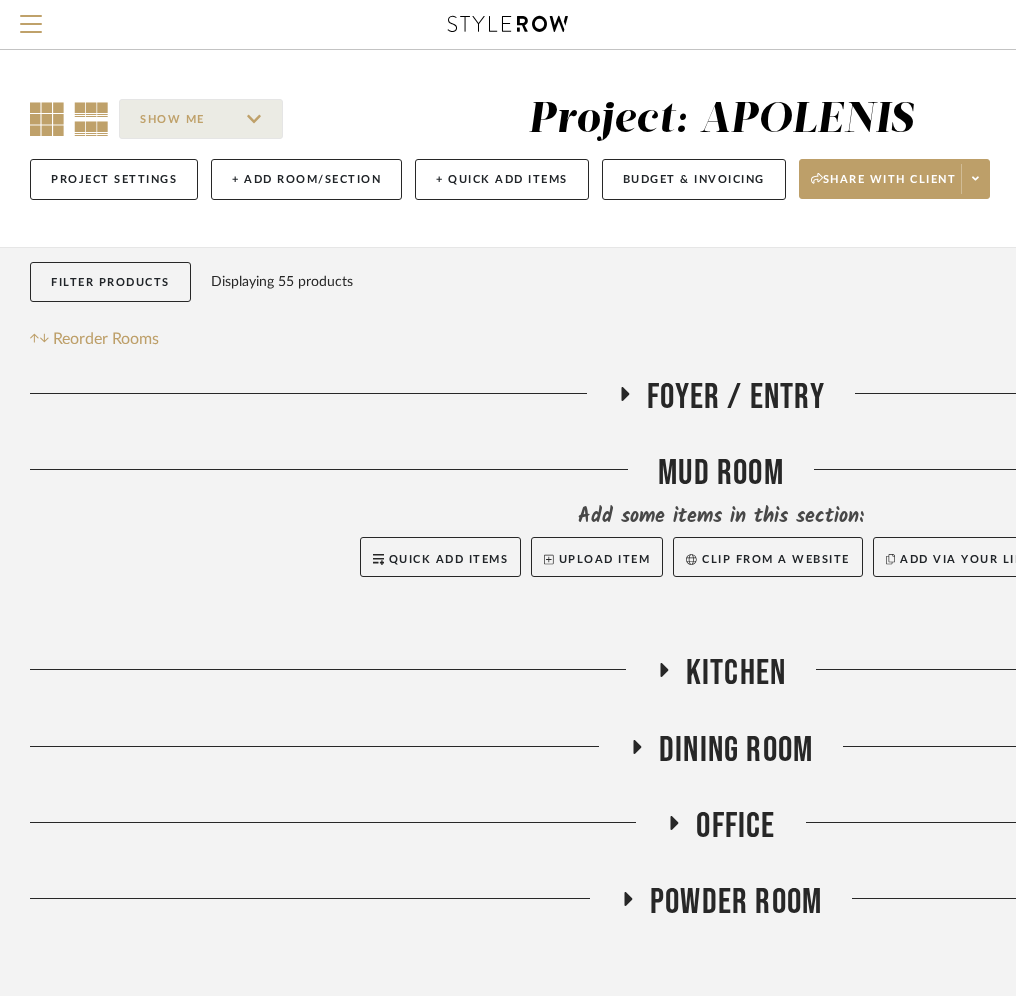 click 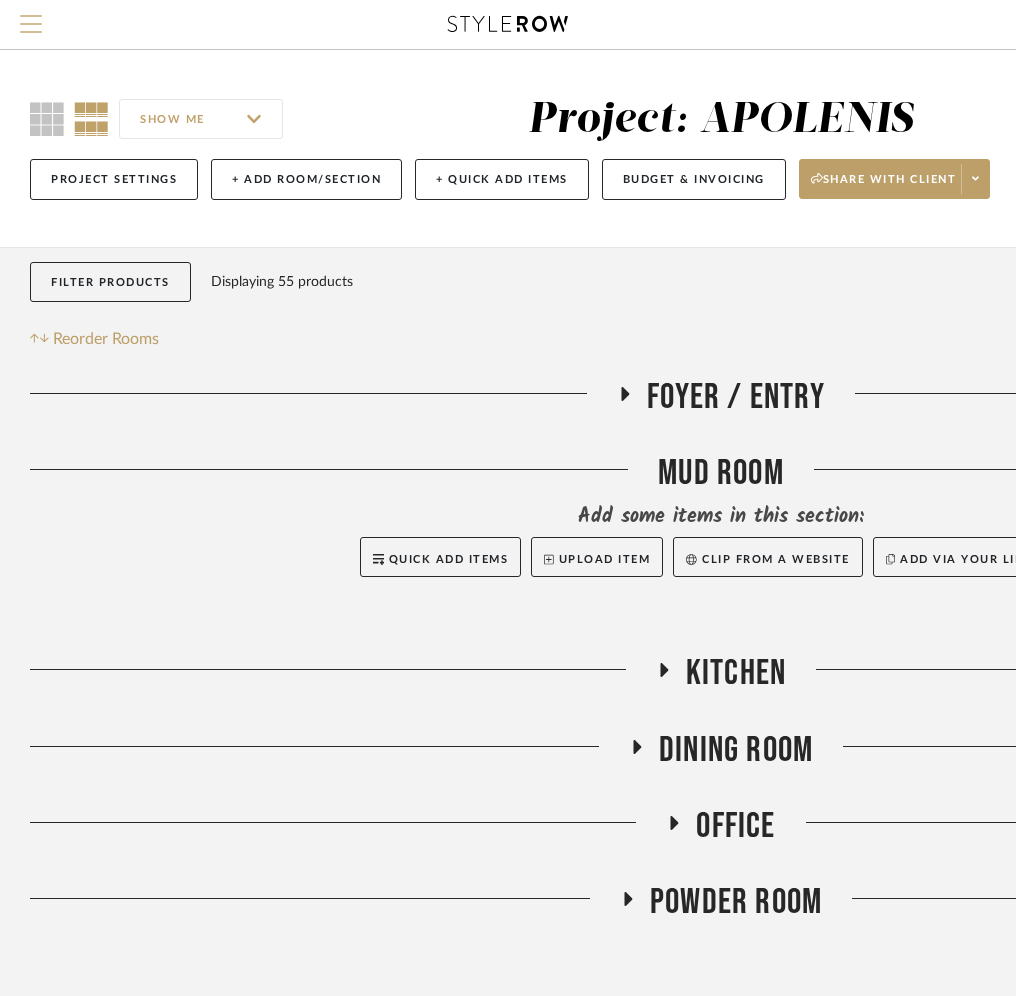 click at bounding box center (31, 24) 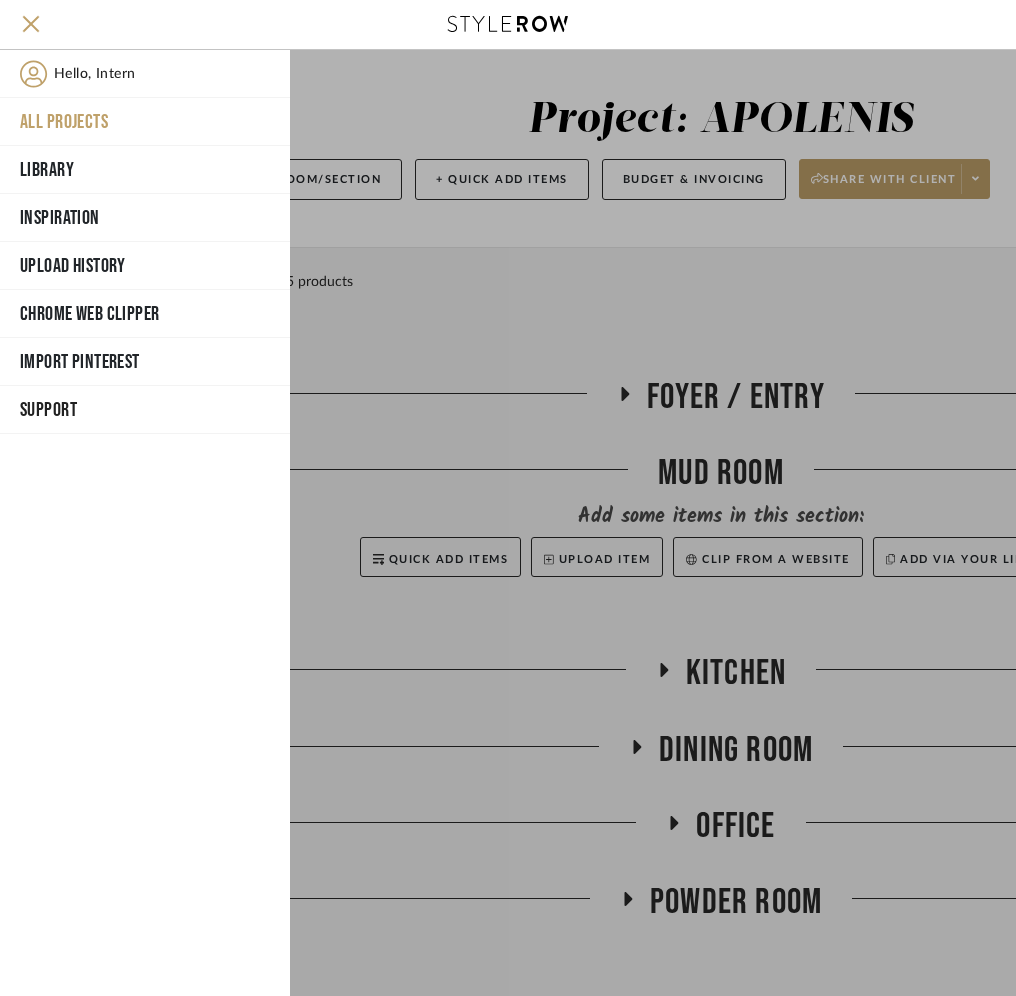 click at bounding box center (653, 523) 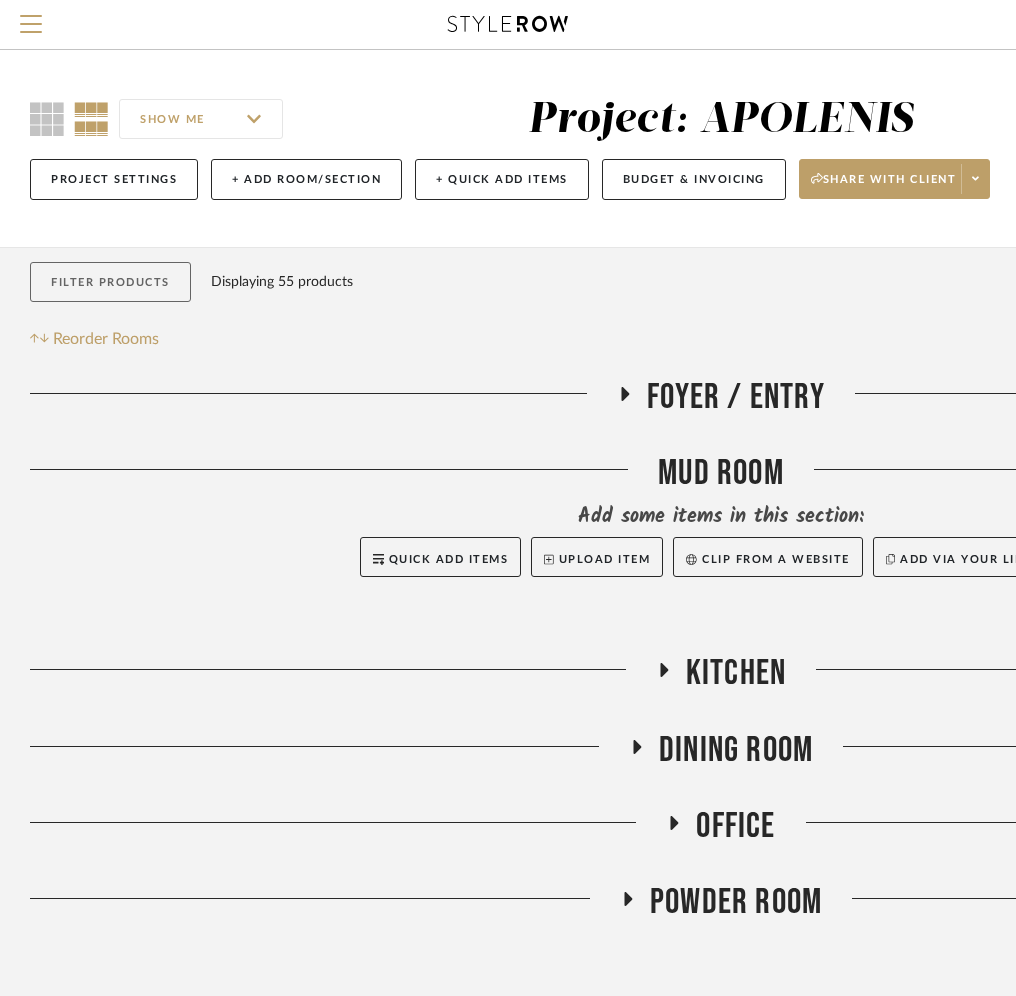 click on "Filter Products" 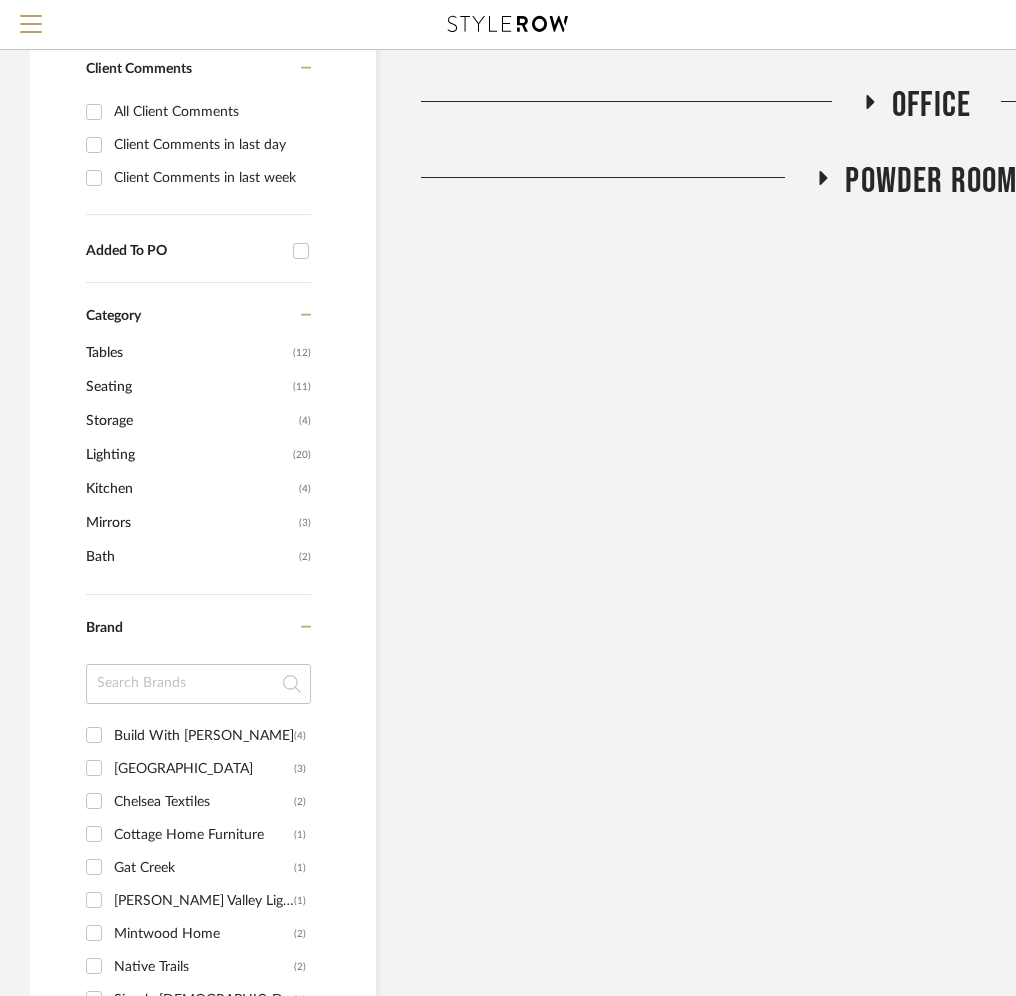 scroll, scrollTop: 711, scrollLeft: 0, axis: vertical 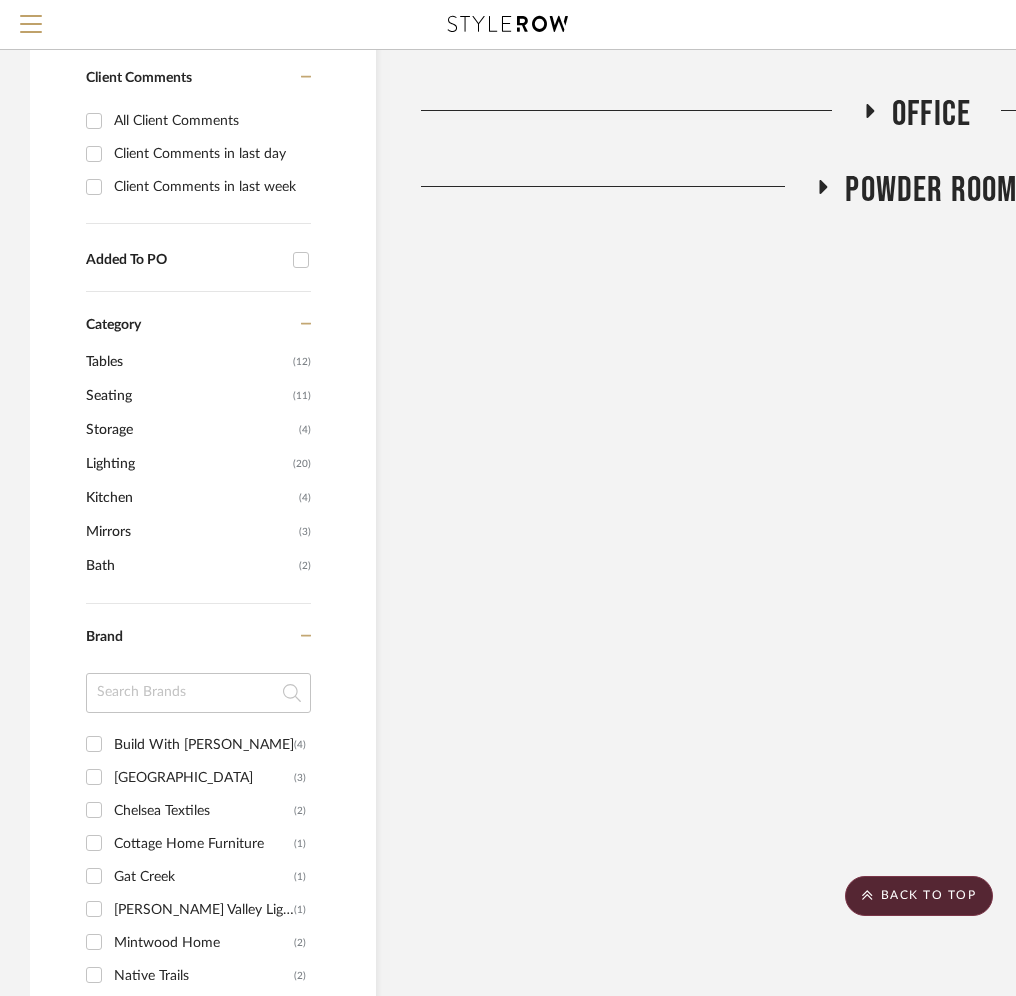 click on "Mirrors" 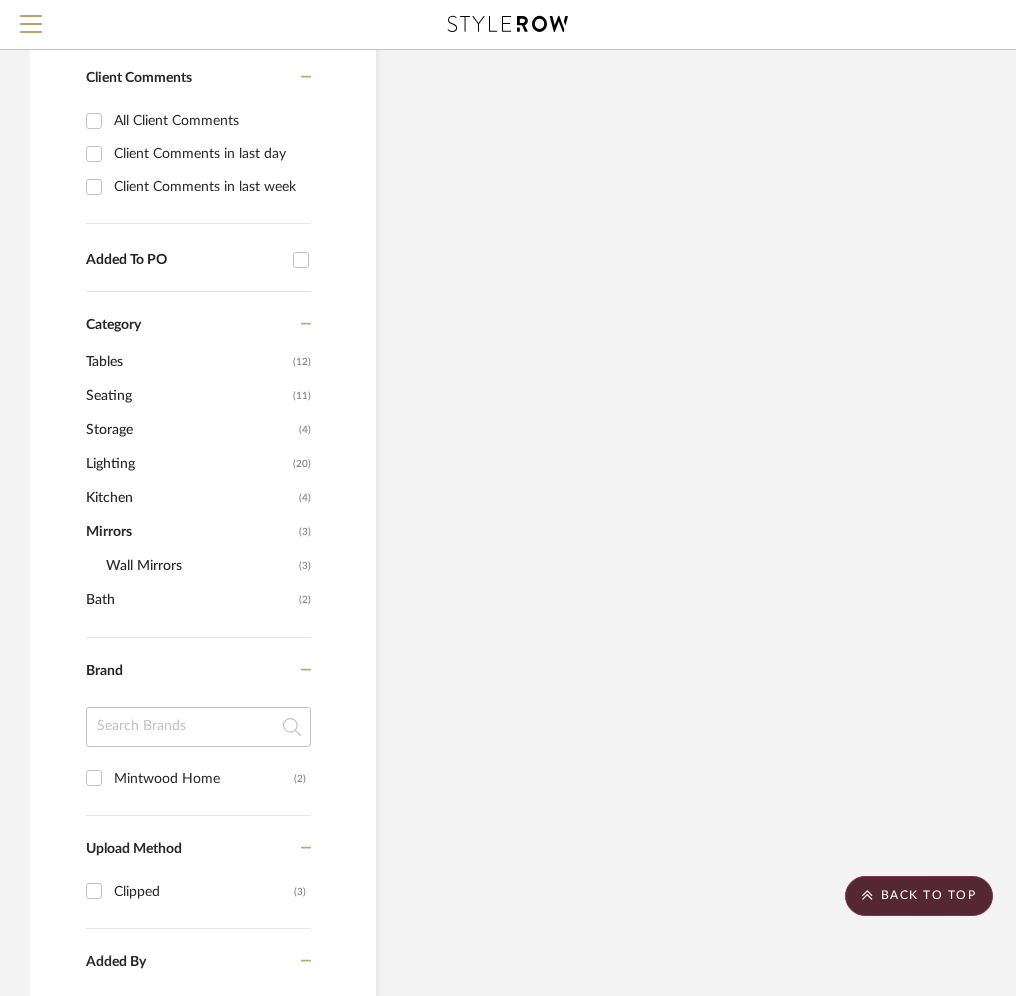 click on "Wall Mirrors" 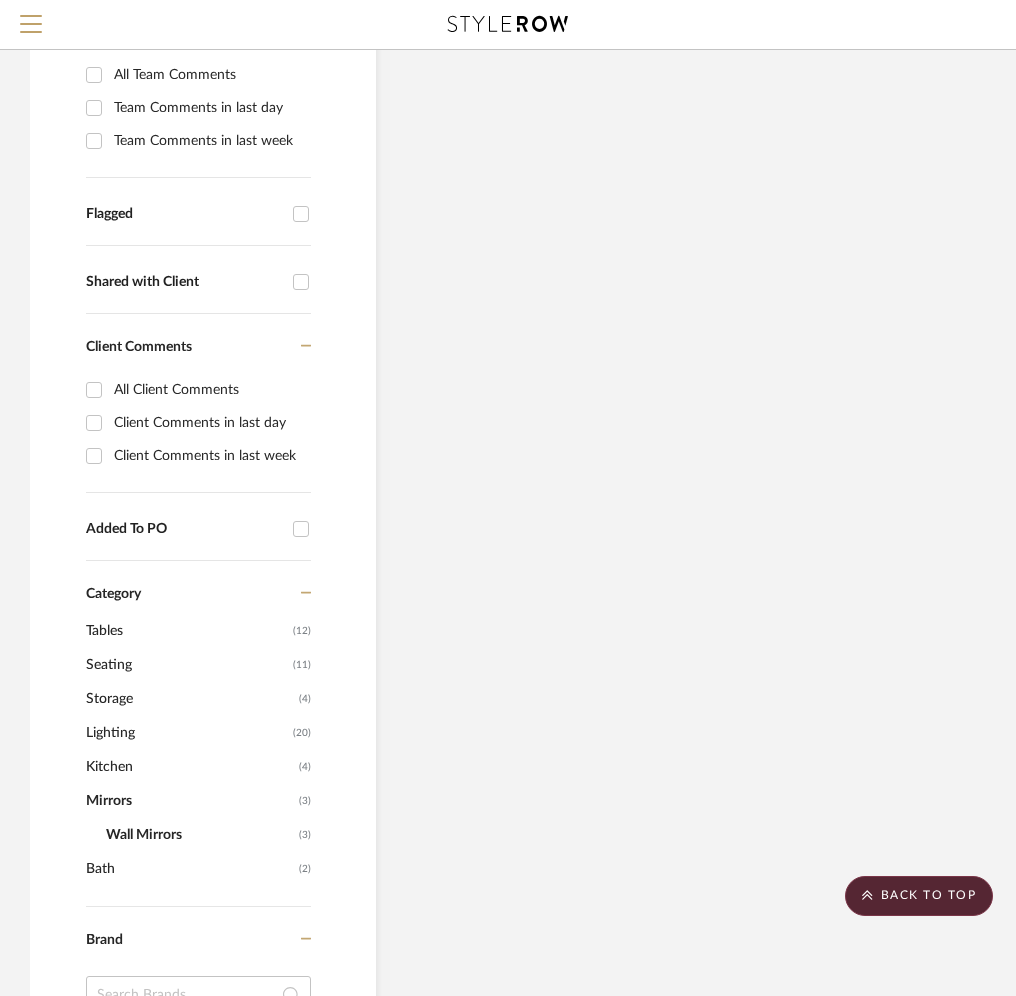 scroll, scrollTop: 0, scrollLeft: 0, axis: both 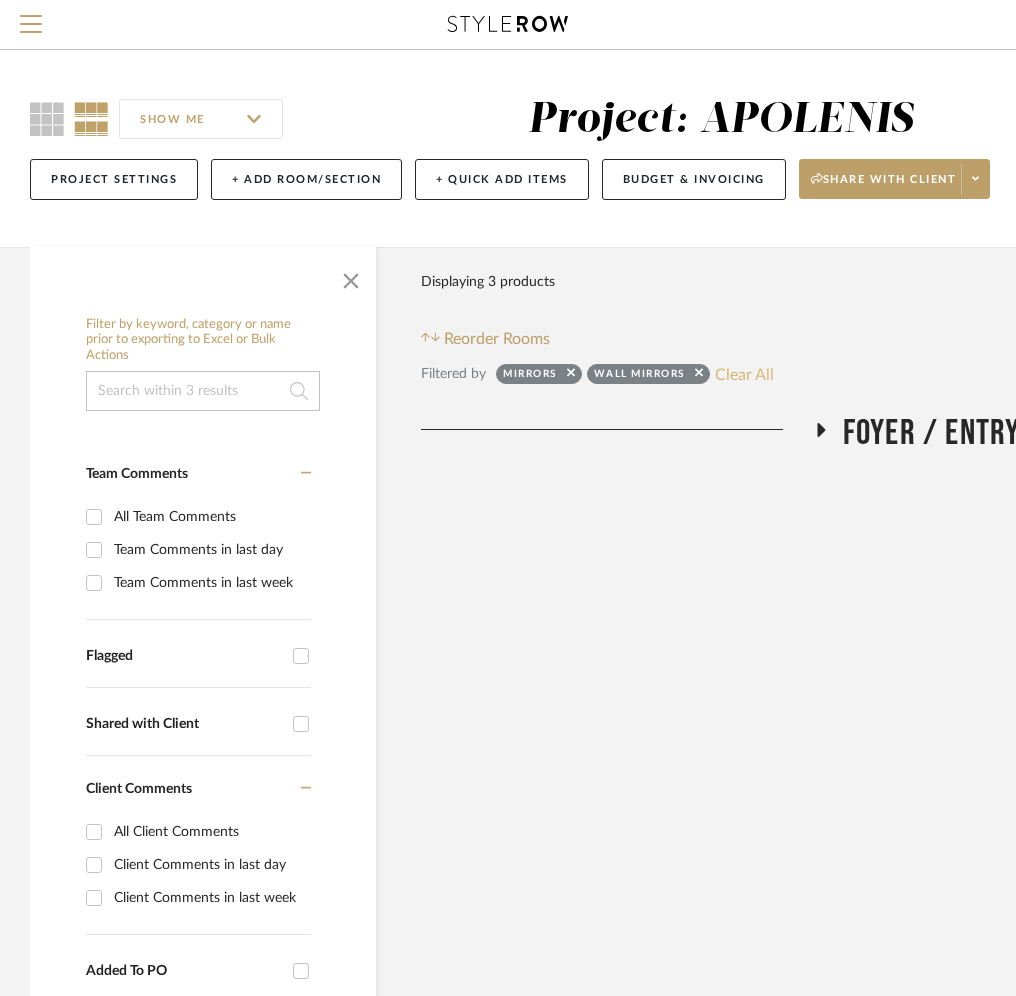 click on "Clear All" 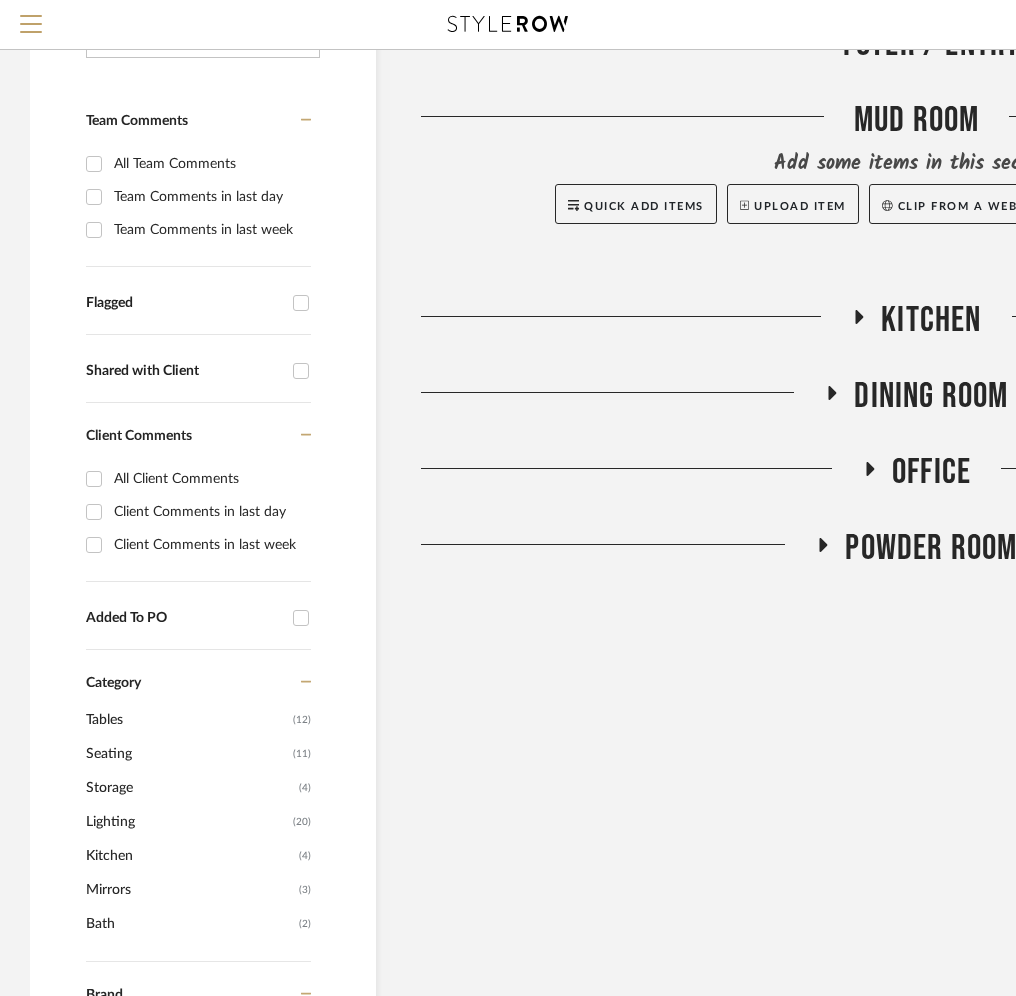 scroll, scrollTop: 651, scrollLeft: 0, axis: vertical 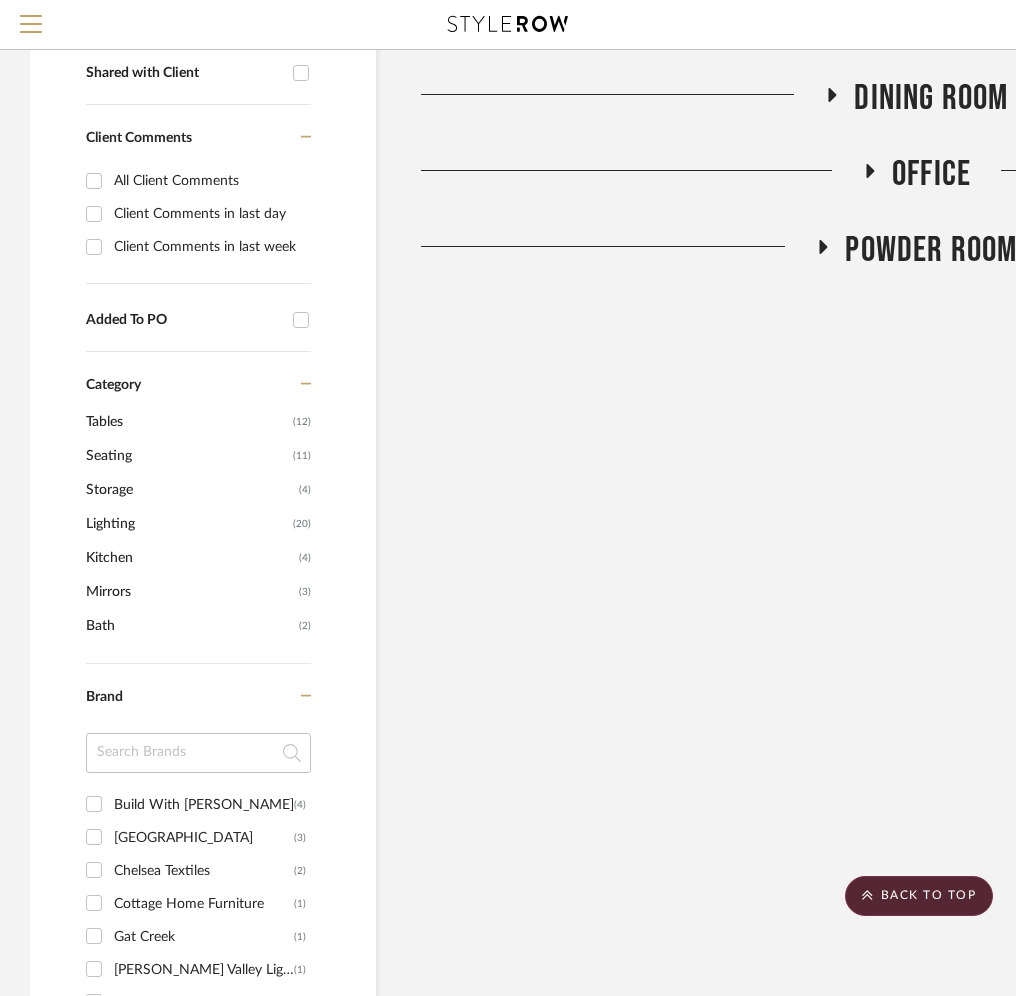 click on "Mirrors" 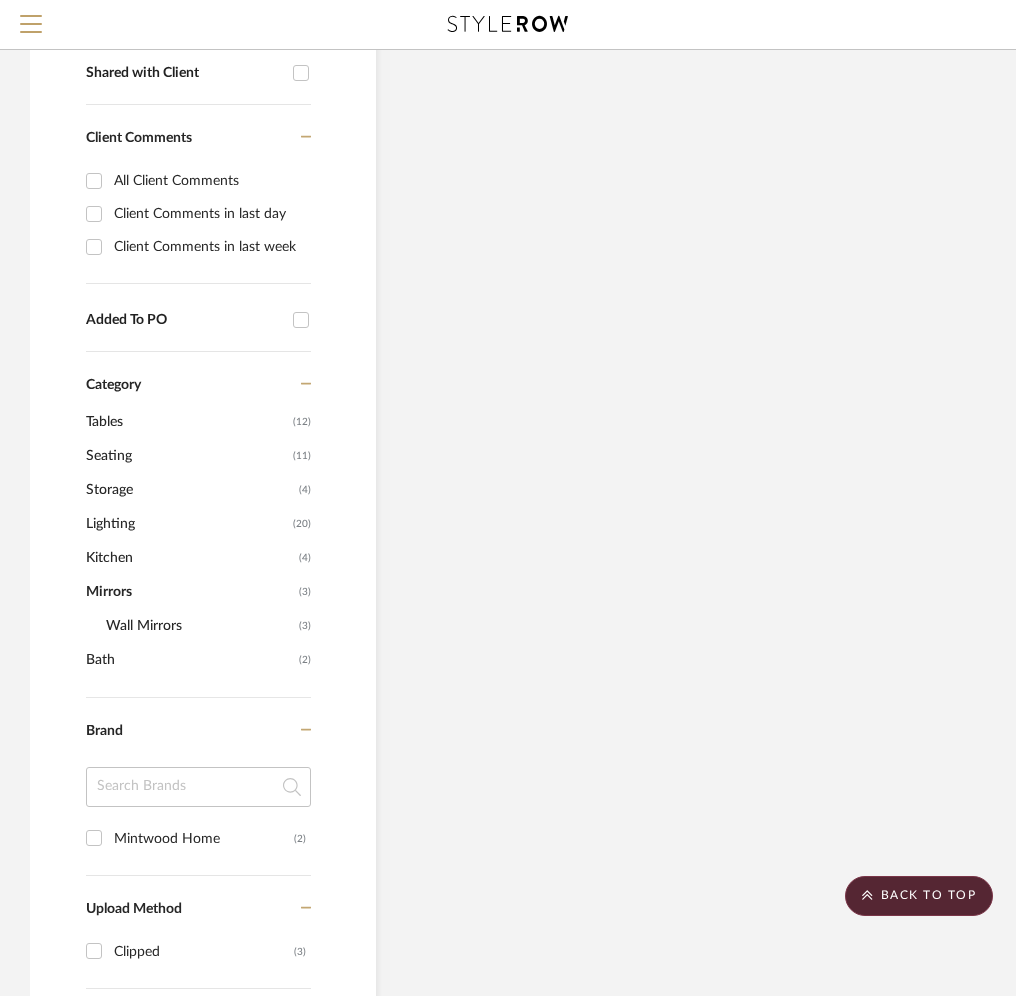 click on "Wall Mirrors" 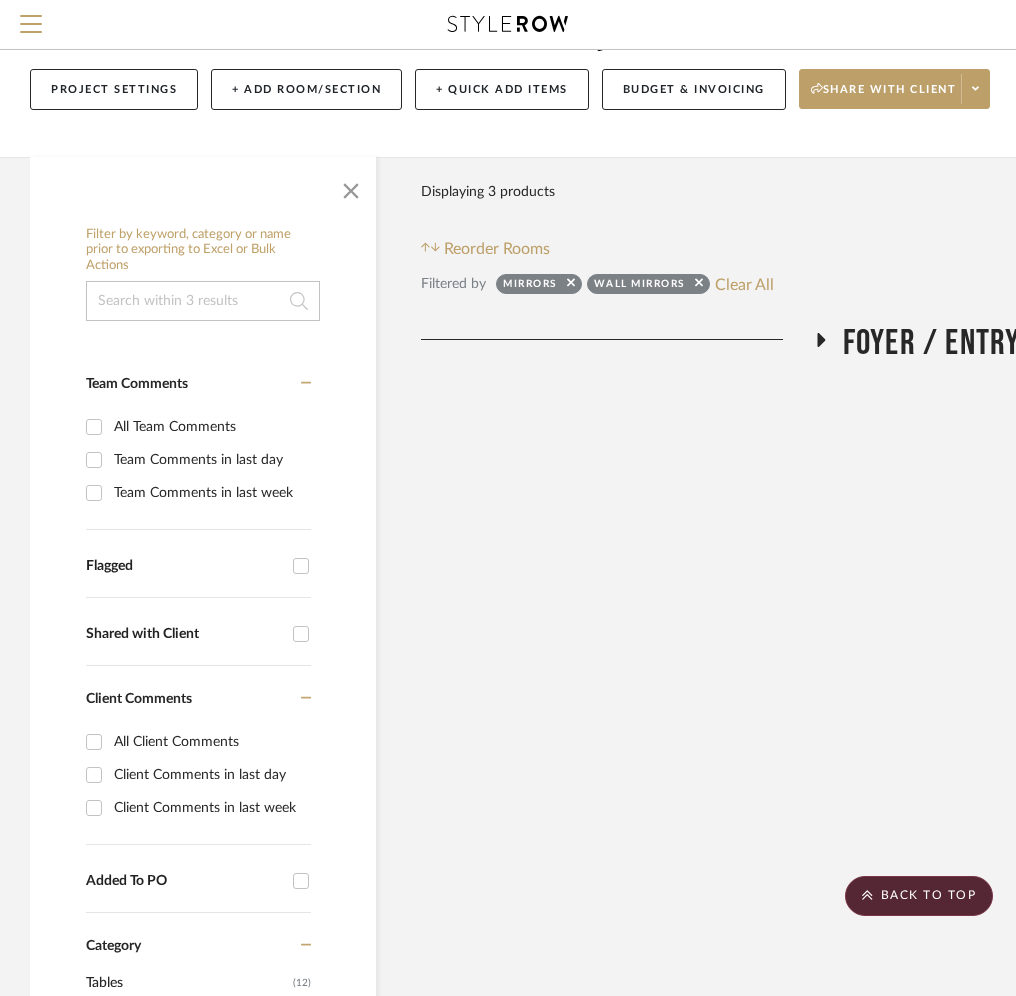 scroll, scrollTop: 0, scrollLeft: 0, axis: both 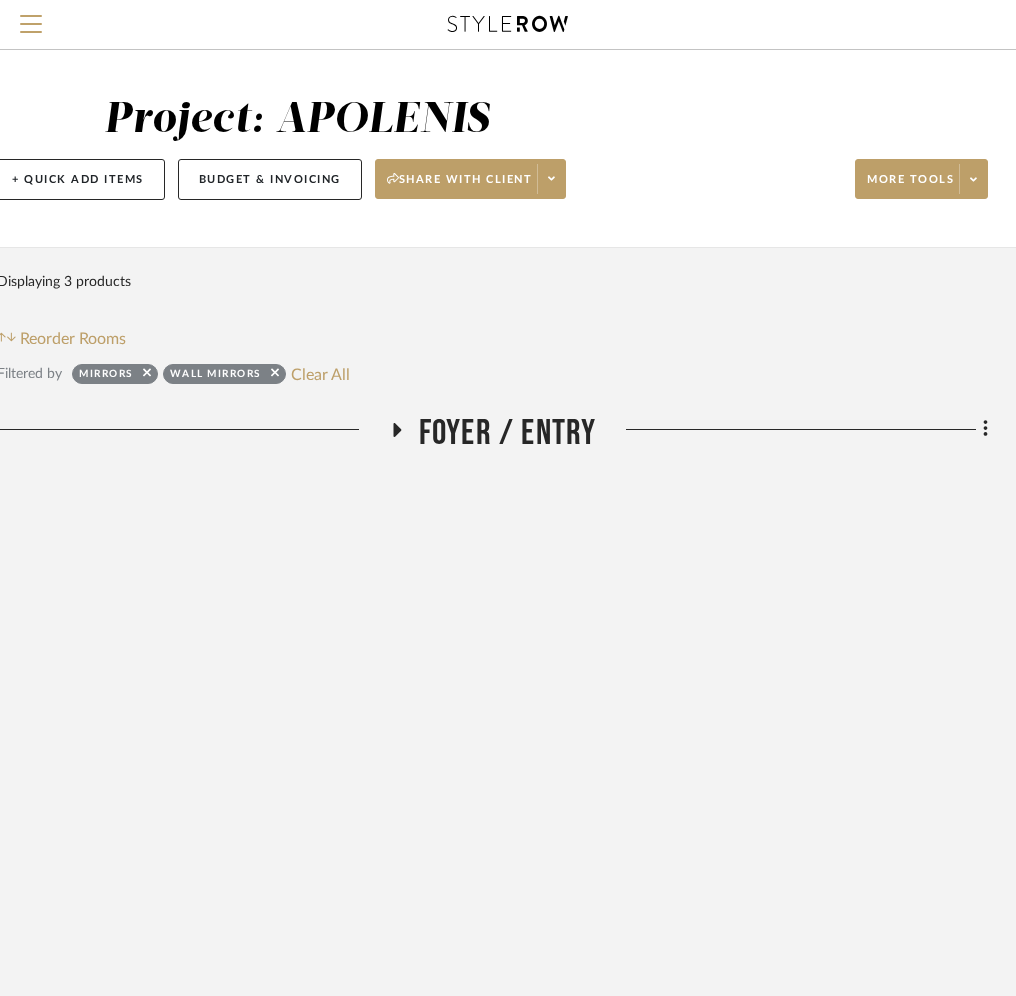 click on "Foyer / Entry" 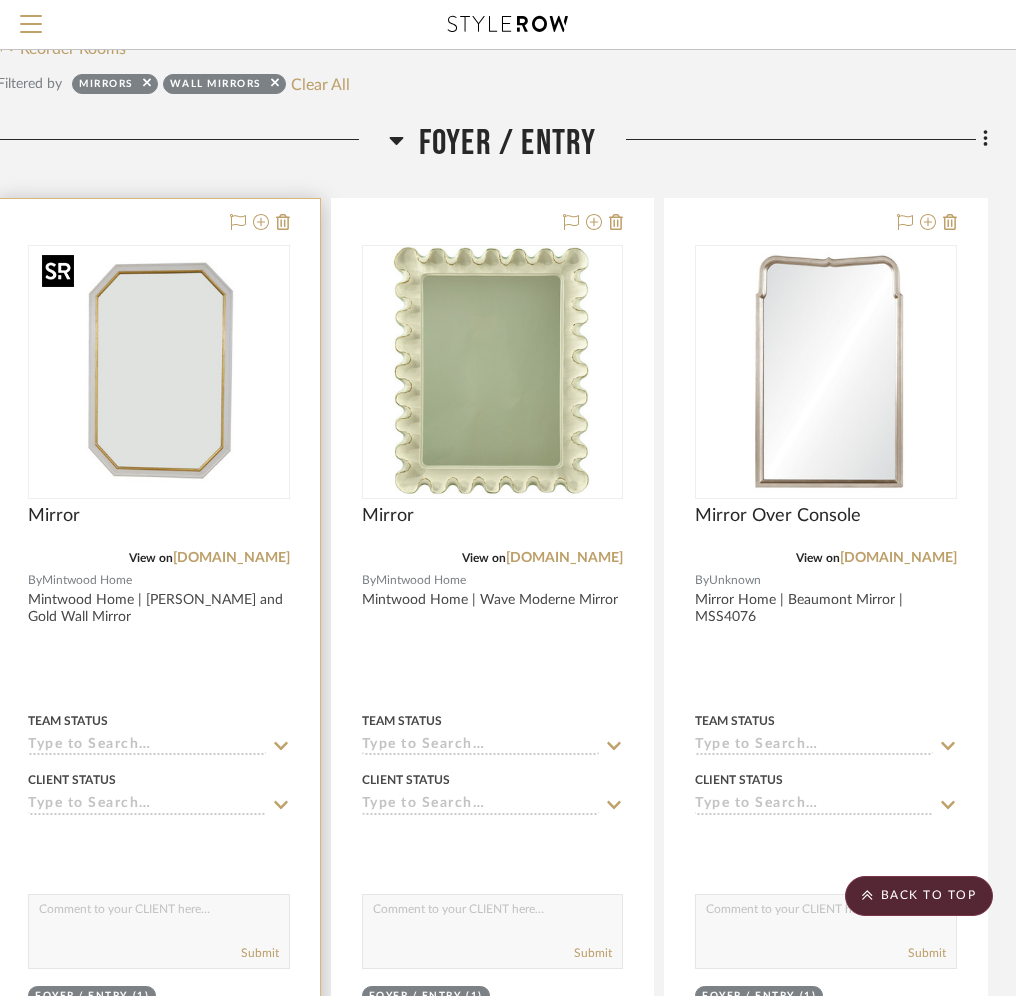 click at bounding box center [0, 0] 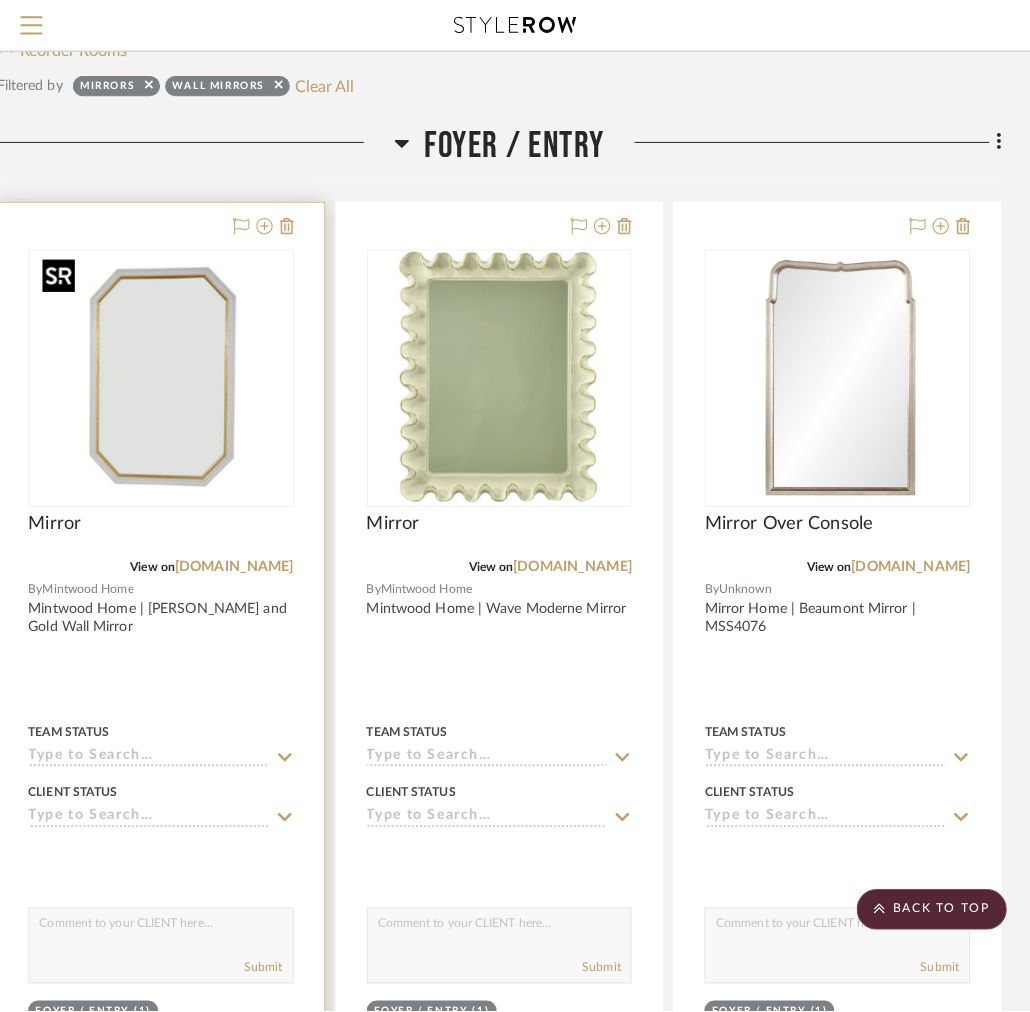 scroll, scrollTop: 0, scrollLeft: 0, axis: both 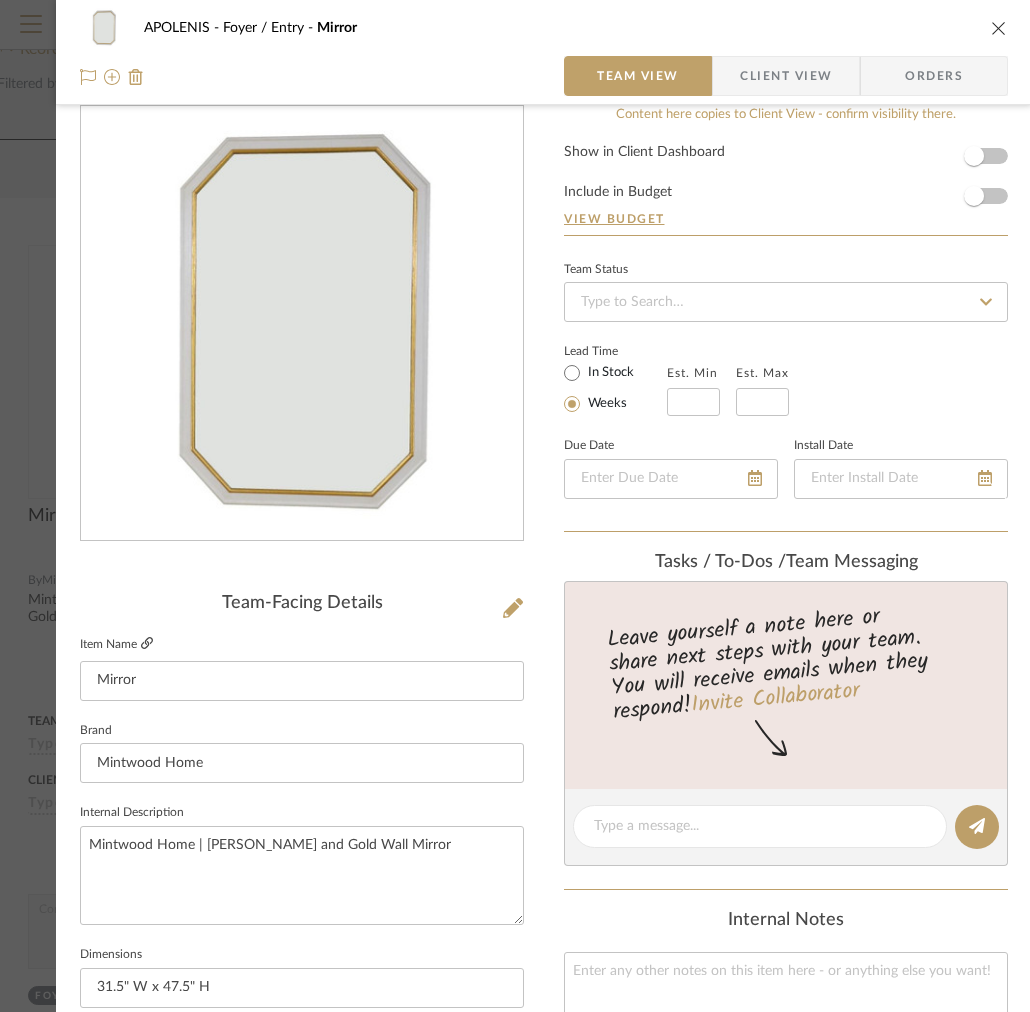 click 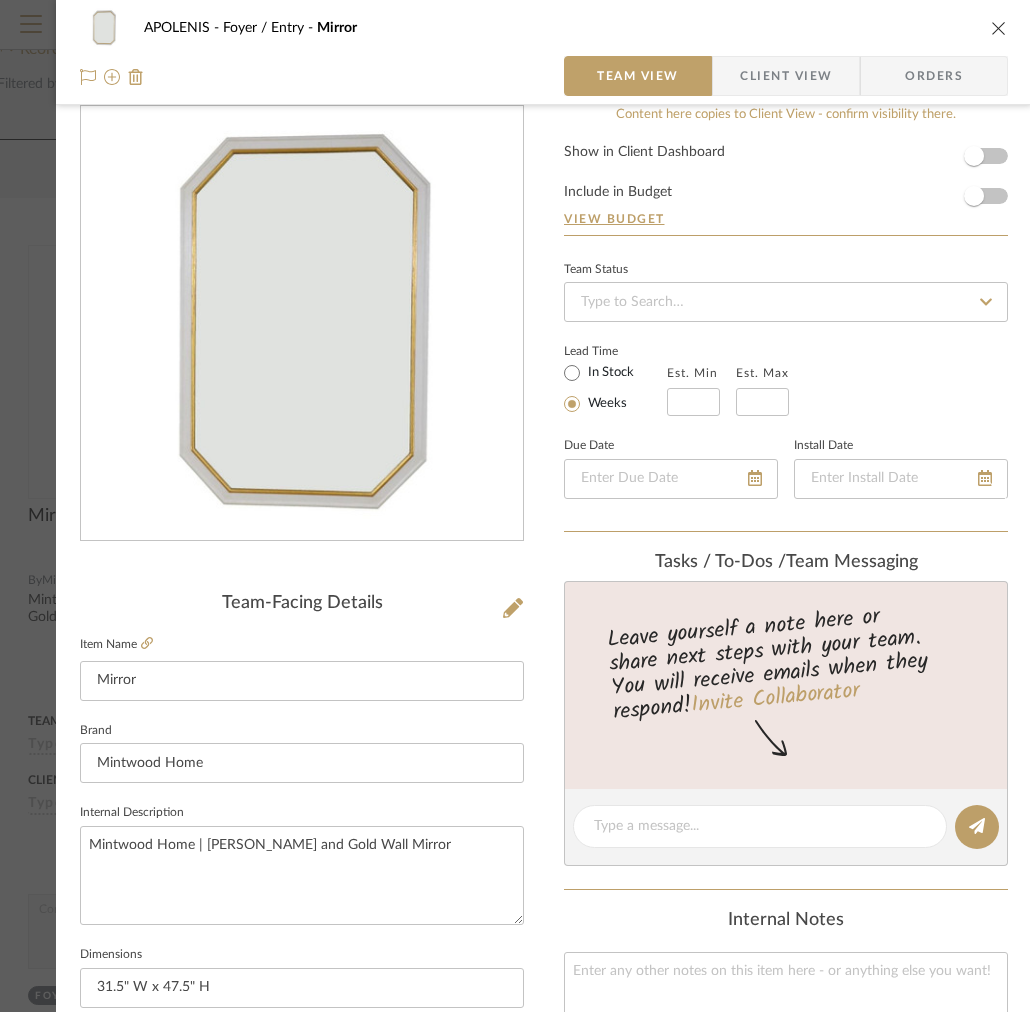 click on "APOLENIS Foyer / Entry Mirror" at bounding box center [544, 28] 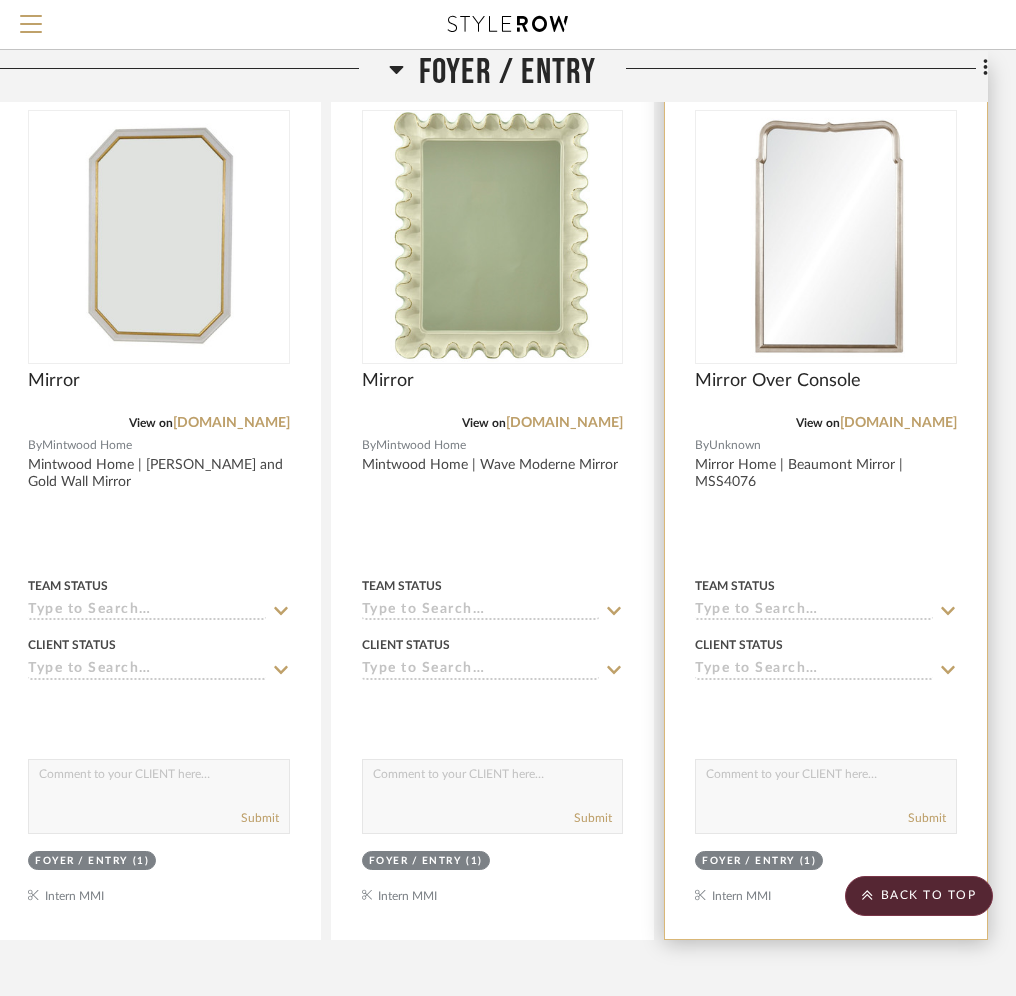 scroll, scrollTop: 314, scrollLeft: 424, axis: both 